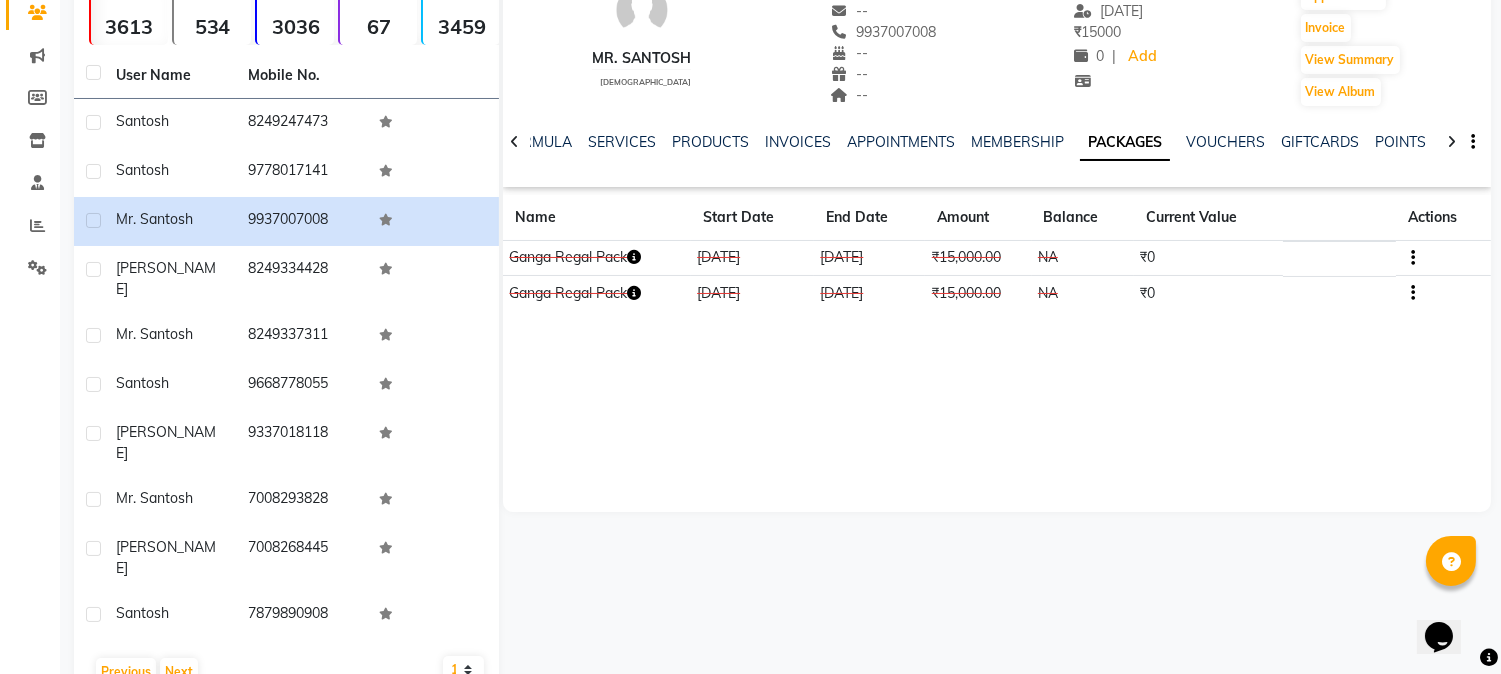 scroll, scrollTop: 175, scrollLeft: 0, axis: vertical 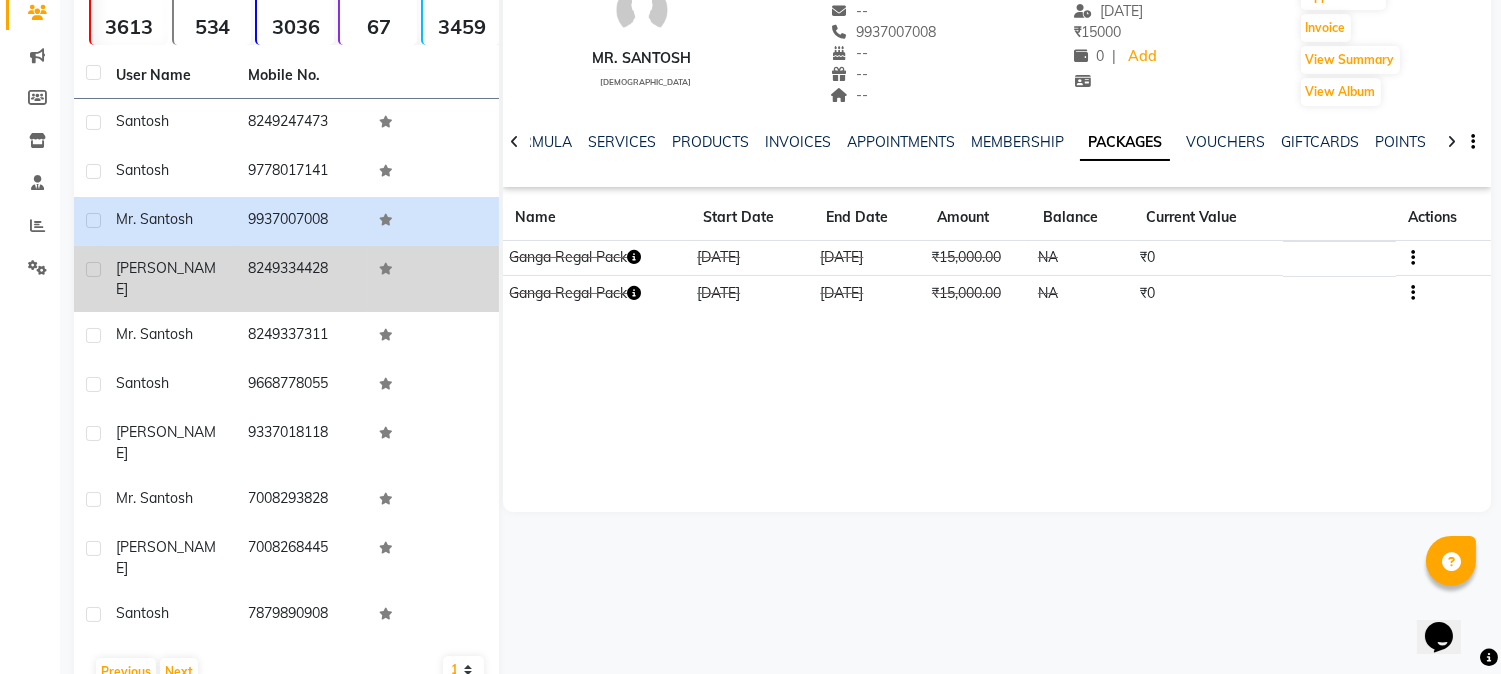 click 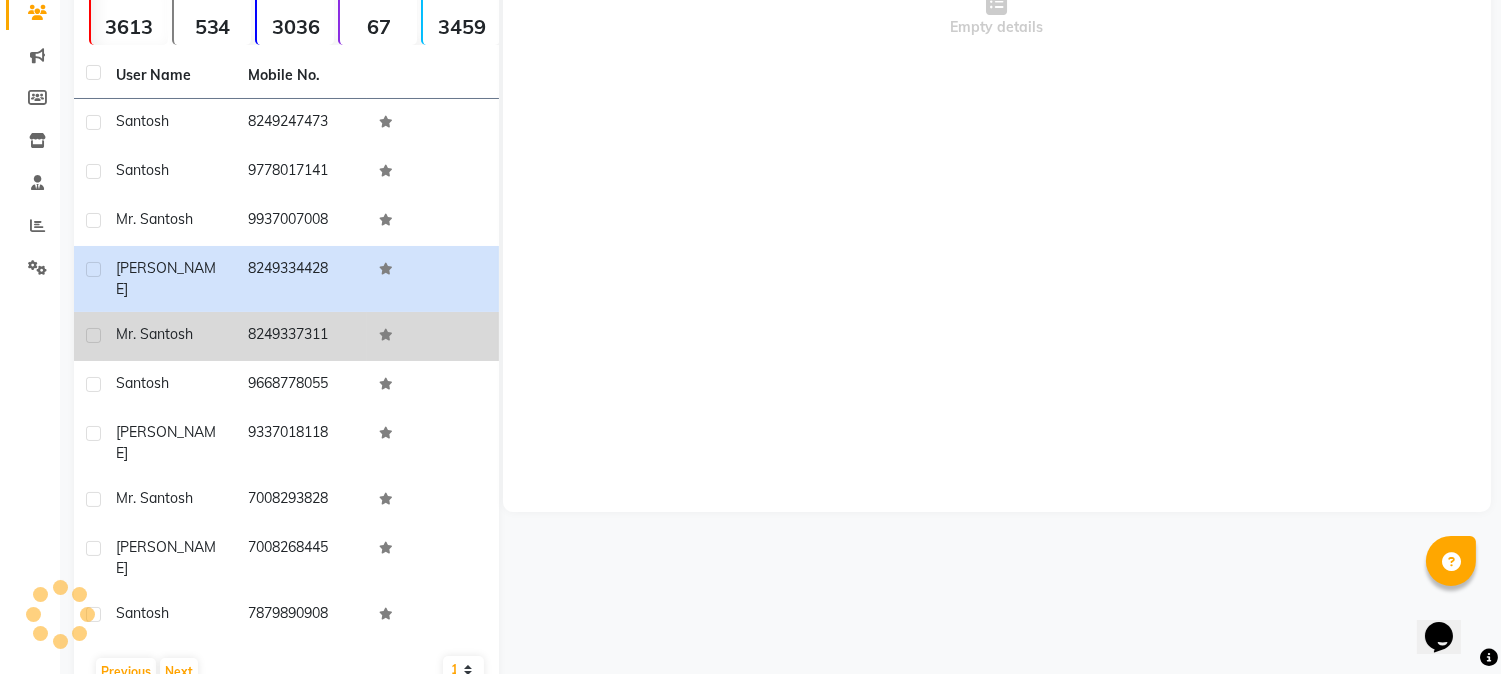 click on "8249337311" 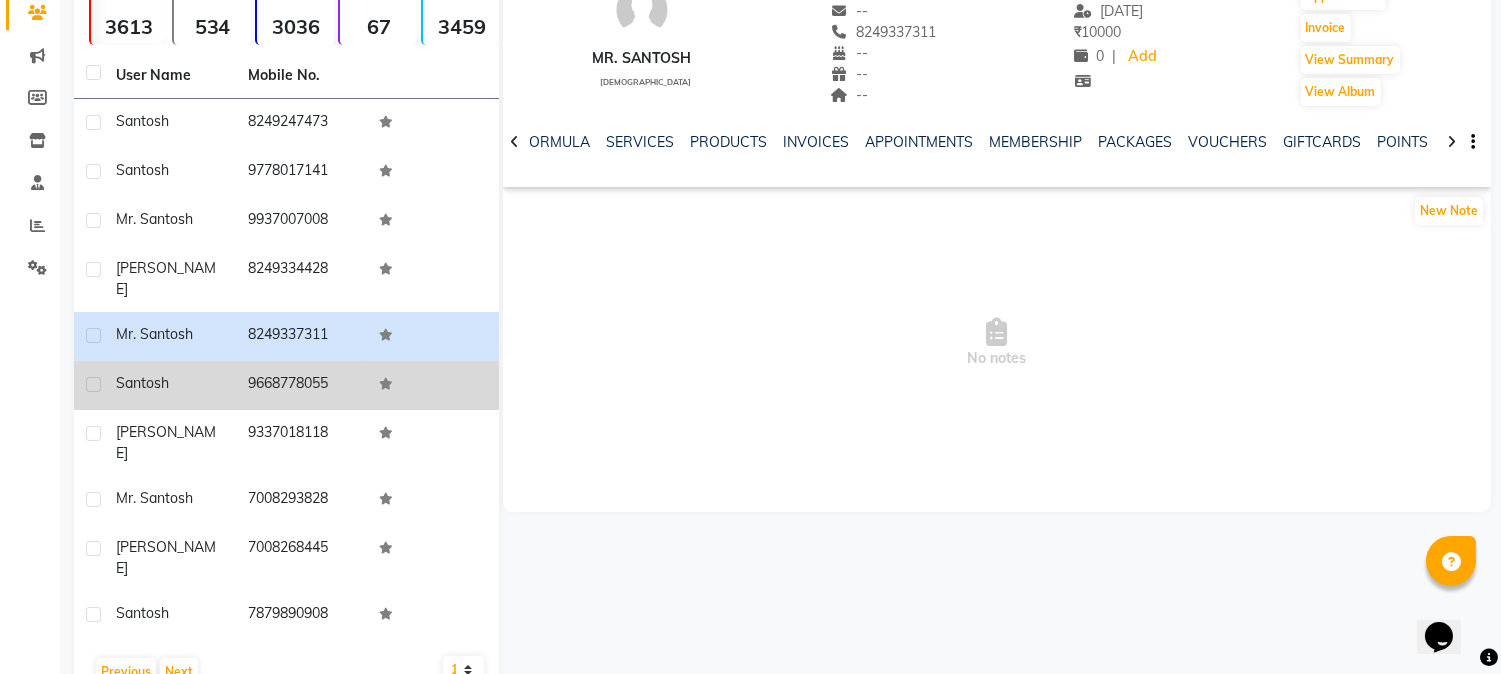 click on "santosh" 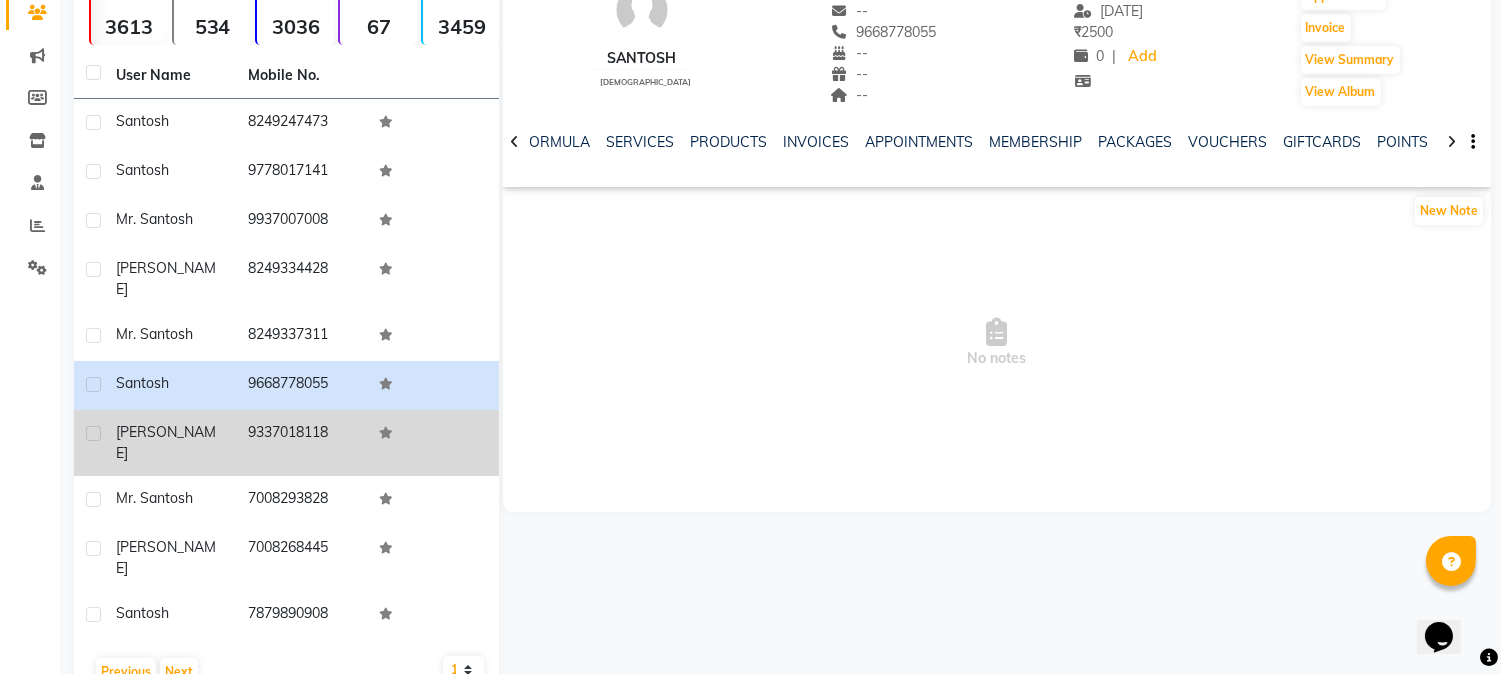 click on "9337018118" 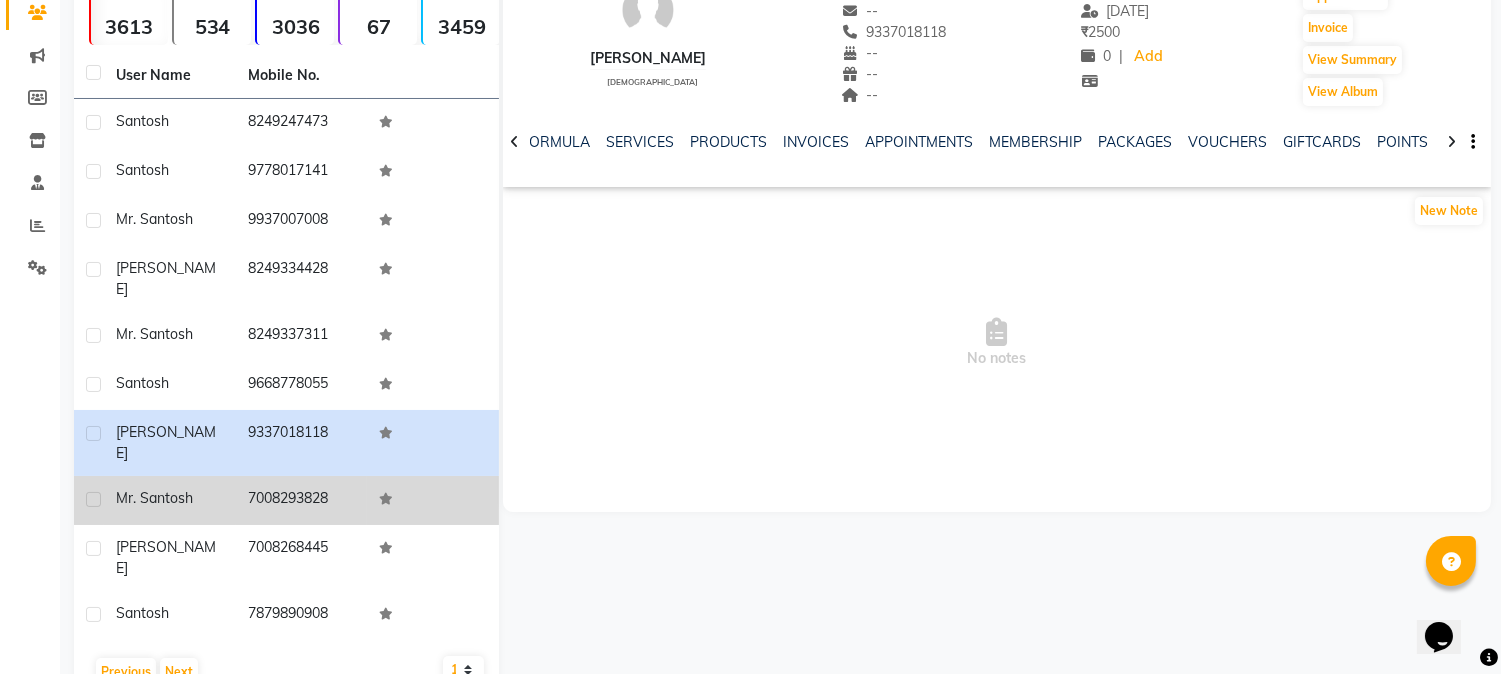 click on "Mr. Santosh" 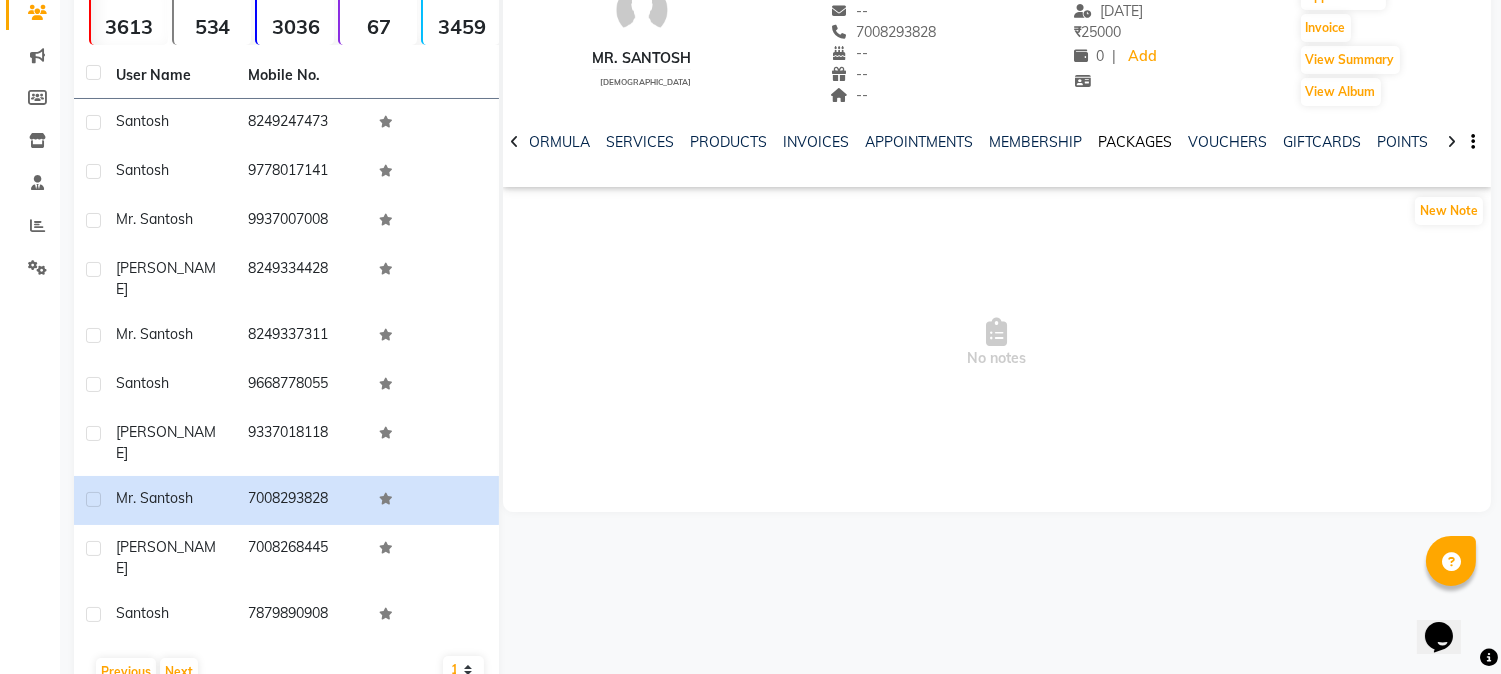 click on "PACKAGES" 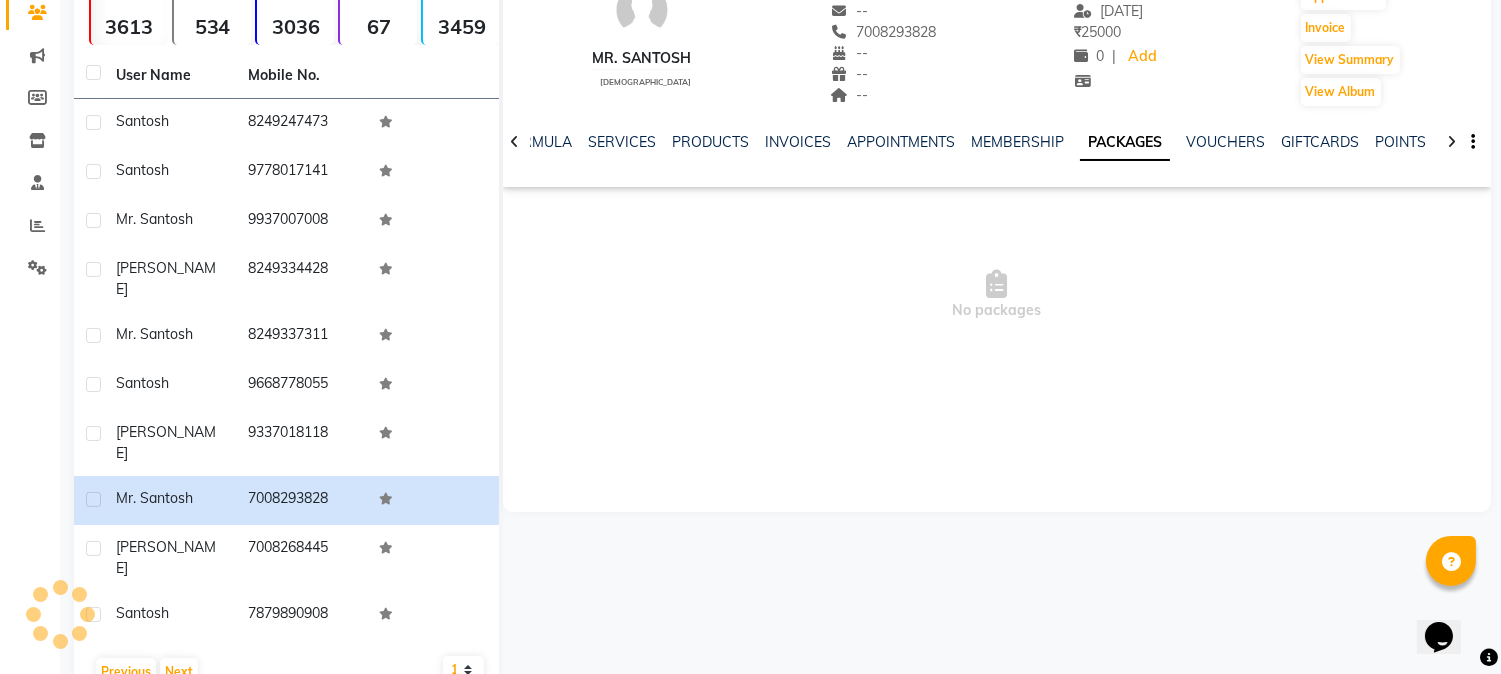 click on "PACKAGES" 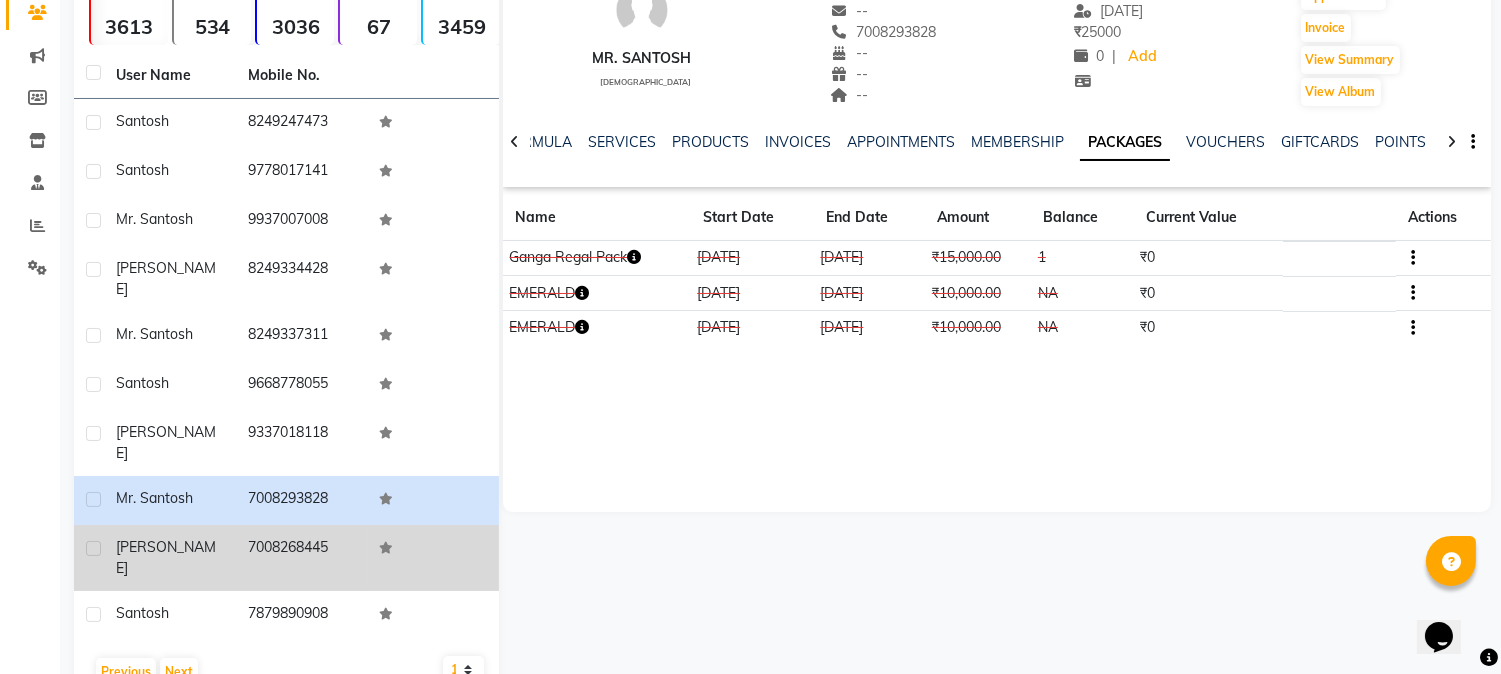 click on "[PERSON_NAME]" 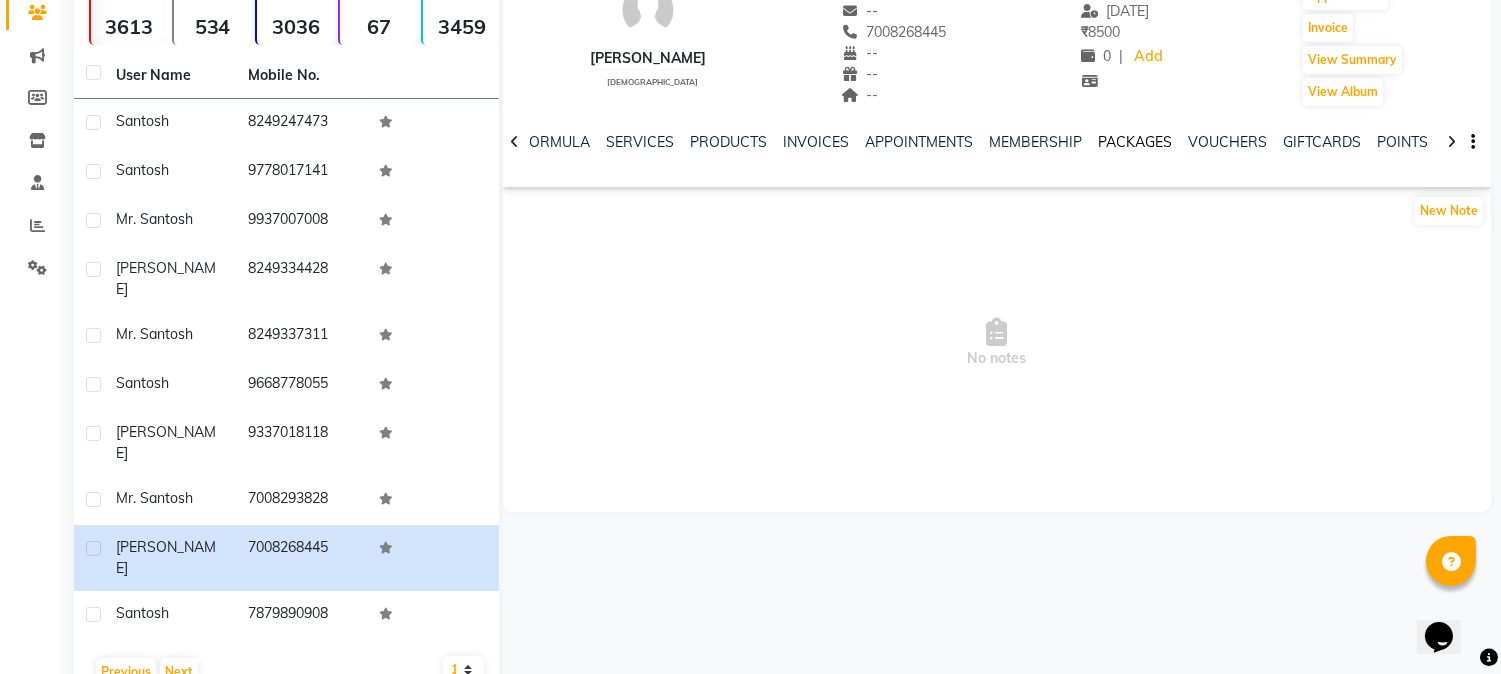 drag, startPoint x: 1125, startPoint y: 147, endPoint x: 1104, endPoint y: 144, distance: 21.213203 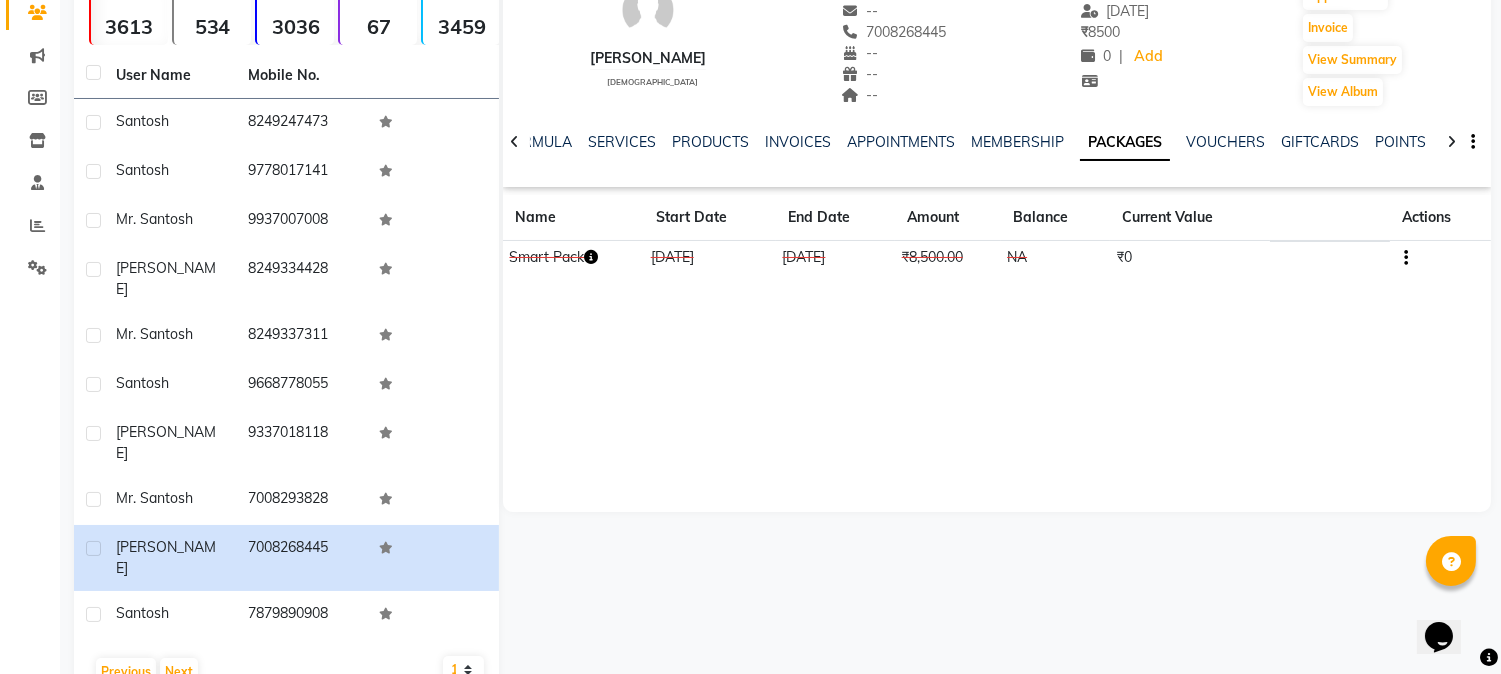 click 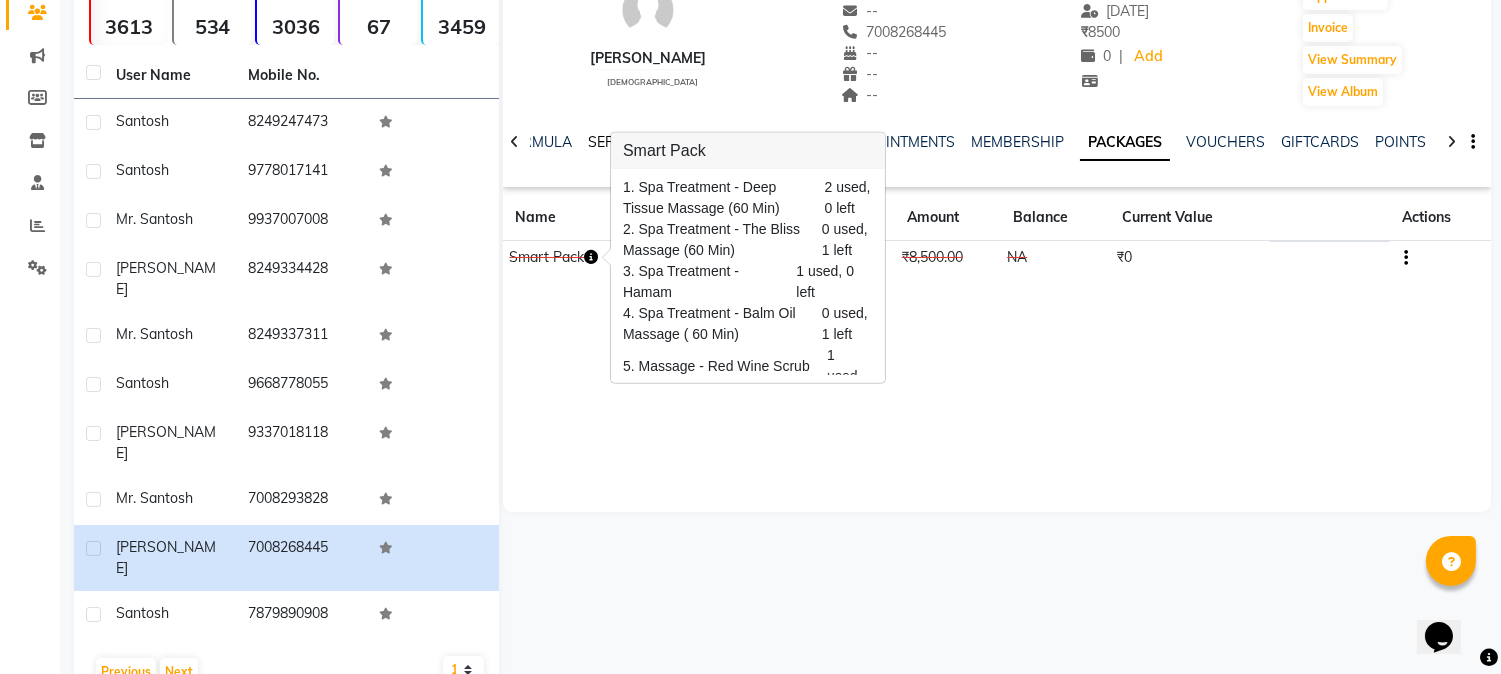 click on "SERVICES" 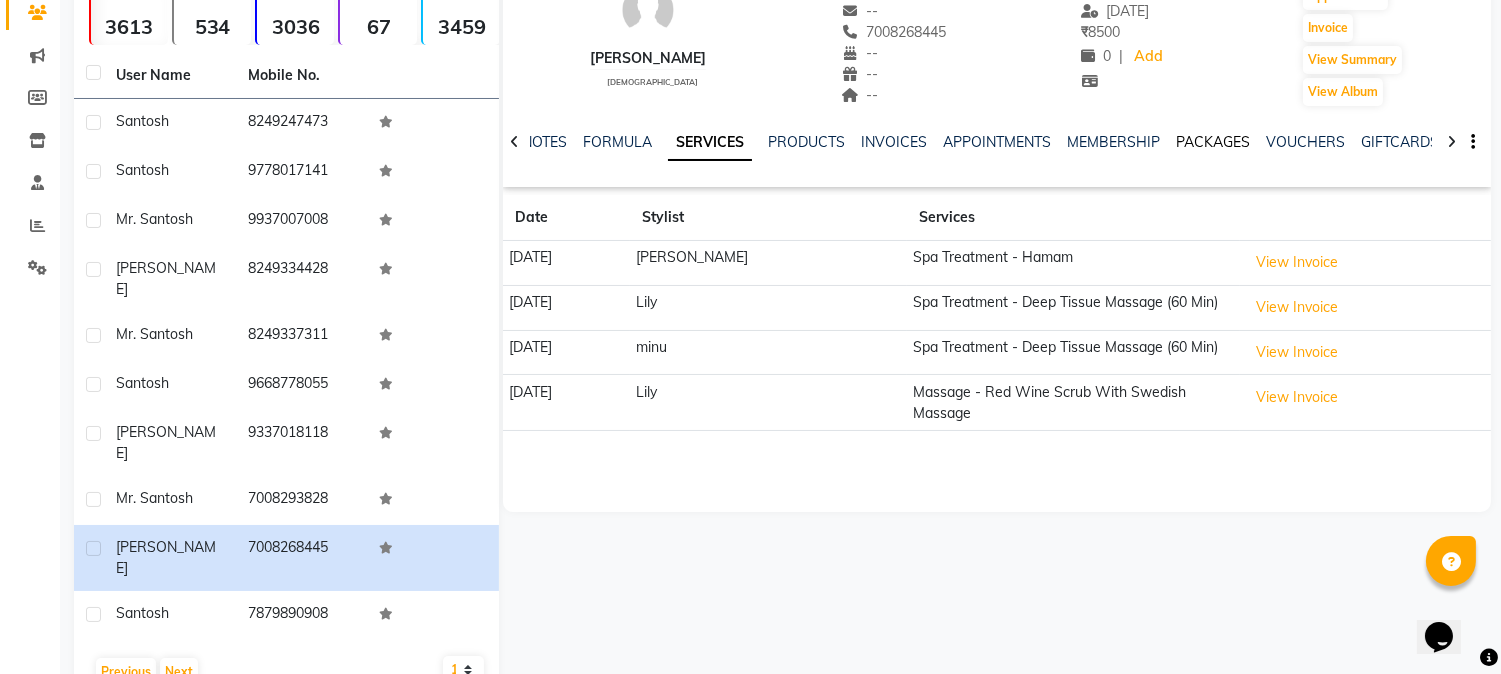 click on "NOTES FORMULA SERVICES PRODUCTS INVOICES APPOINTMENTS MEMBERSHIP PACKAGES VOUCHERS GIFTCARDS POINTS FORMS FAMILY CARDS WALLET" 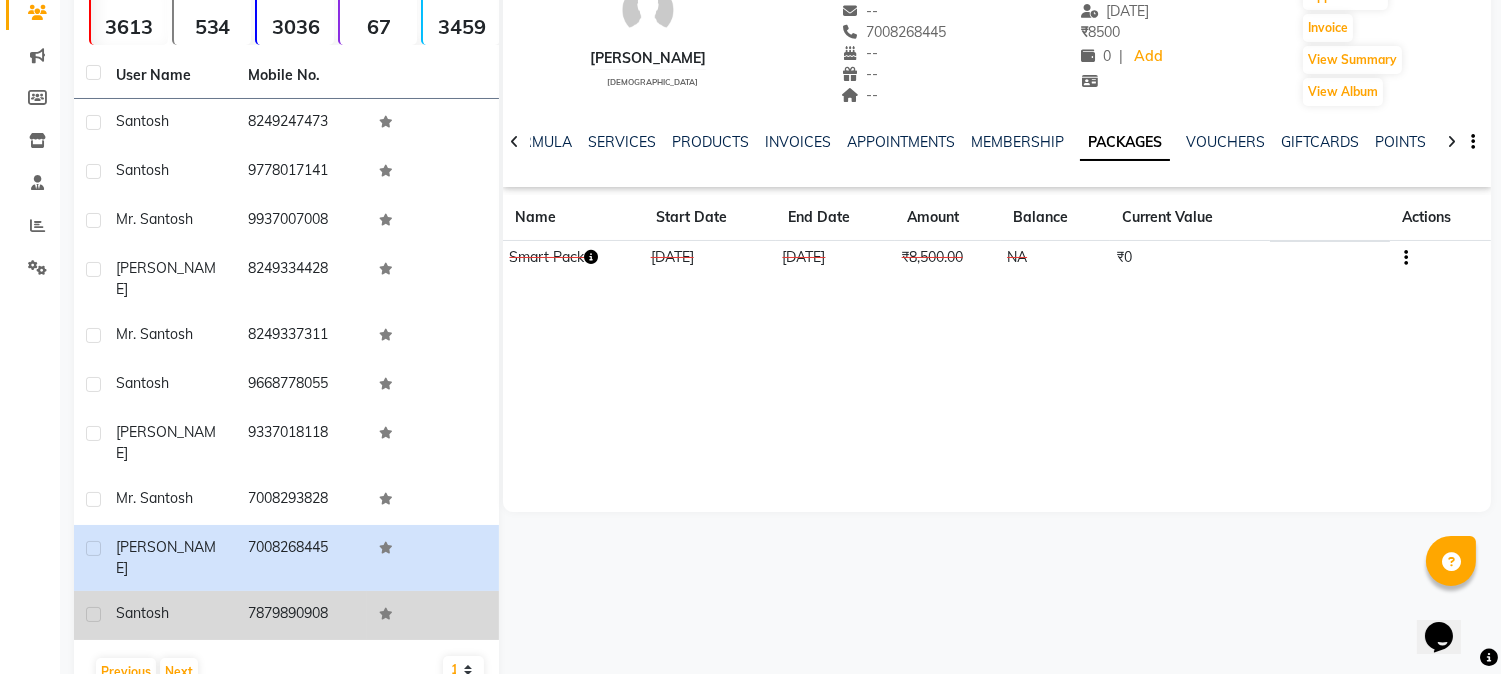 click on "santosh" 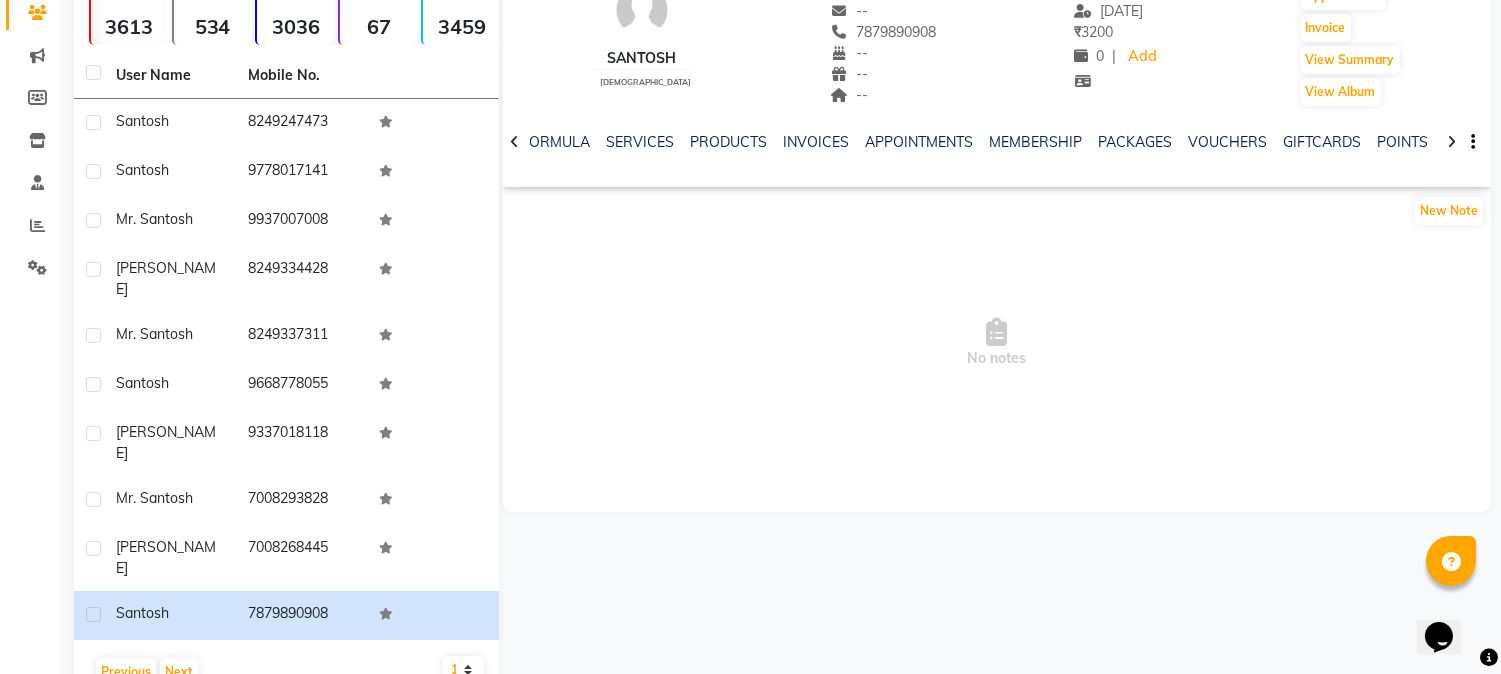 scroll, scrollTop: 192, scrollLeft: 0, axis: vertical 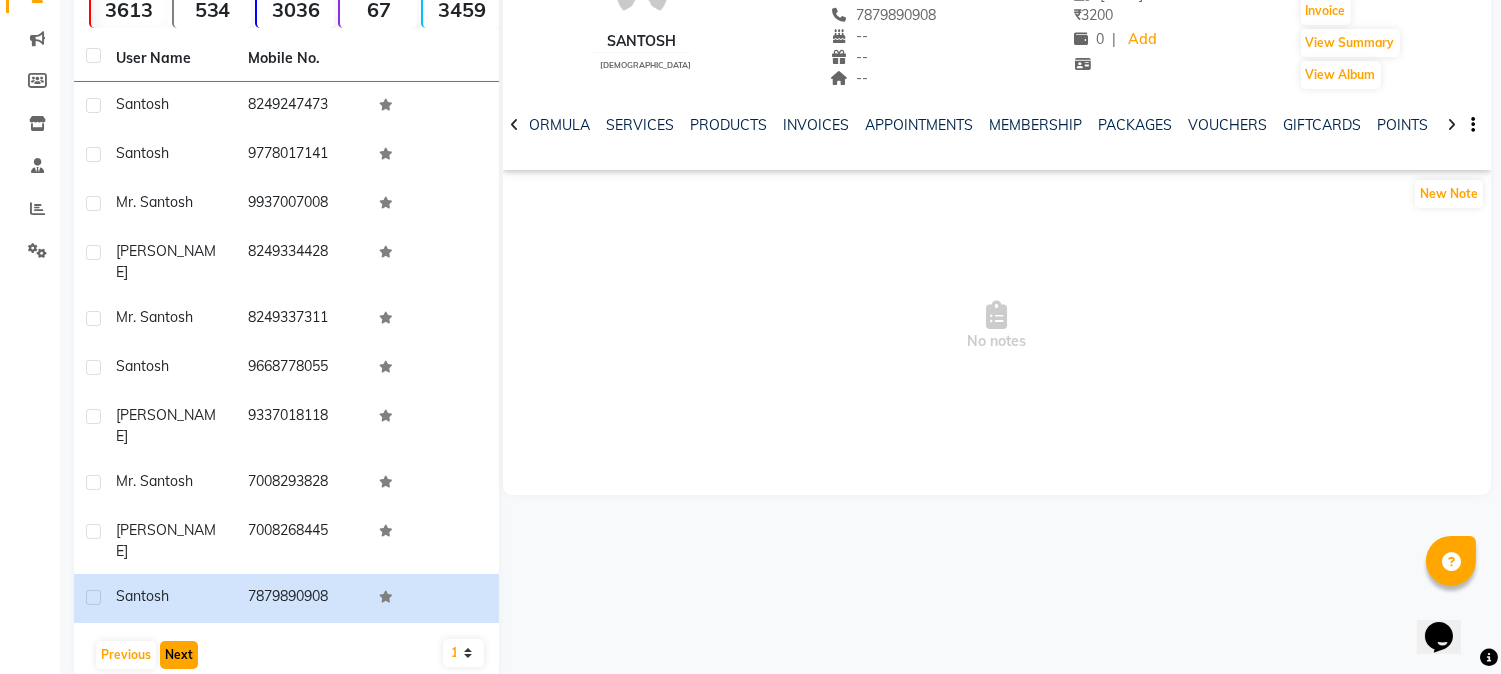 click on "Next" 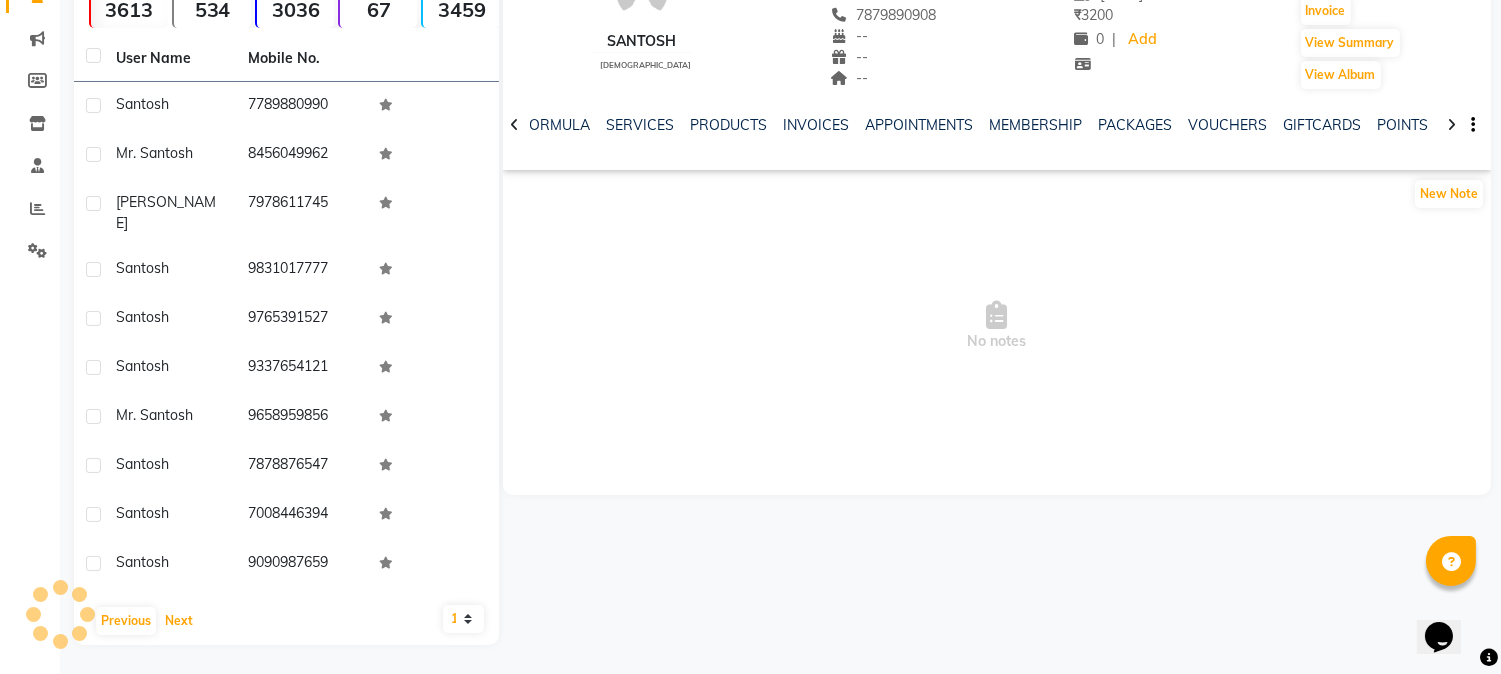 scroll, scrollTop: 175, scrollLeft: 0, axis: vertical 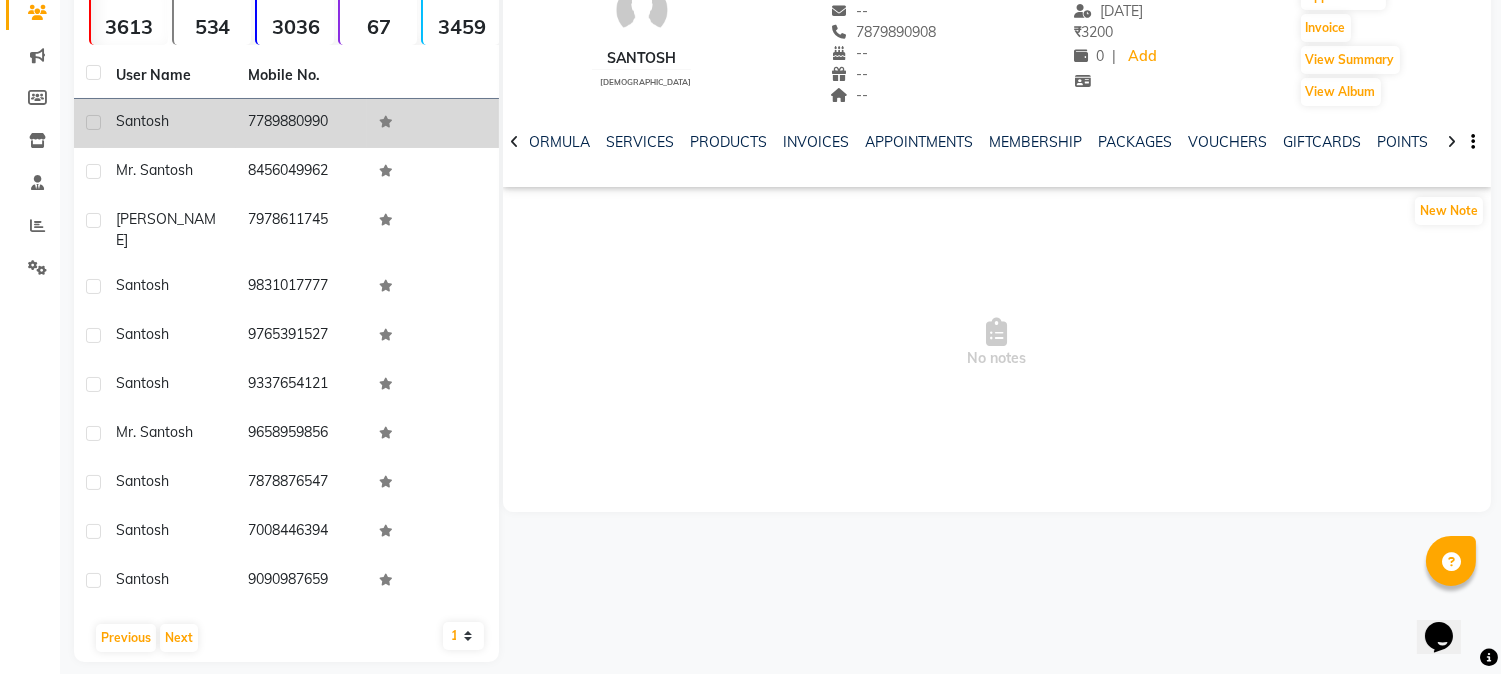 click on "7789880990" 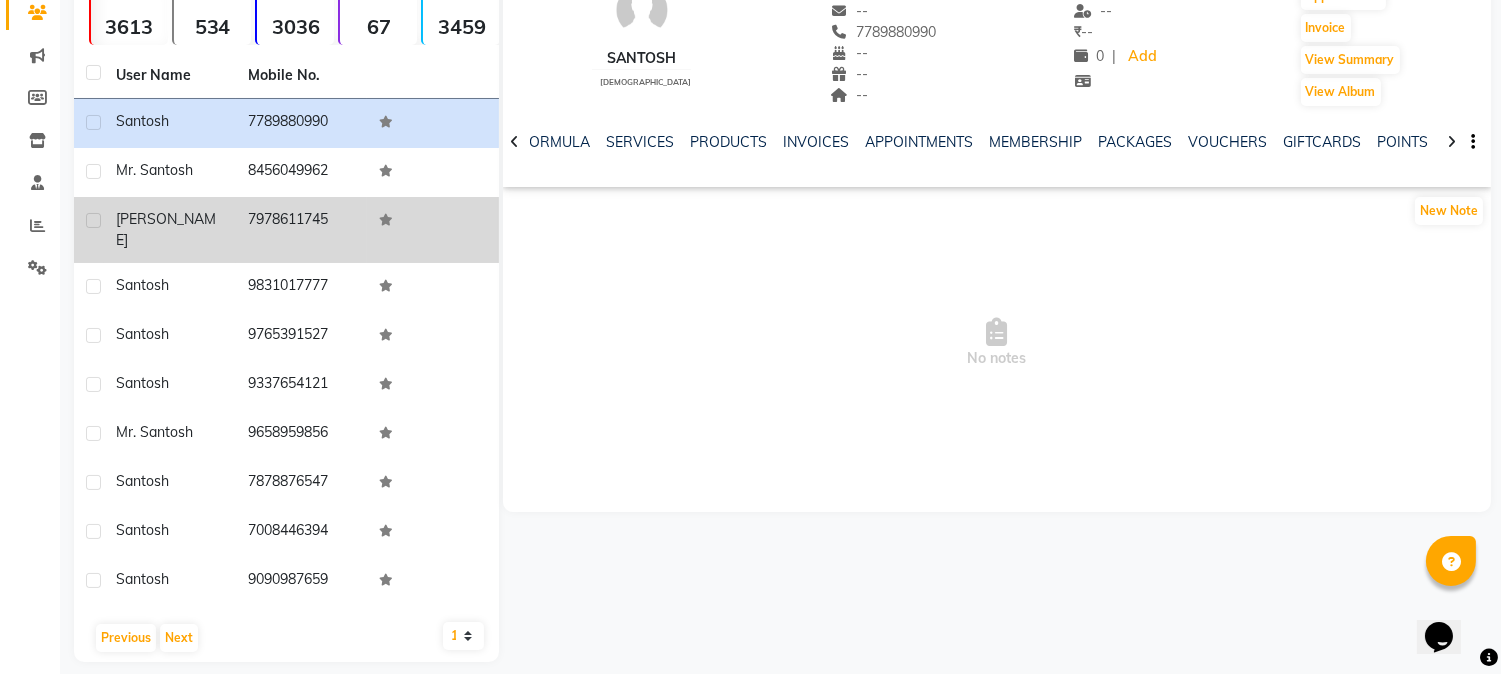 click on "7978611745" 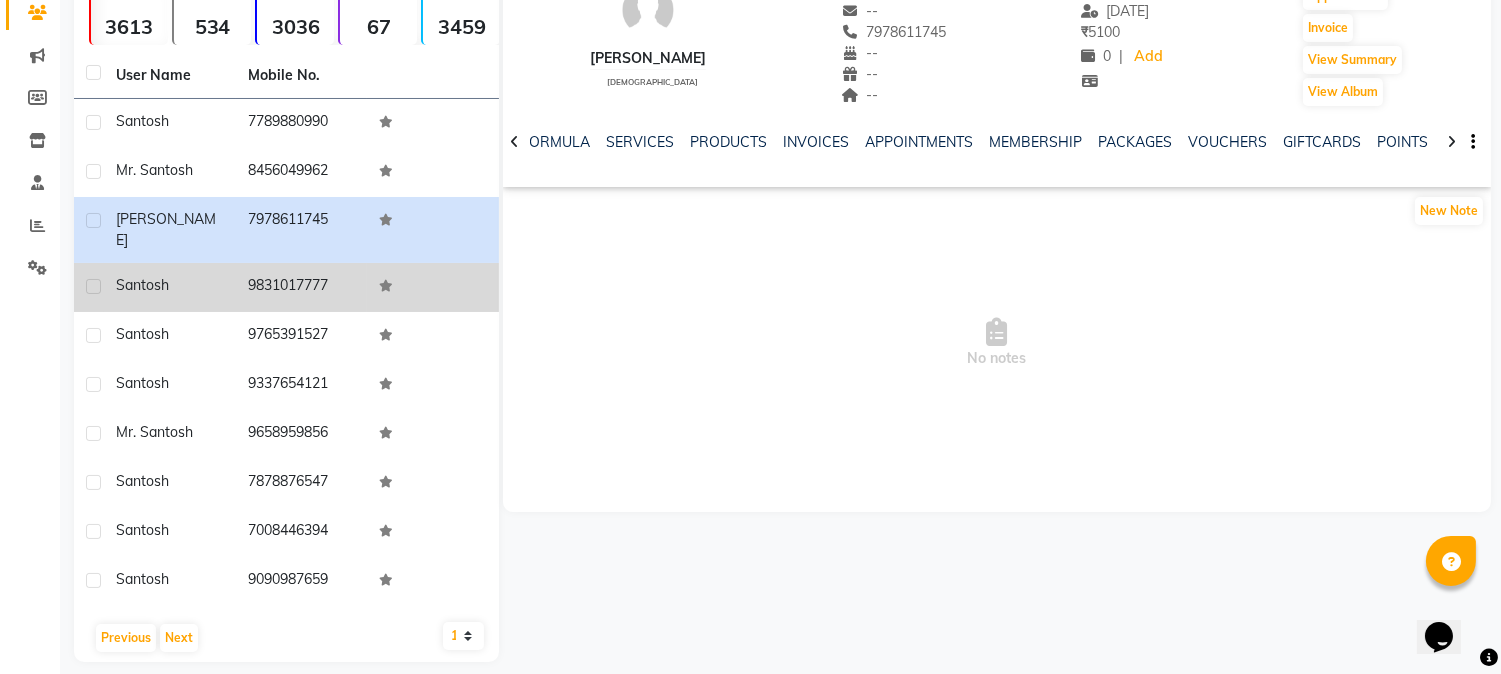 click on "9831017777" 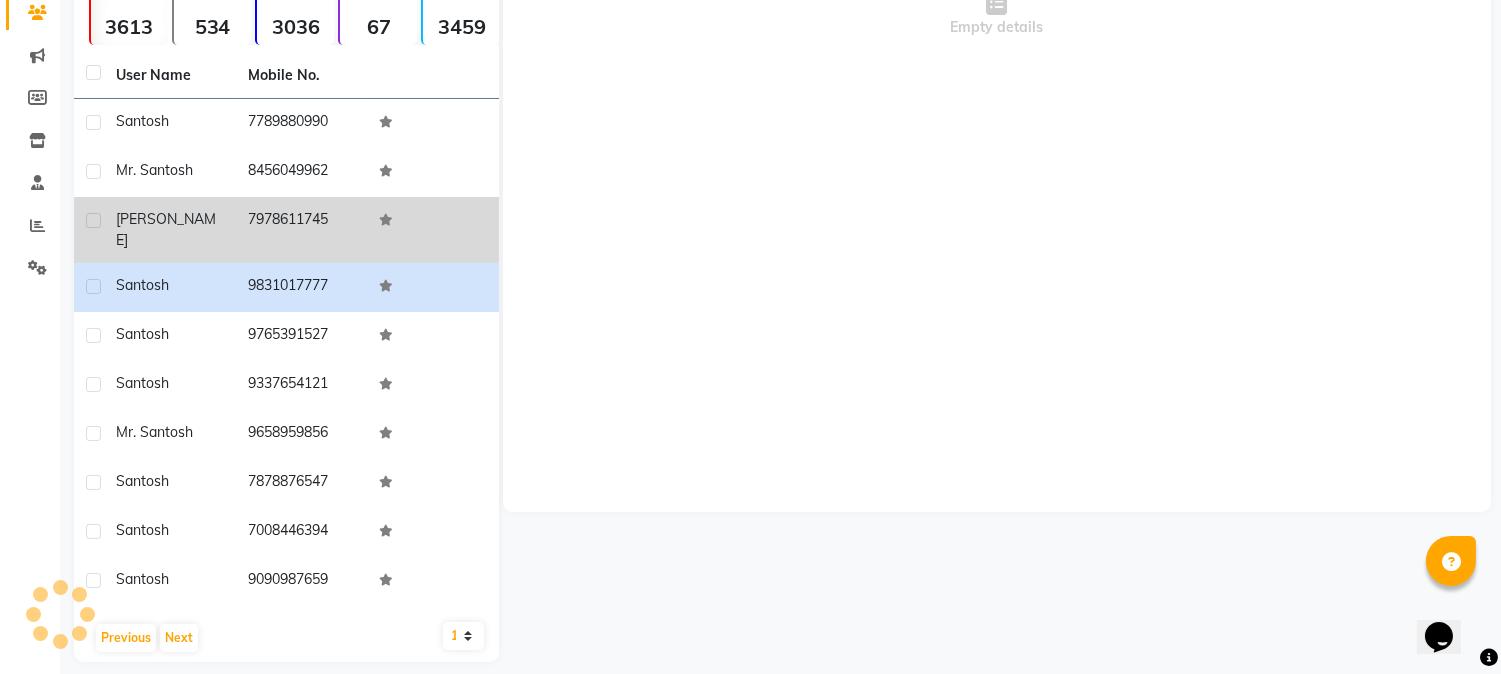 click on "7978611745" 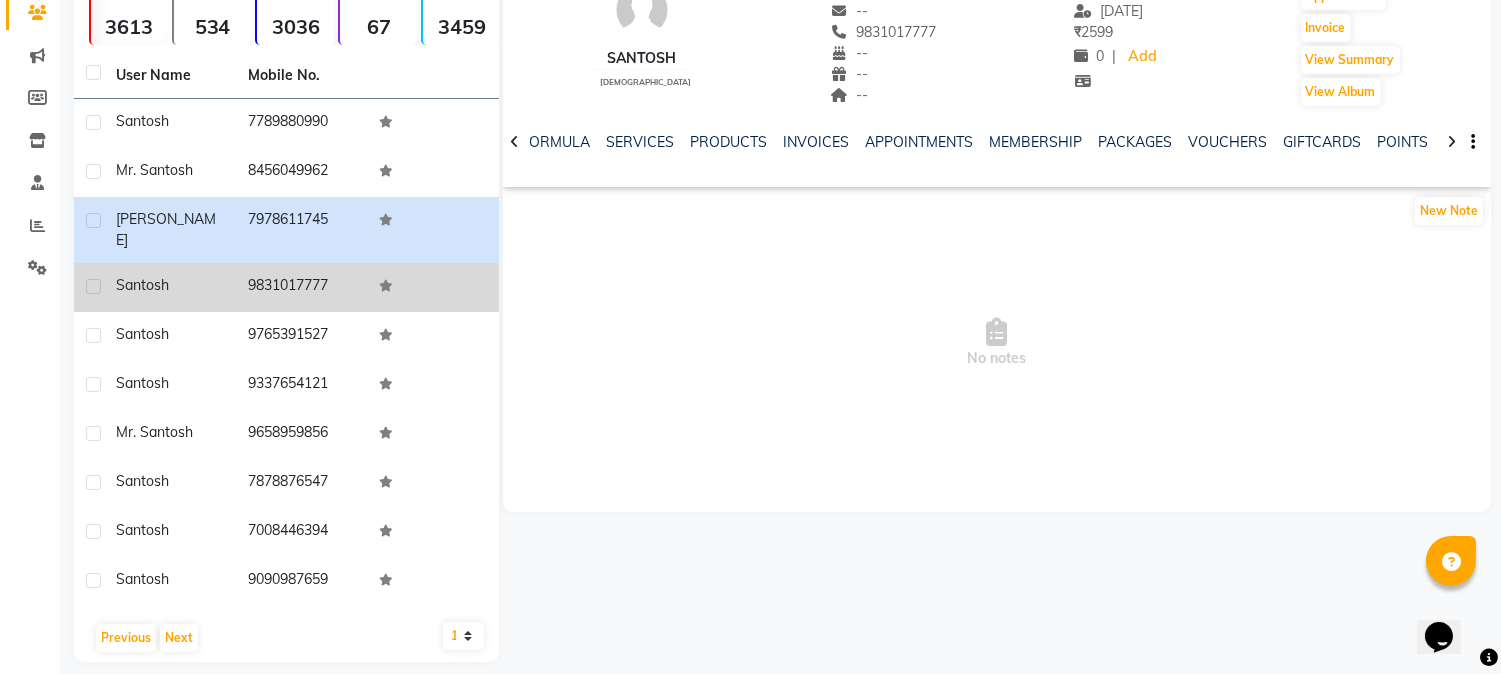 click on "9831017777" 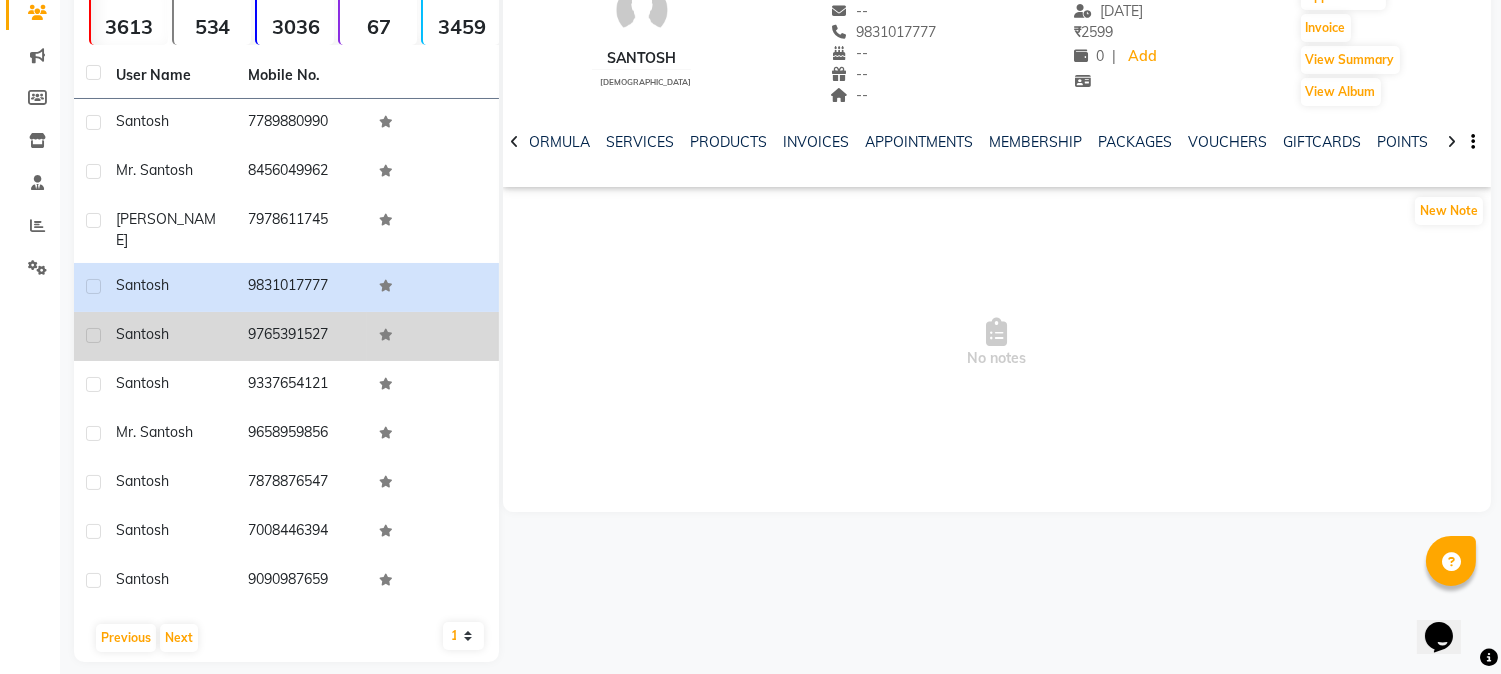 click 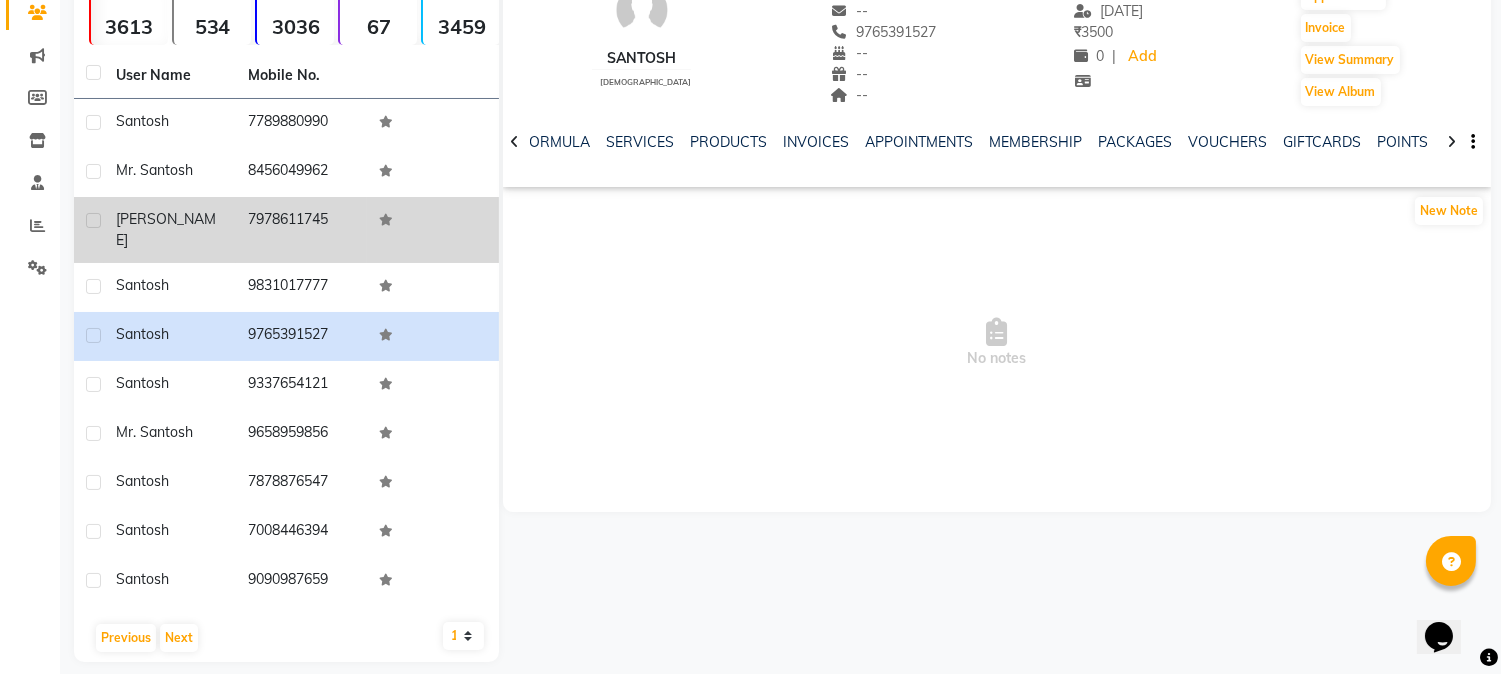 click 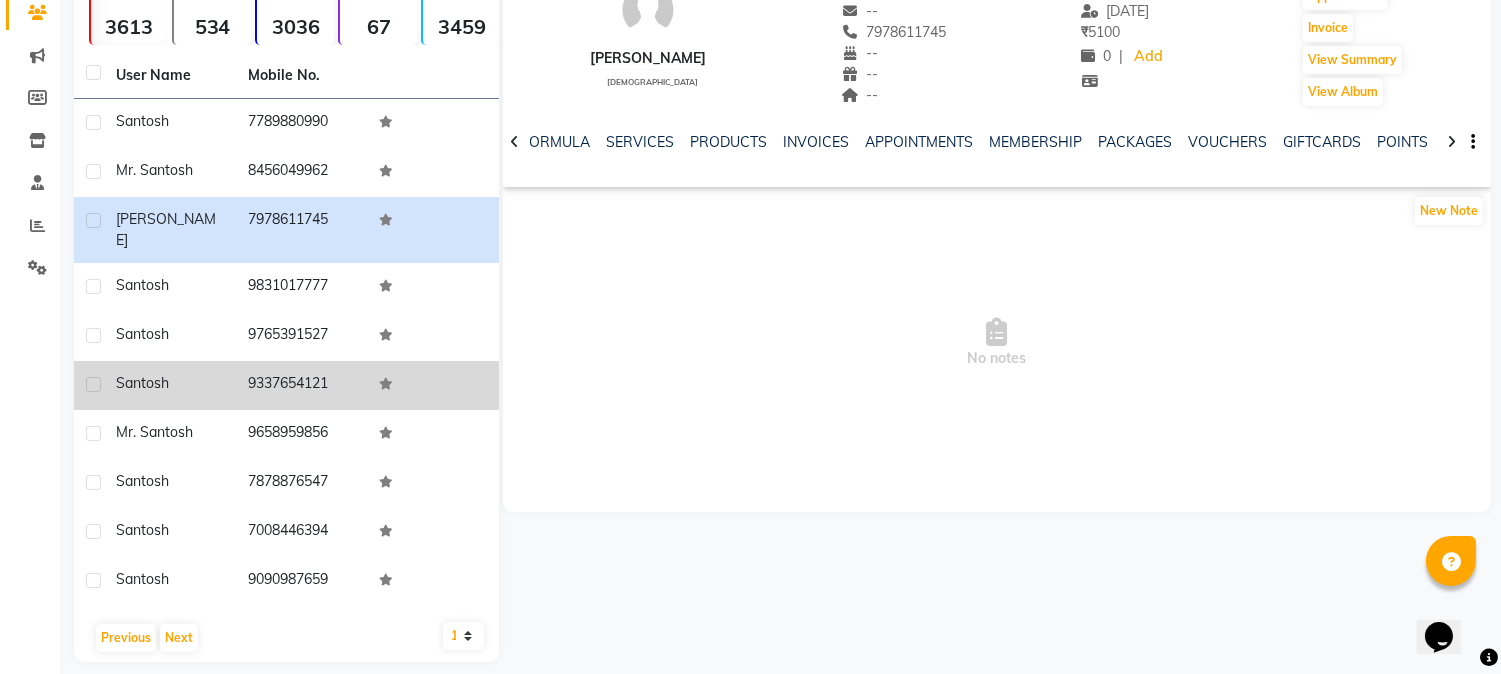 click 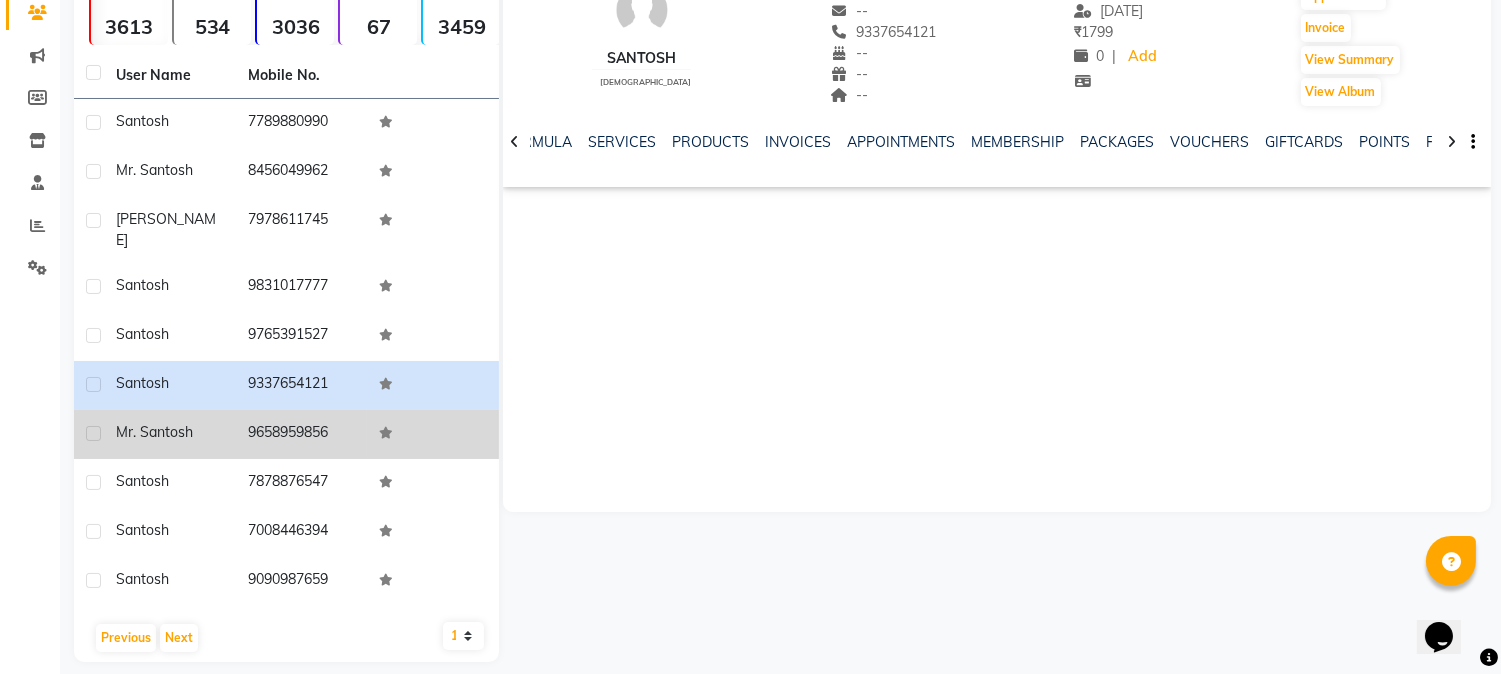 click 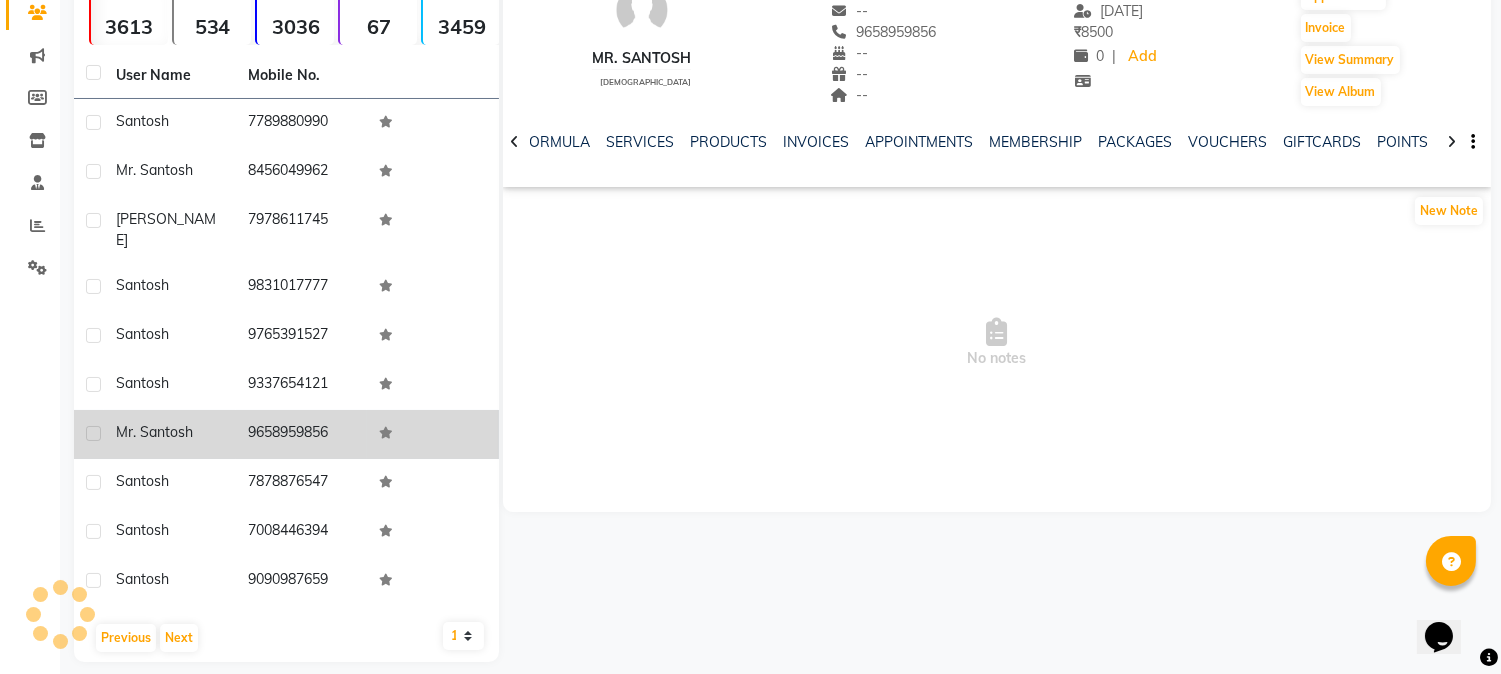click 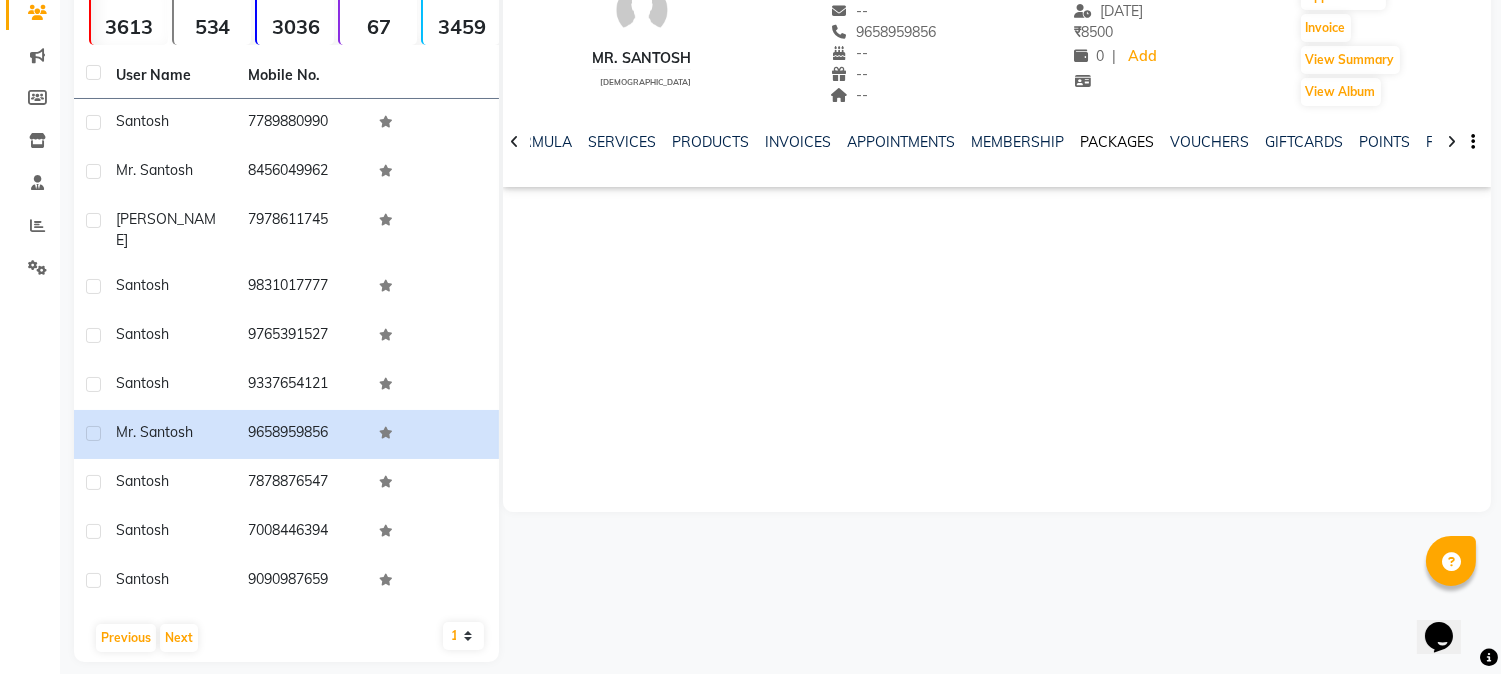 click on "PACKAGES" 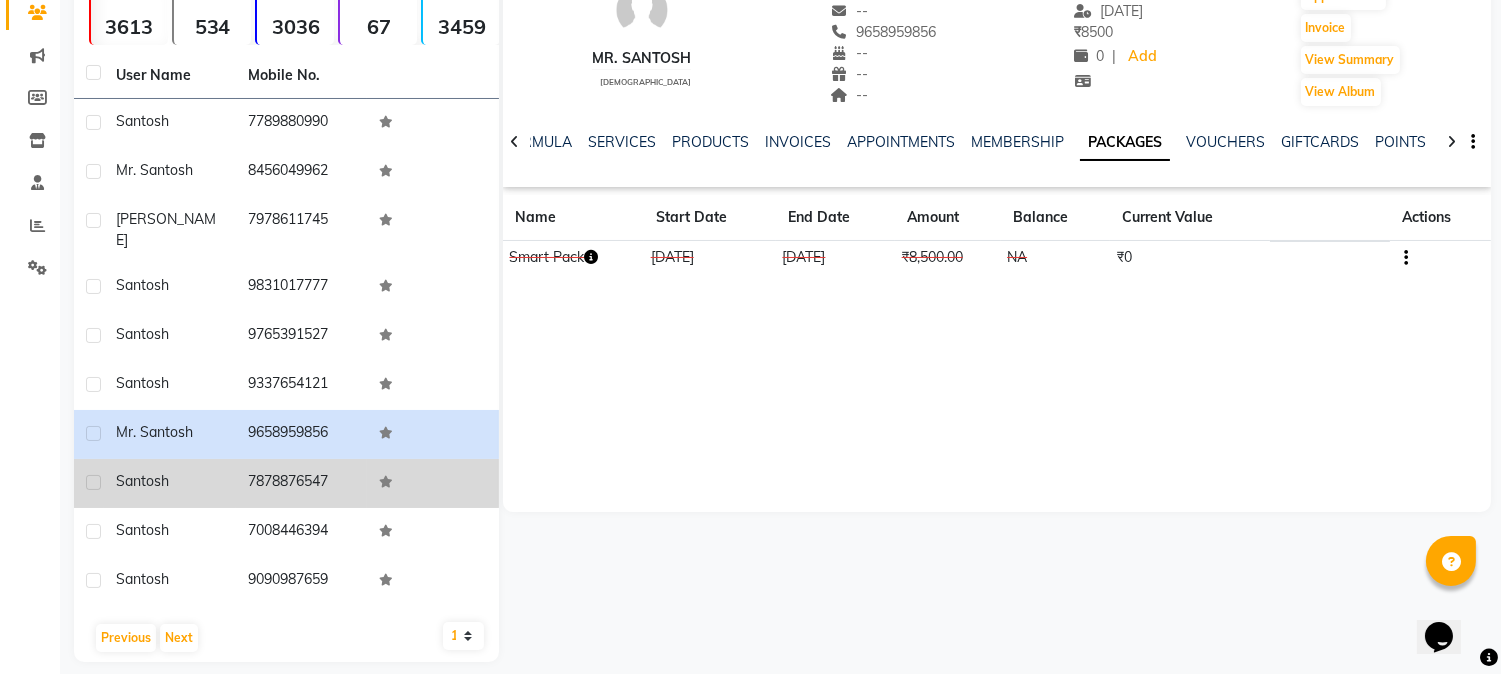click on "santosh" 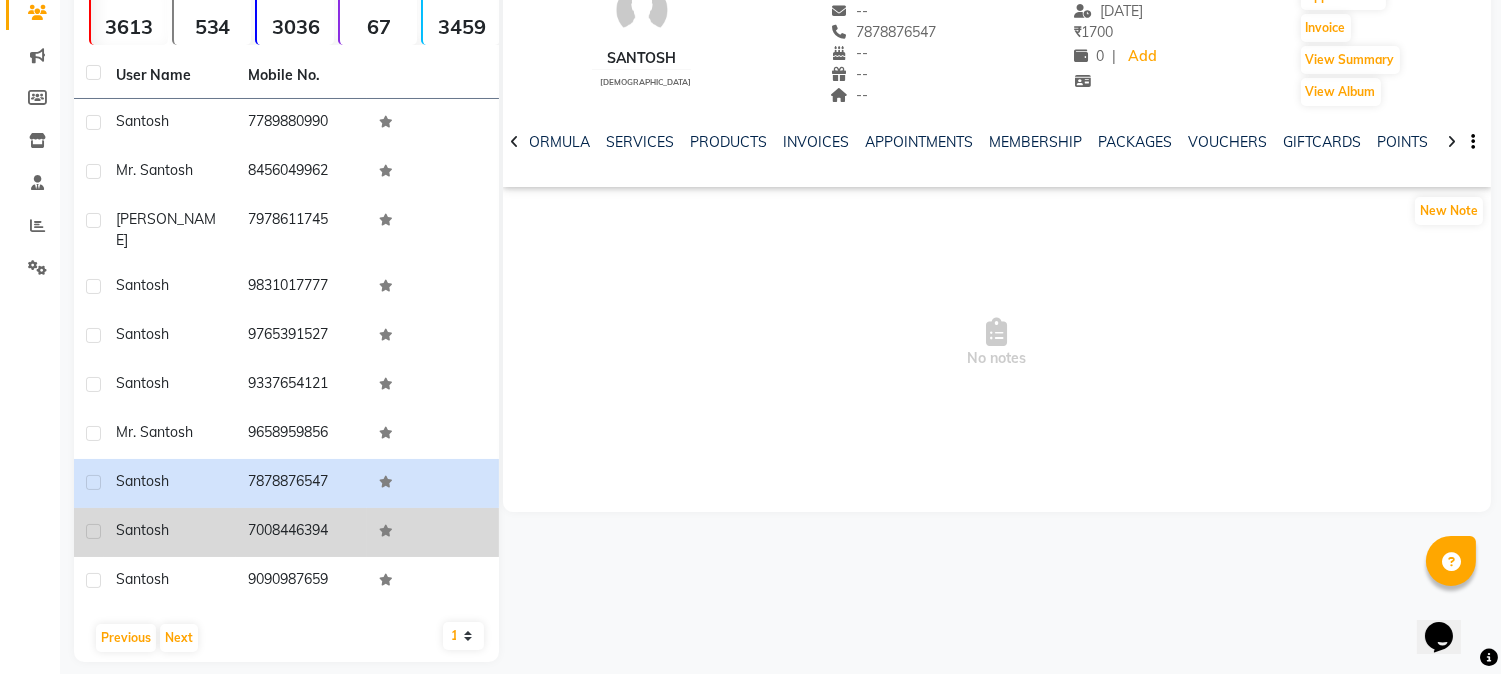 click on "Santosh" 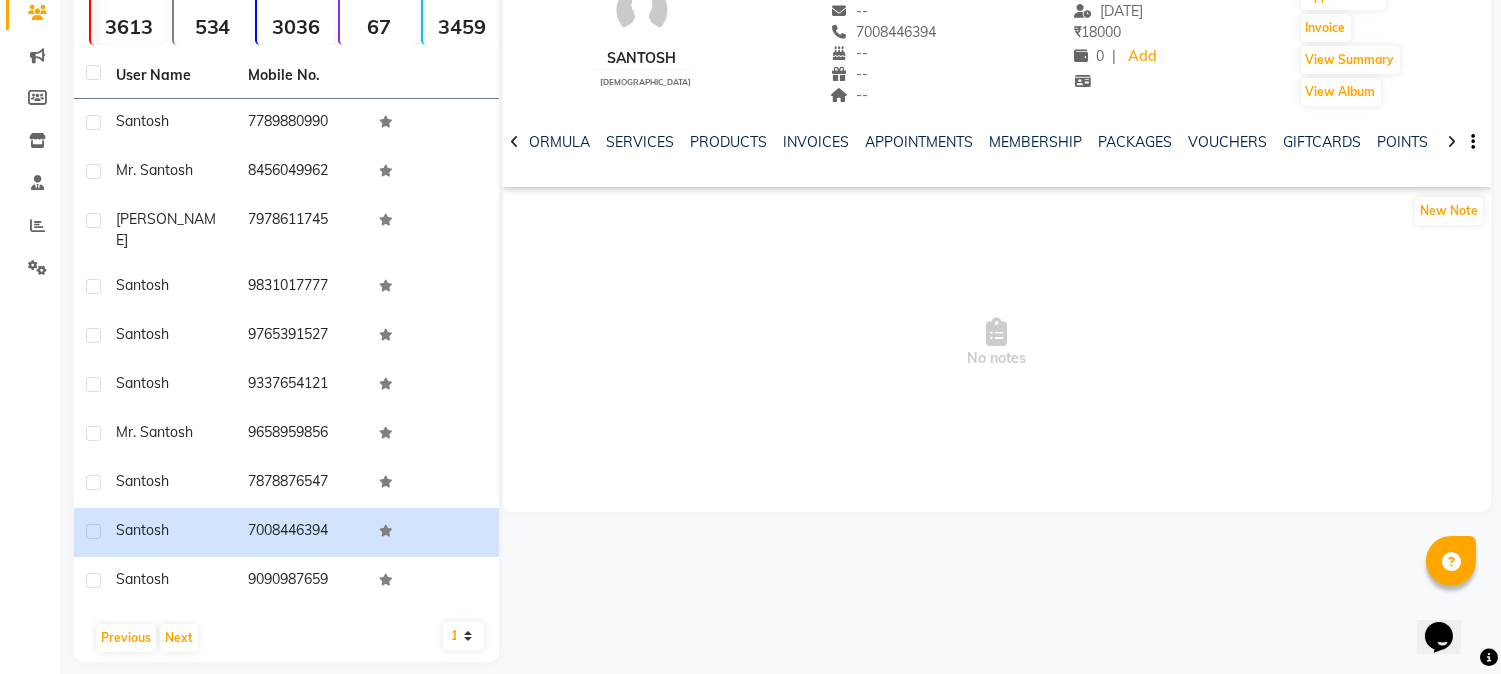 click on "PACKAGES" 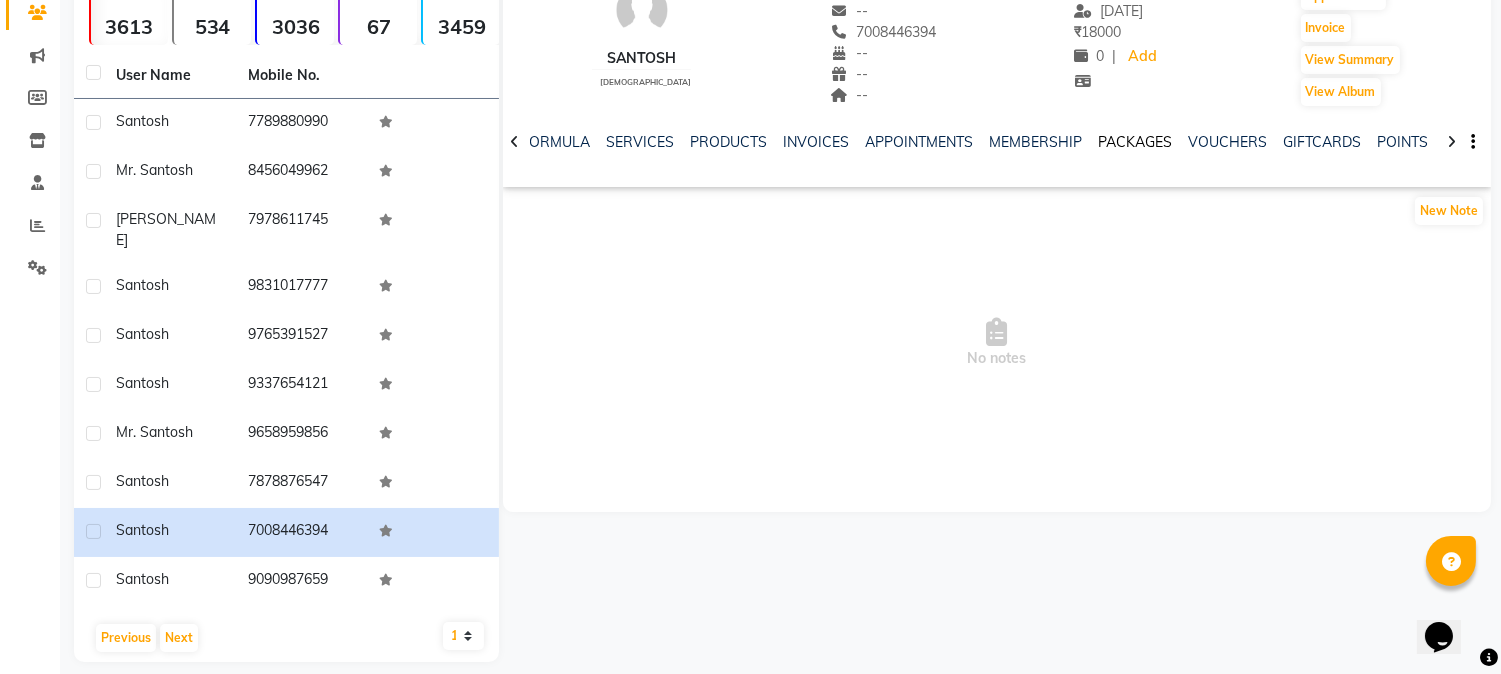 click on "PACKAGES" 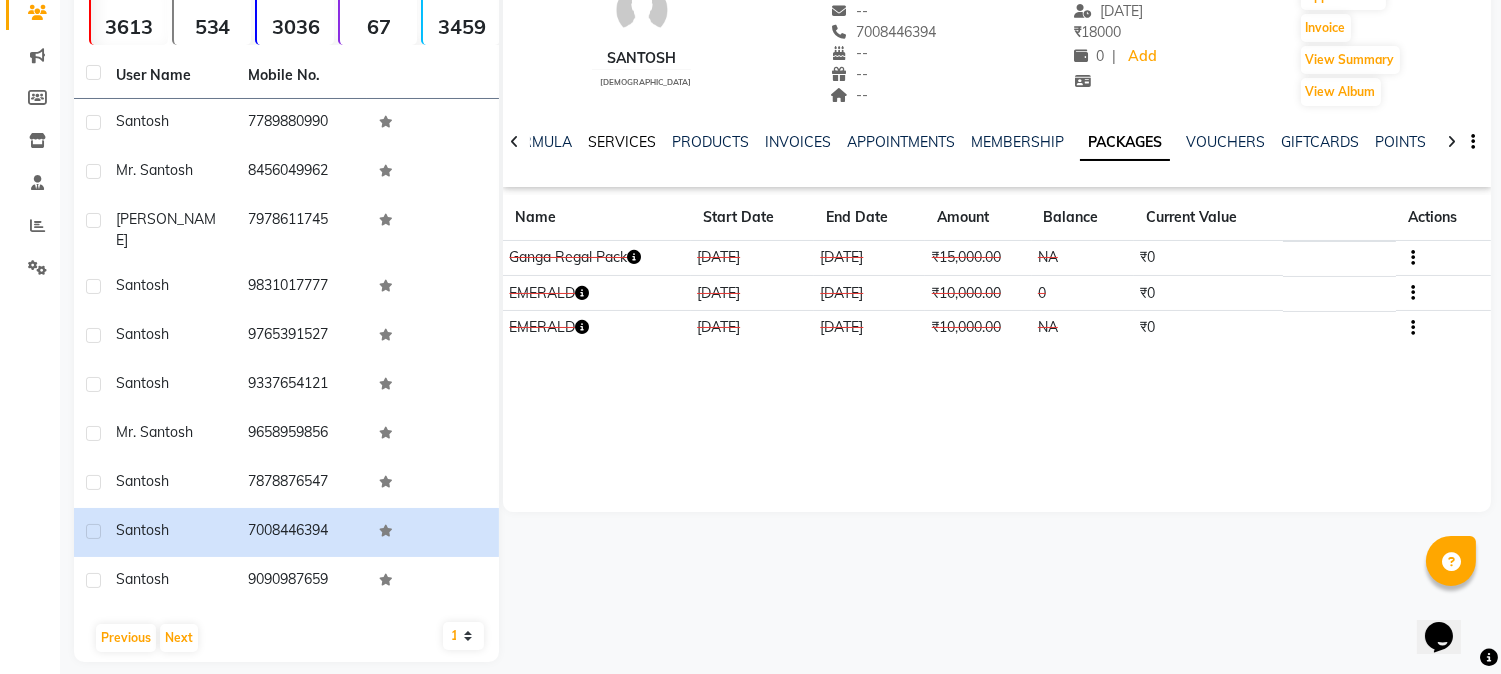 click on "SERVICES" 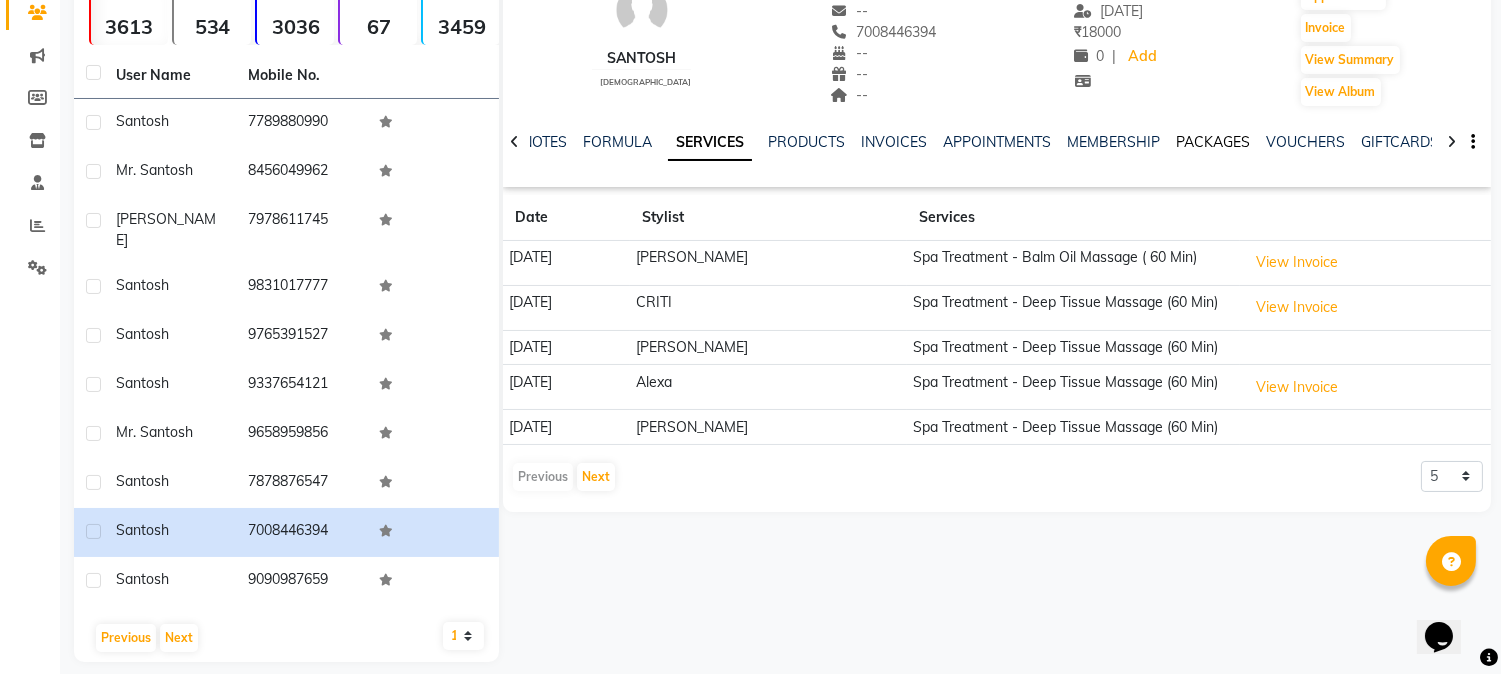 click on "PACKAGES" 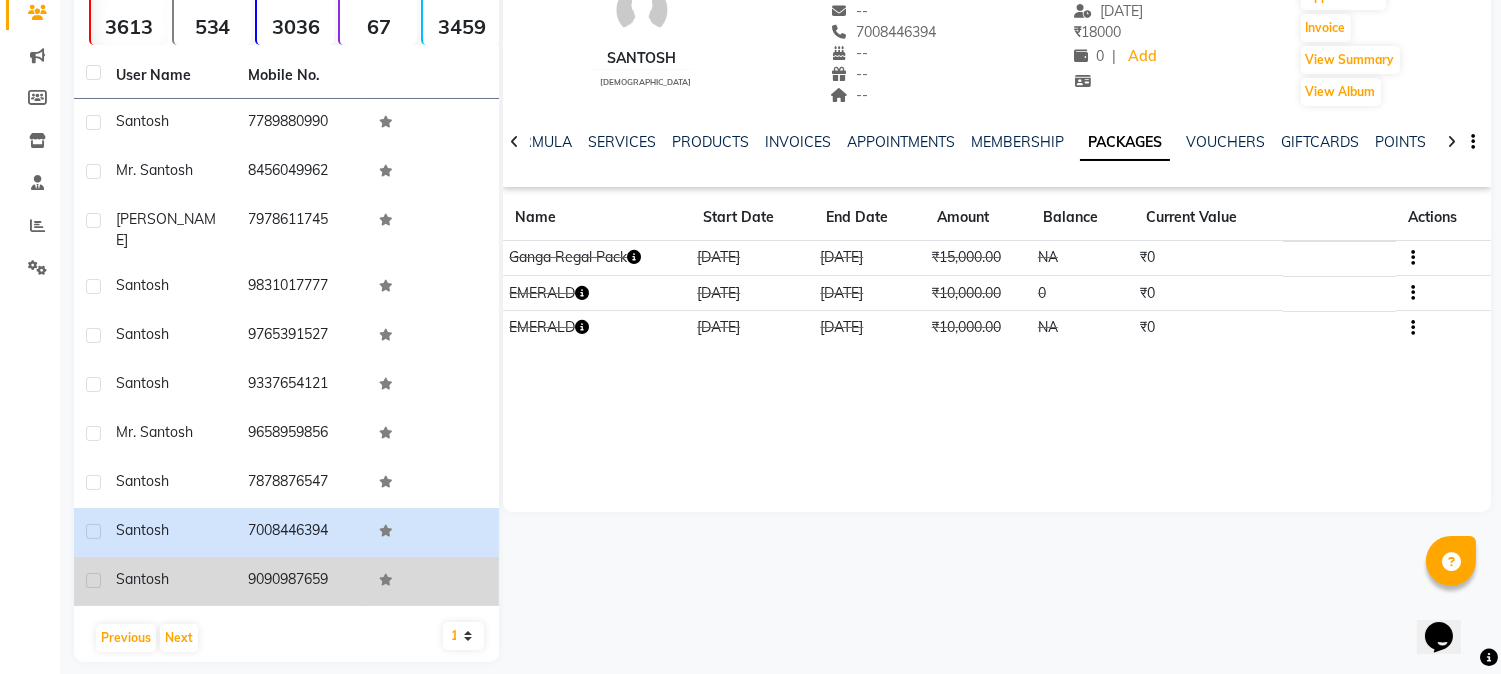 click on "santosh" 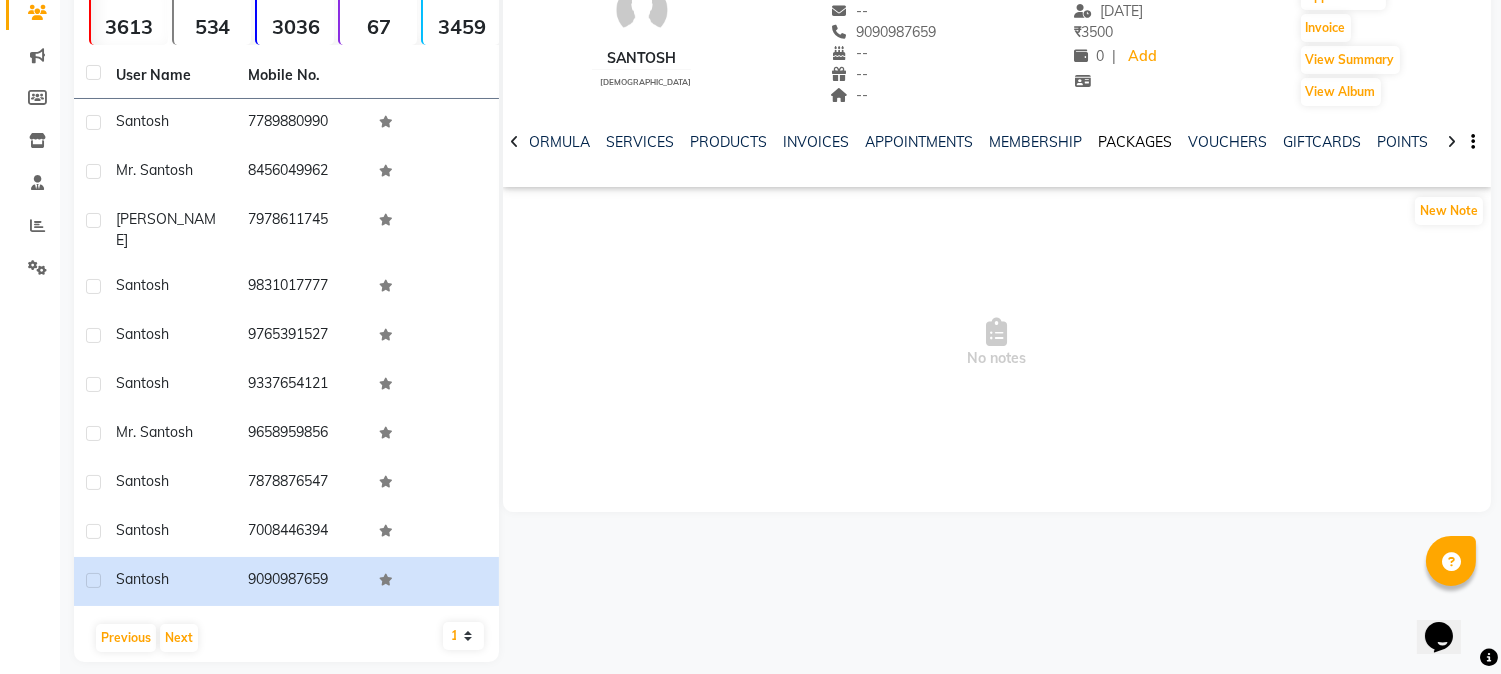 click on "PACKAGES" 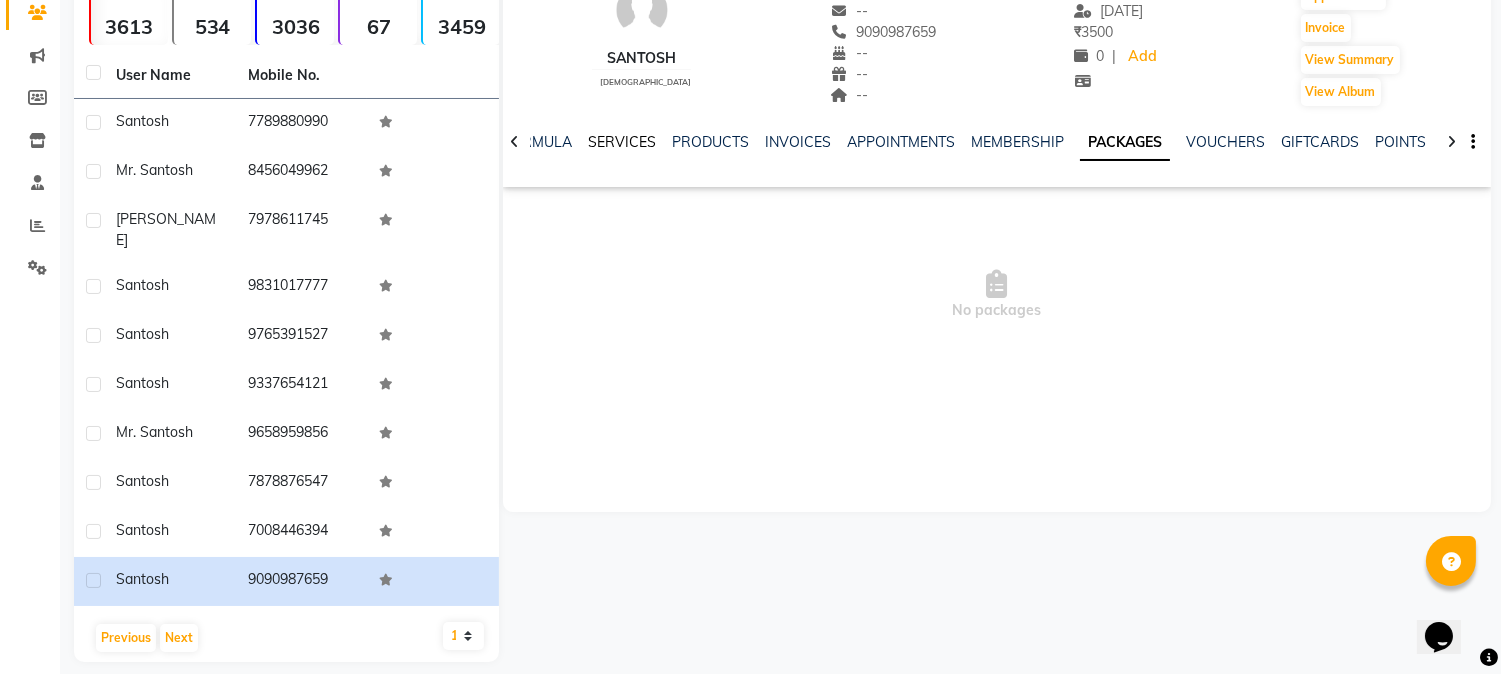 click on "SERVICES" 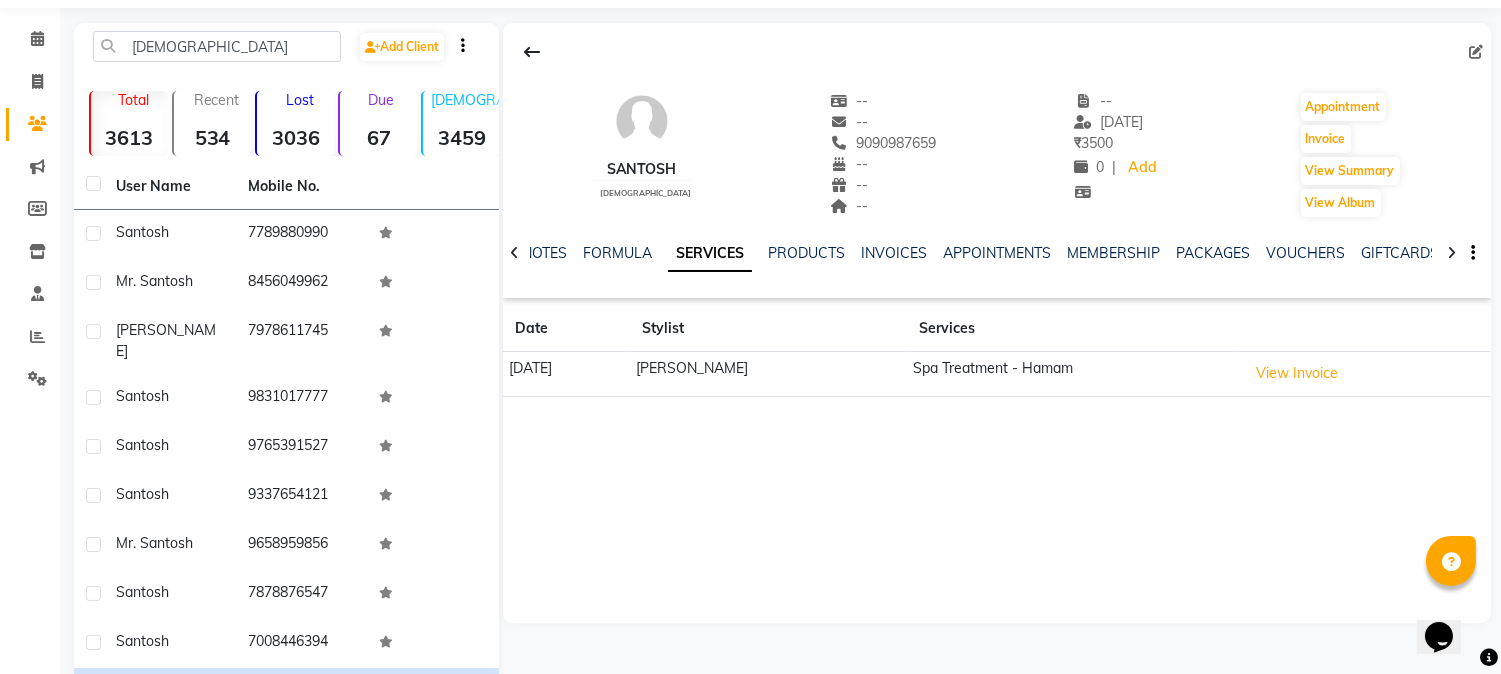 scroll, scrollTop: 175, scrollLeft: 0, axis: vertical 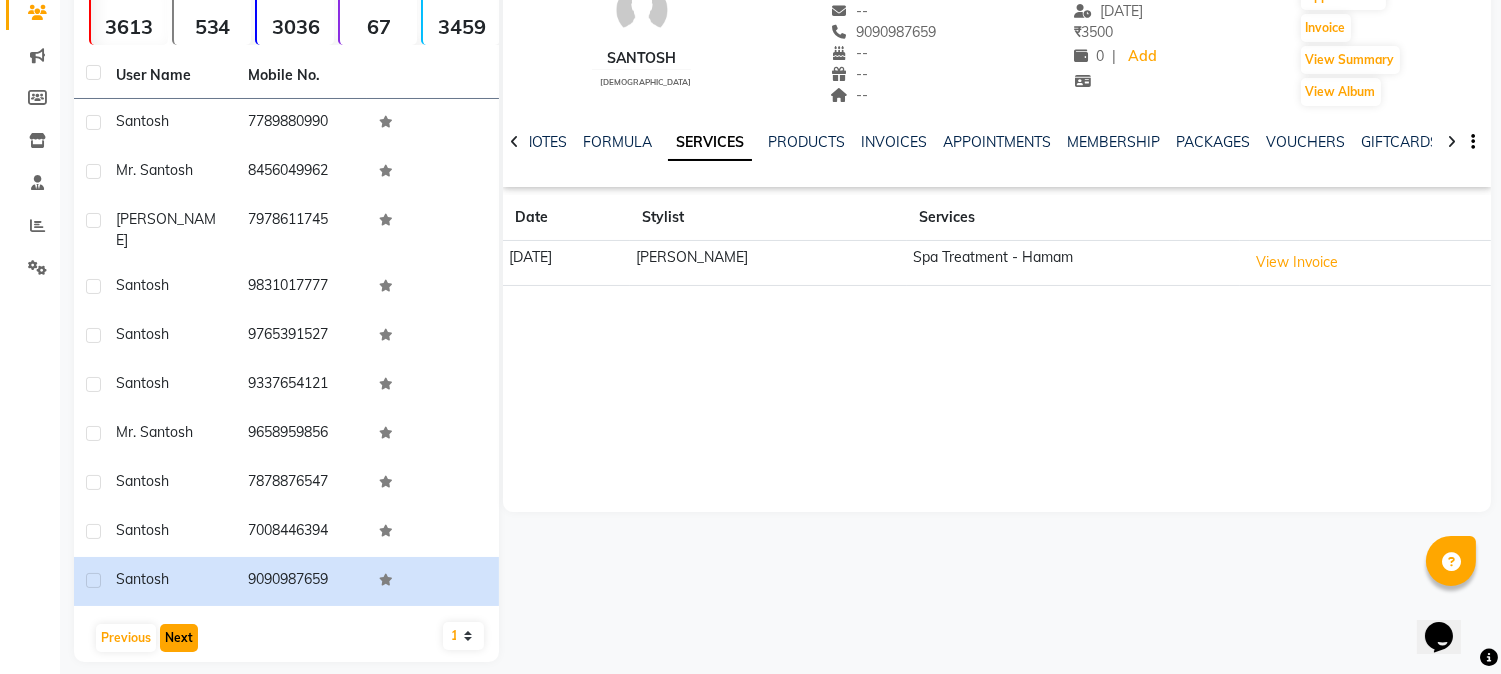 click on "Next" 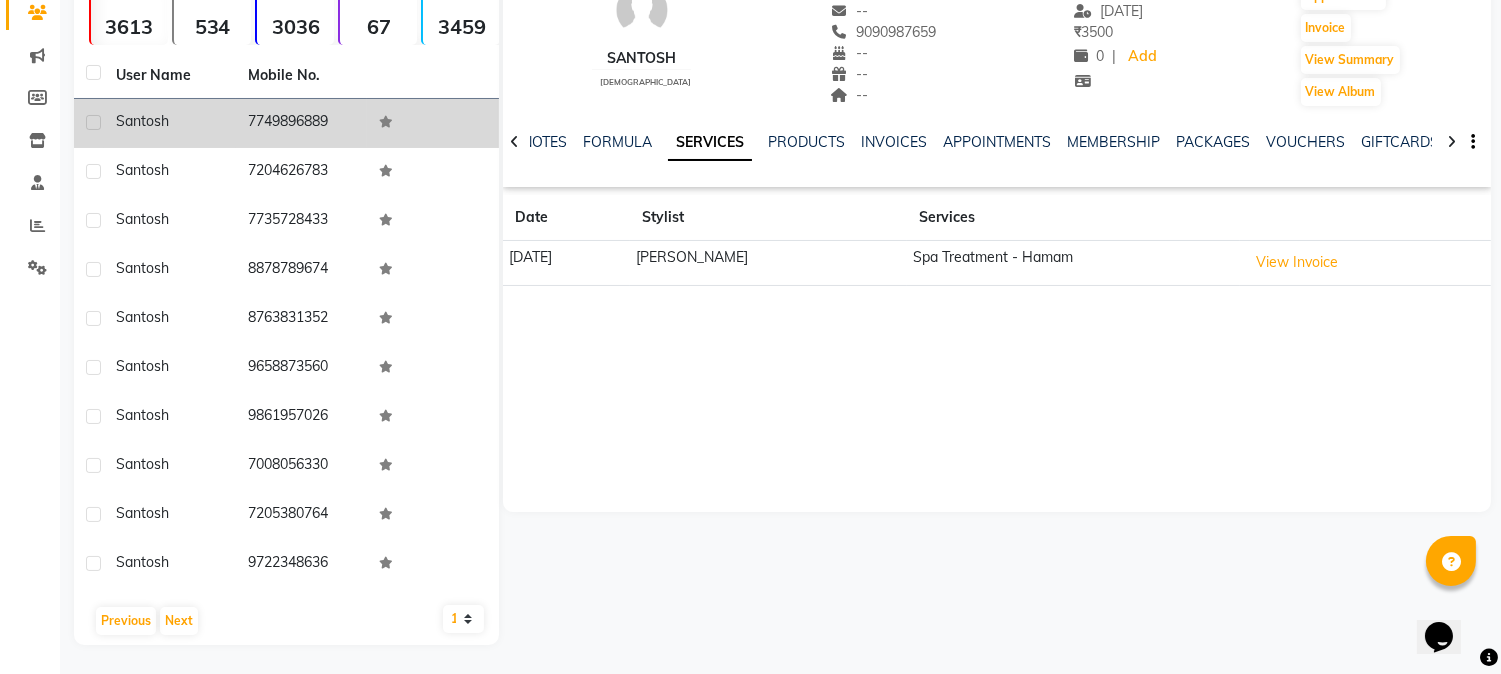 click on "7749896889" 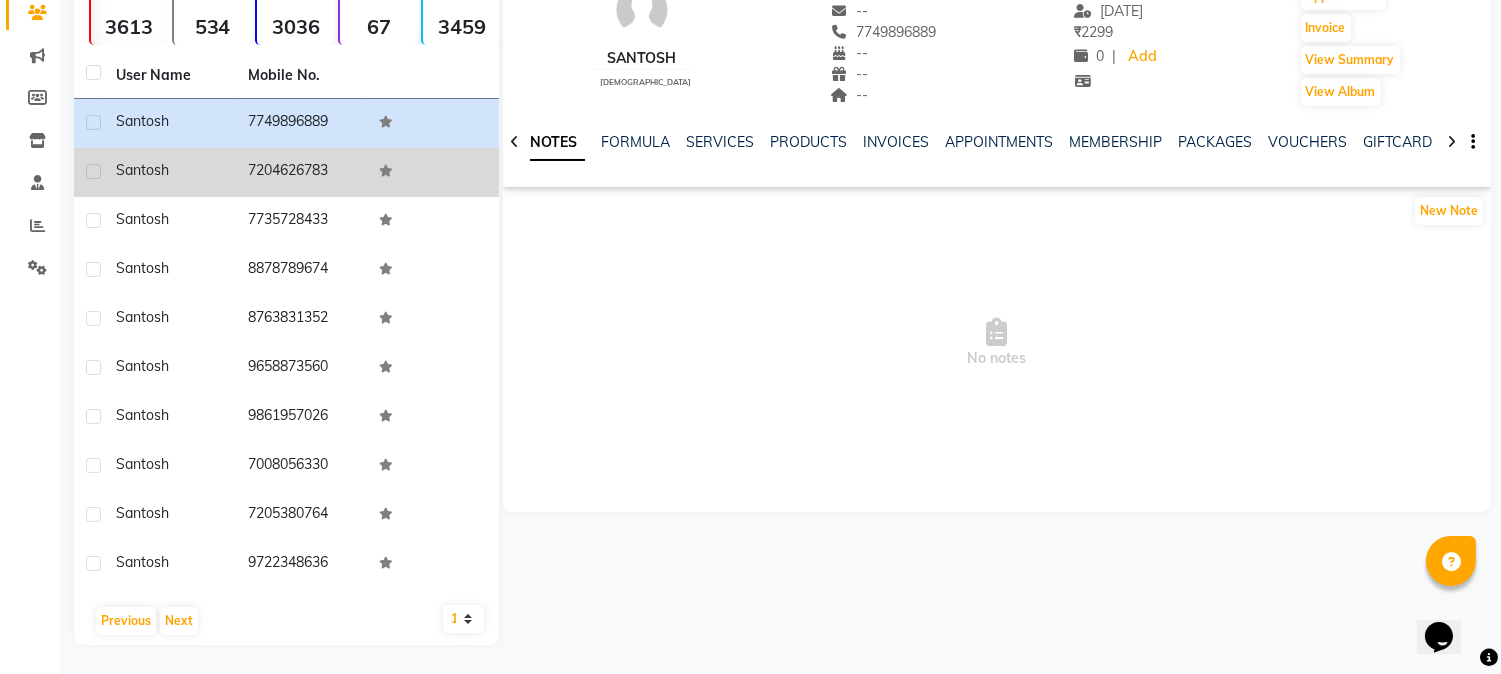 click on "7204626783" 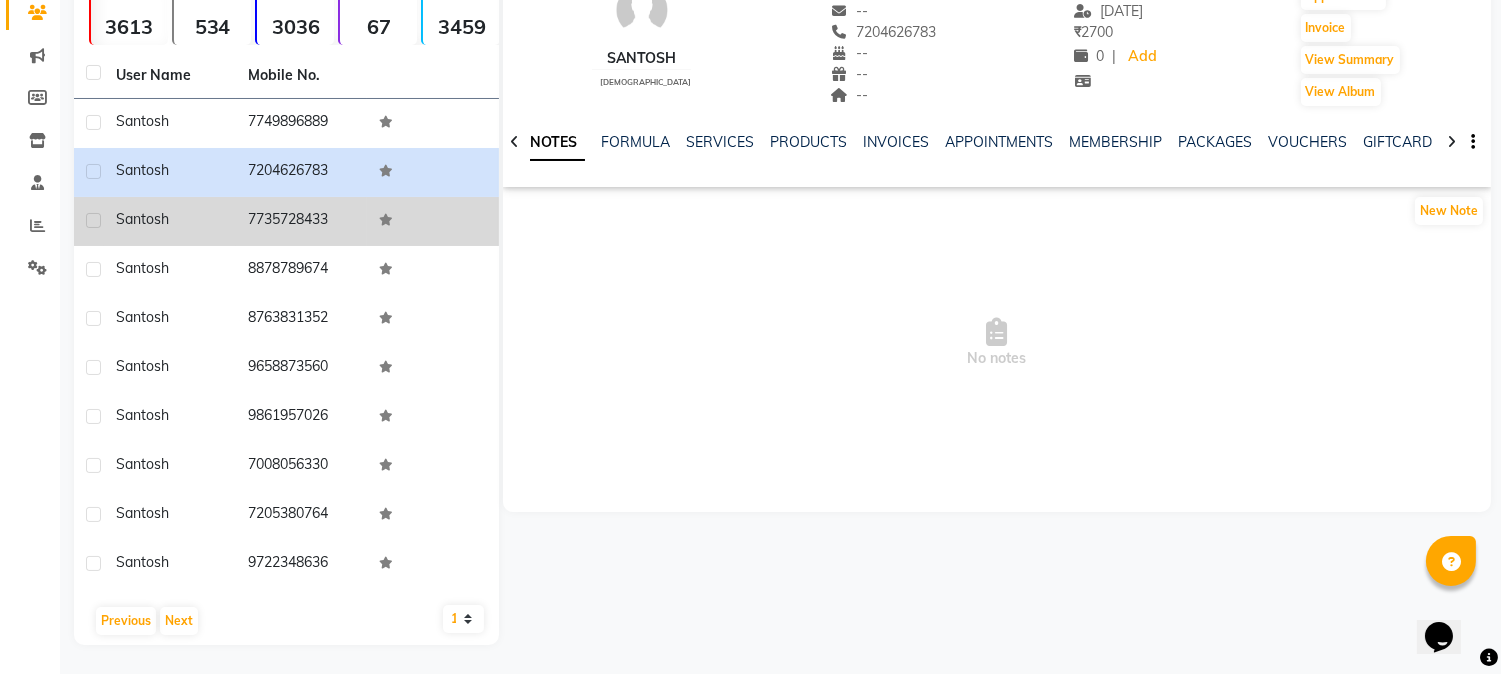 click on "santosh" 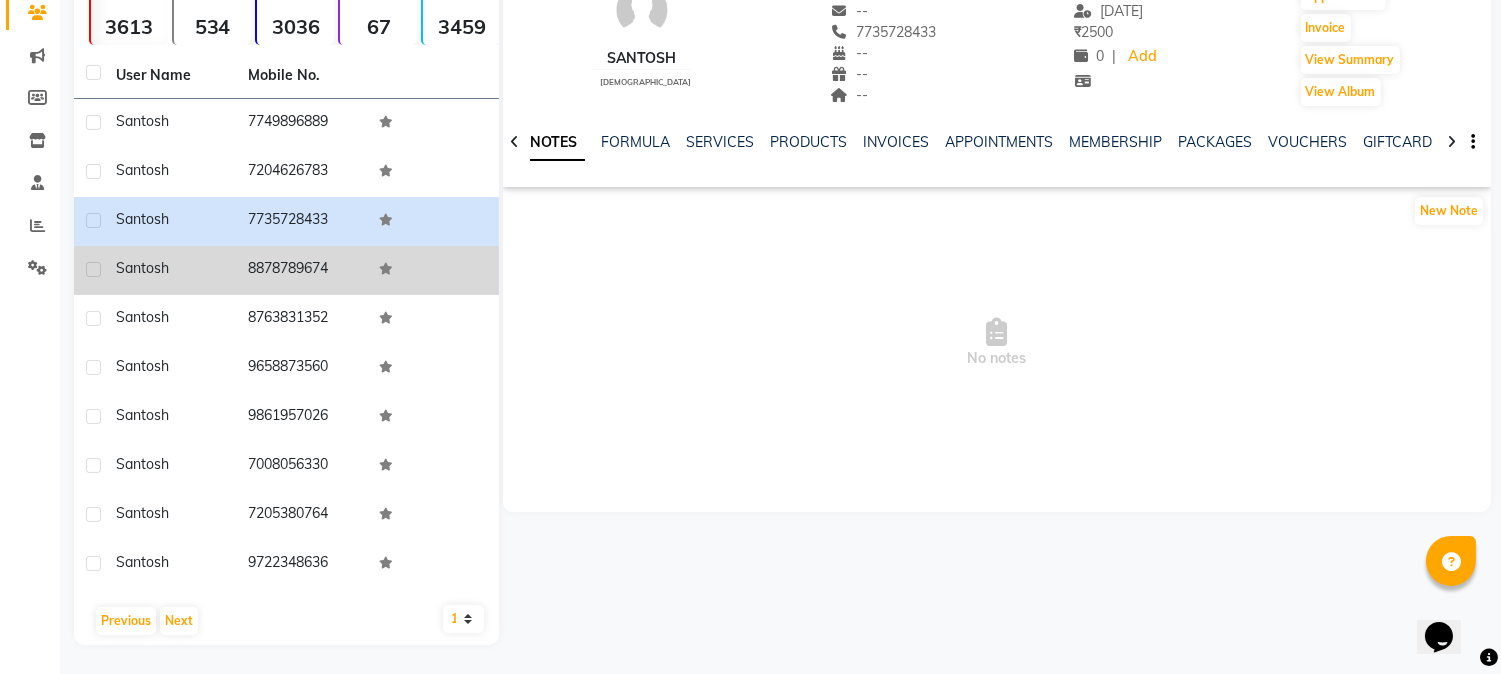 click on "santosh" 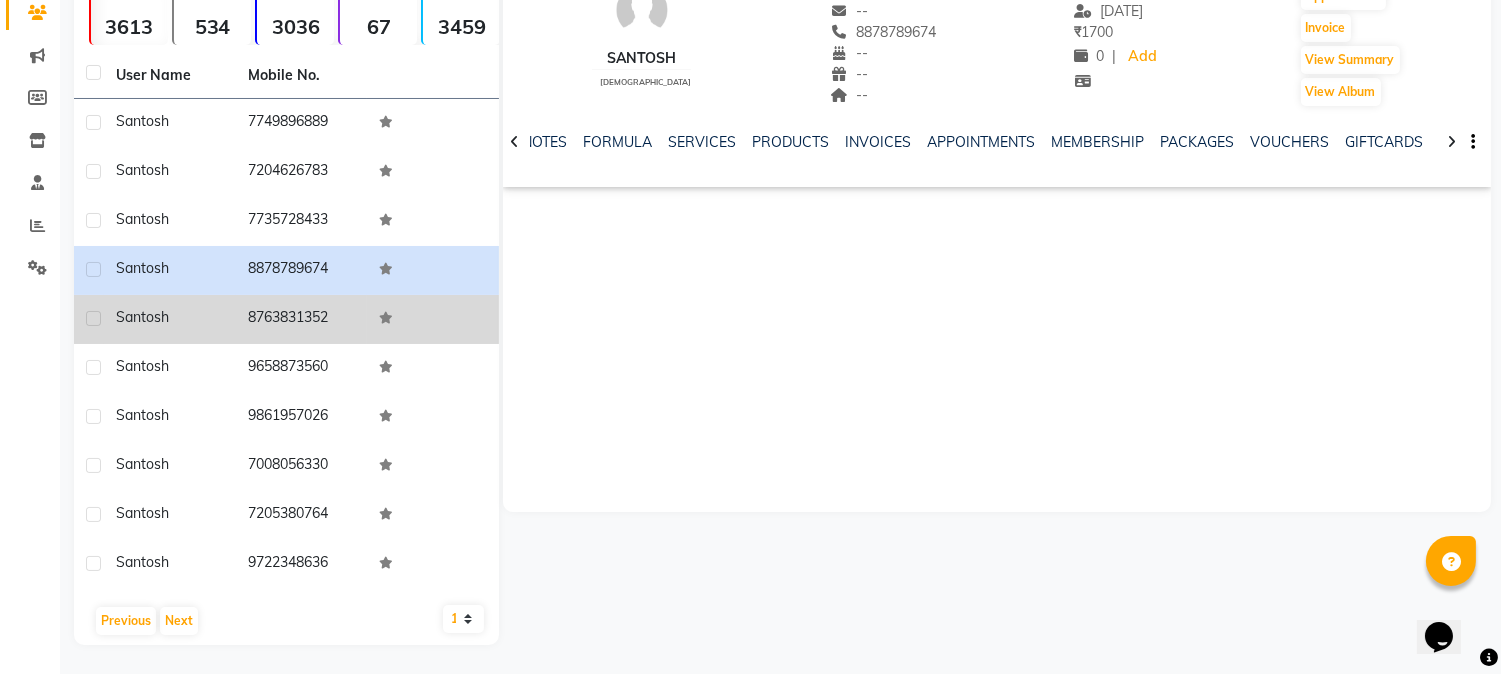 click on "santosh" 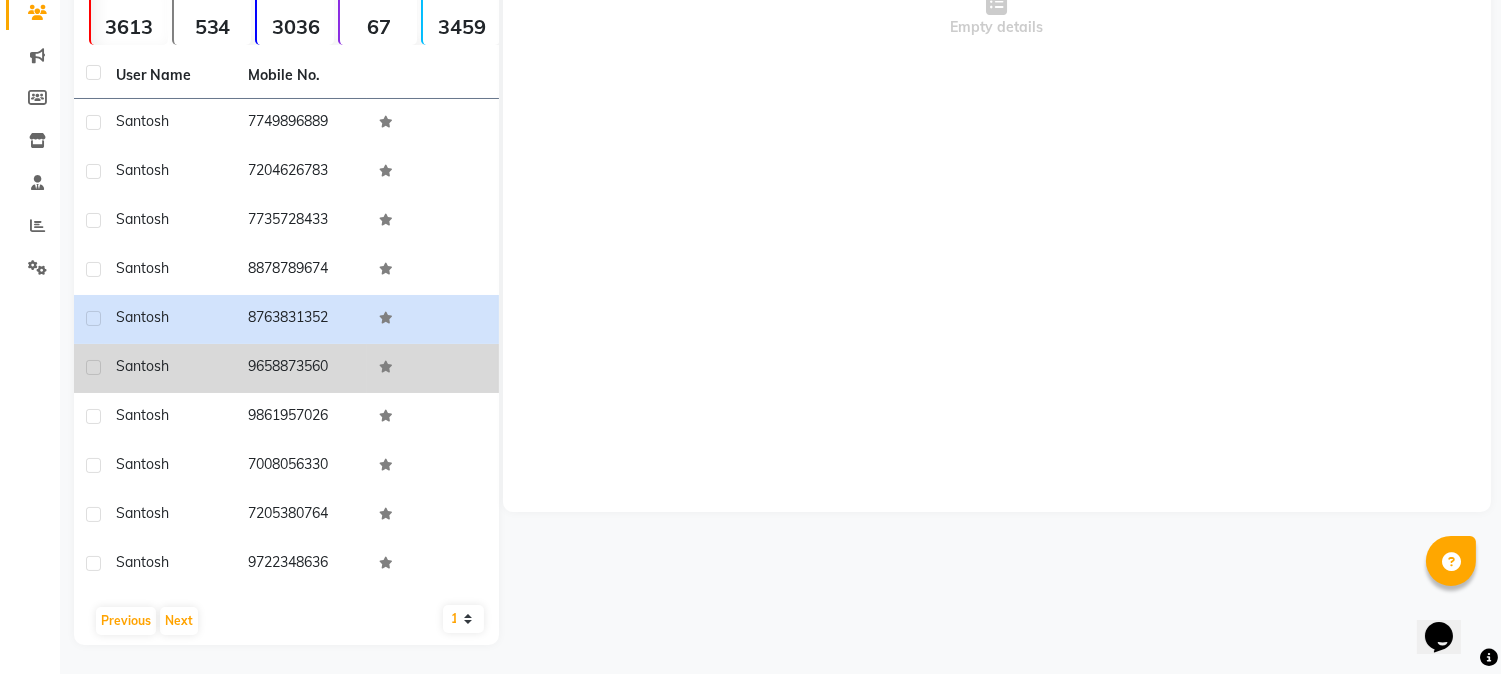 click on "9658873560" 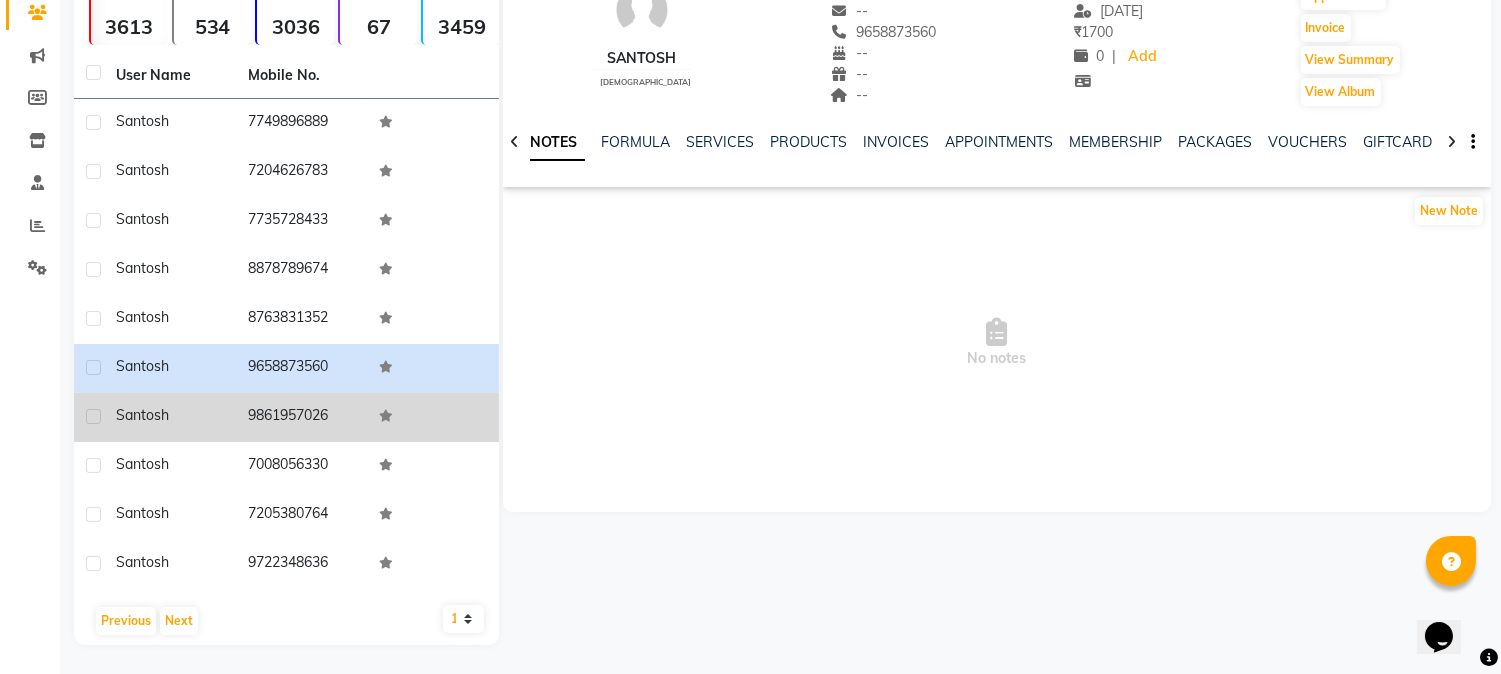 click 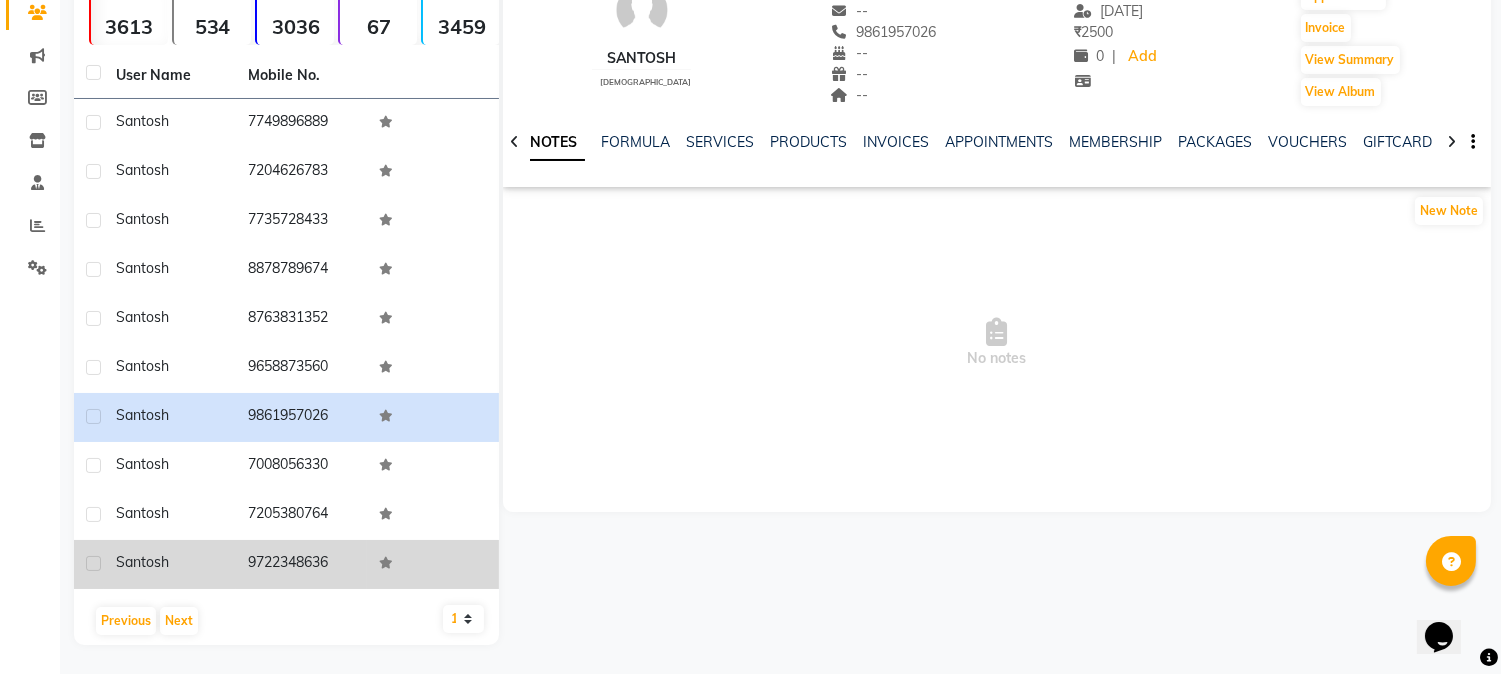 drag, startPoint x: 234, startPoint y: 483, endPoint x: 128, endPoint y: 542, distance: 121.313644 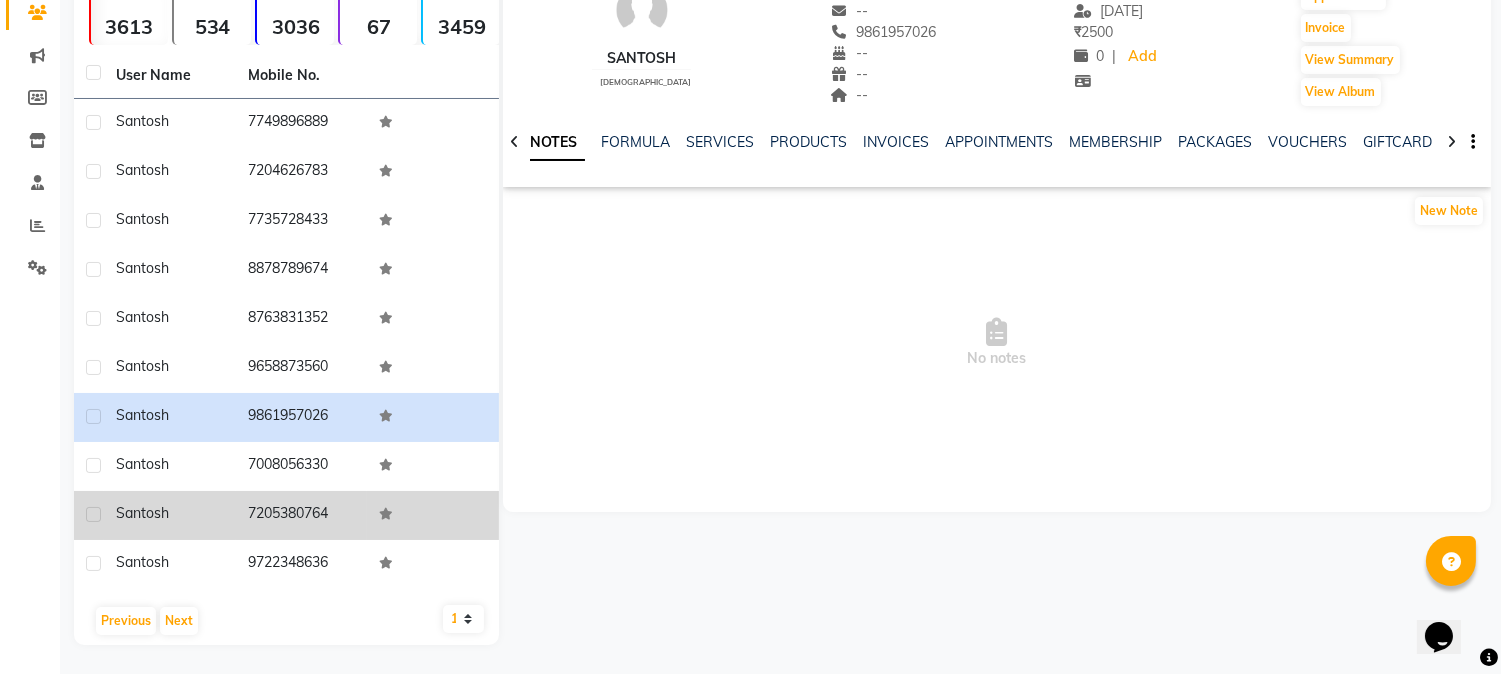 click on "santosh" 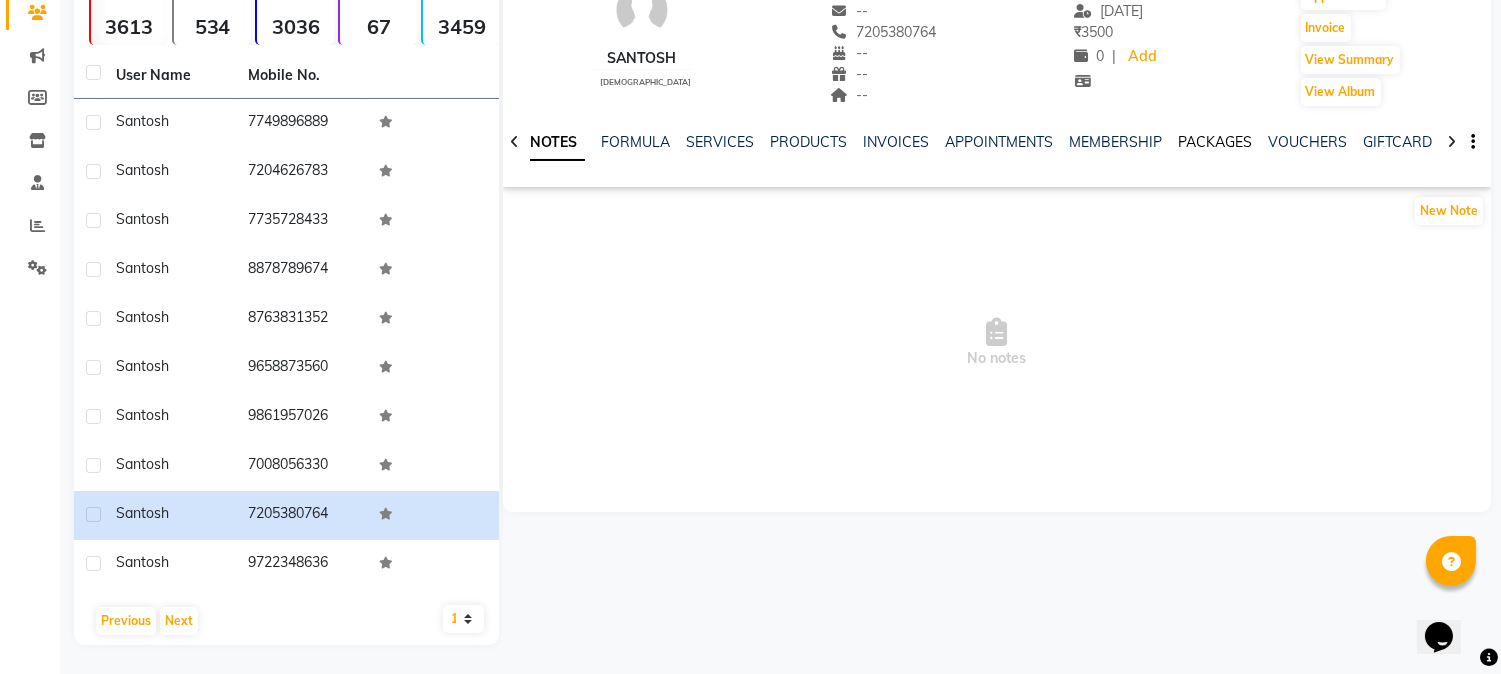 click on "PACKAGES" 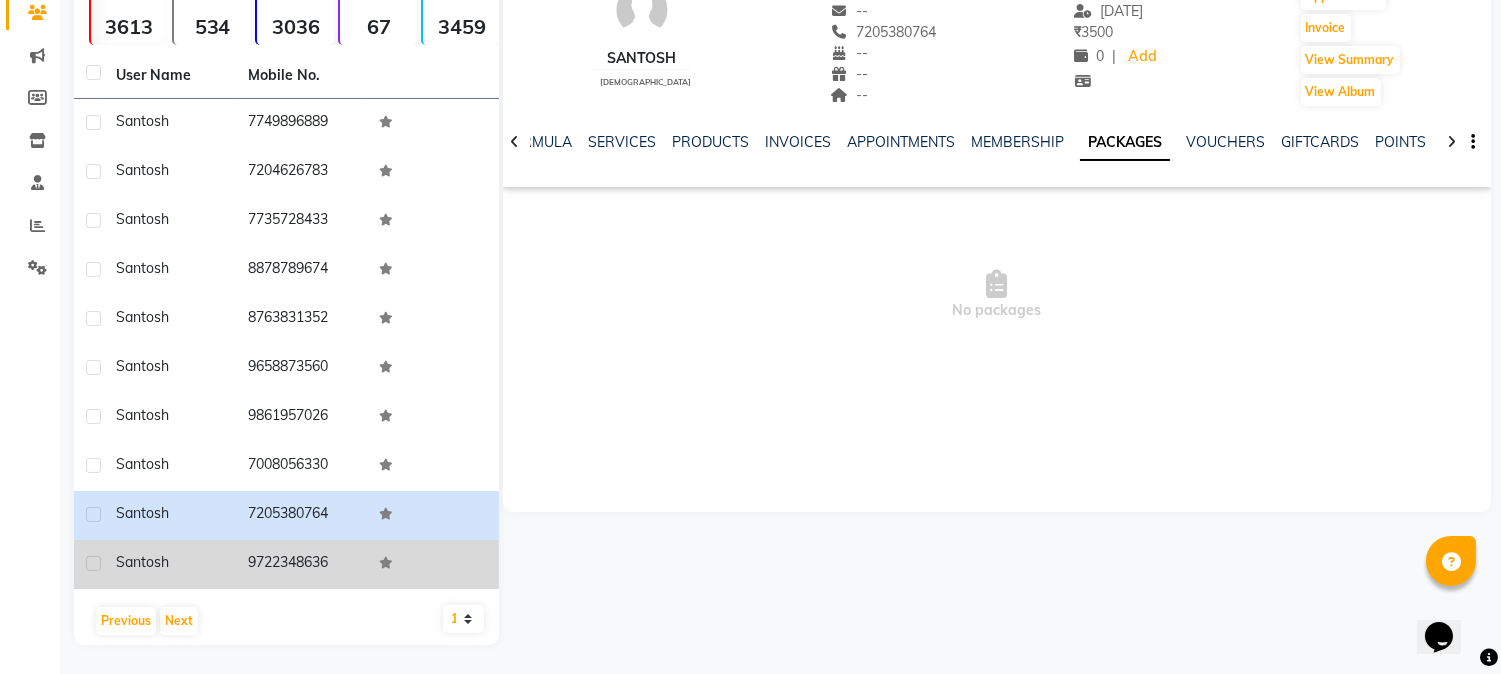 click on "santosh" 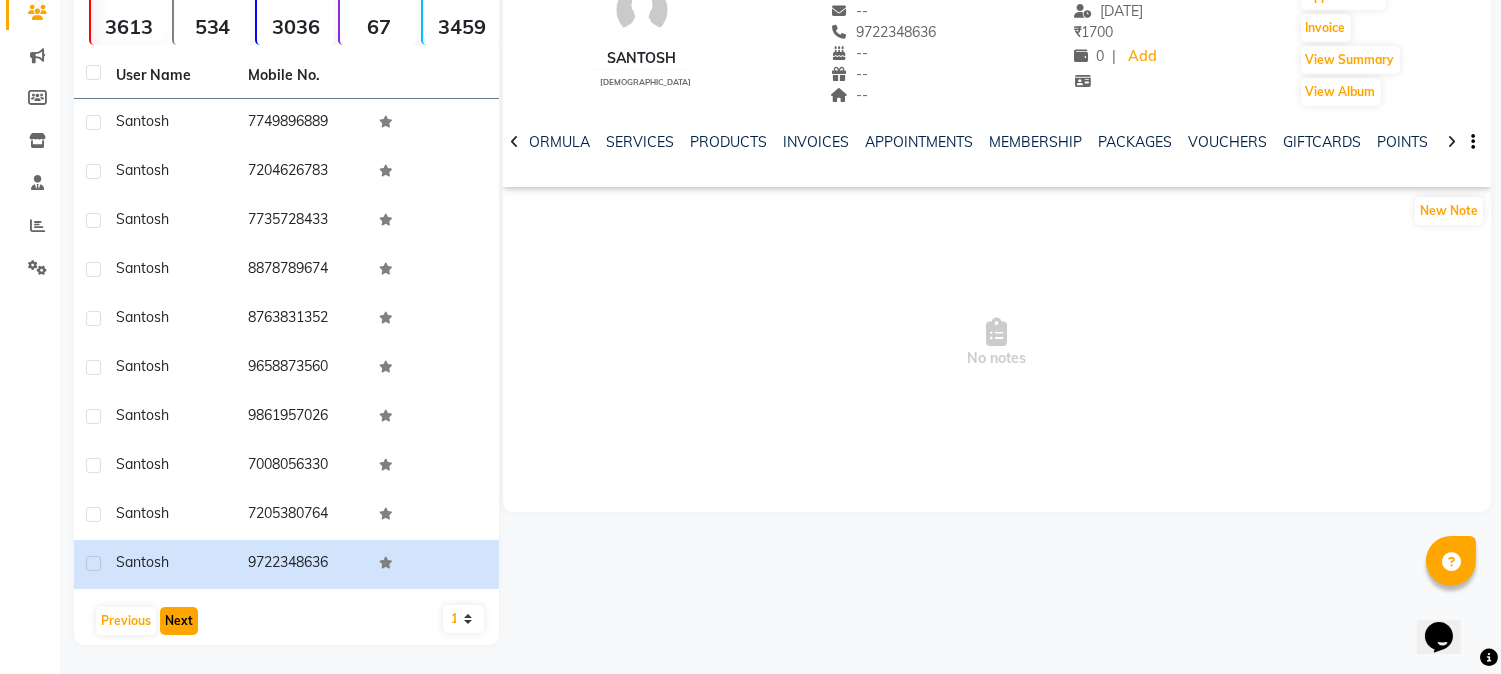 click on "Next" 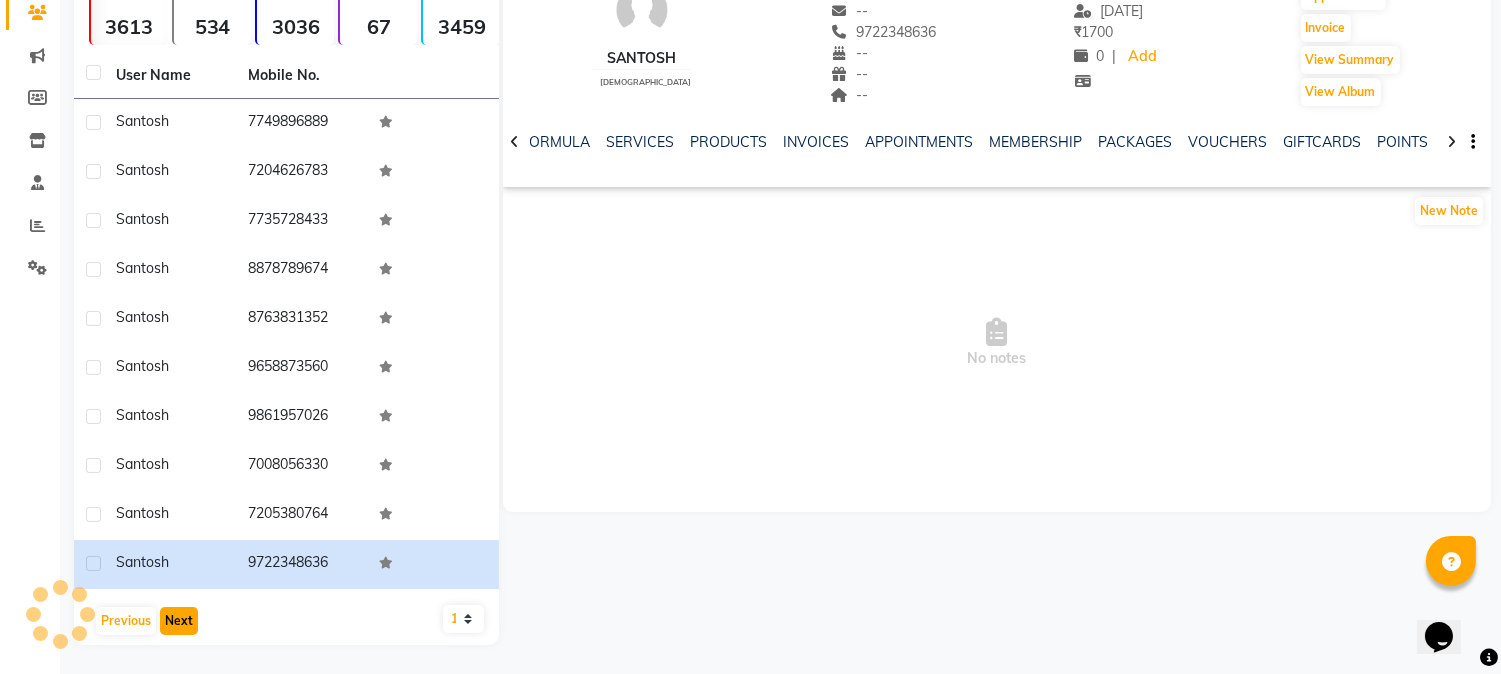 scroll, scrollTop: 42, scrollLeft: 0, axis: vertical 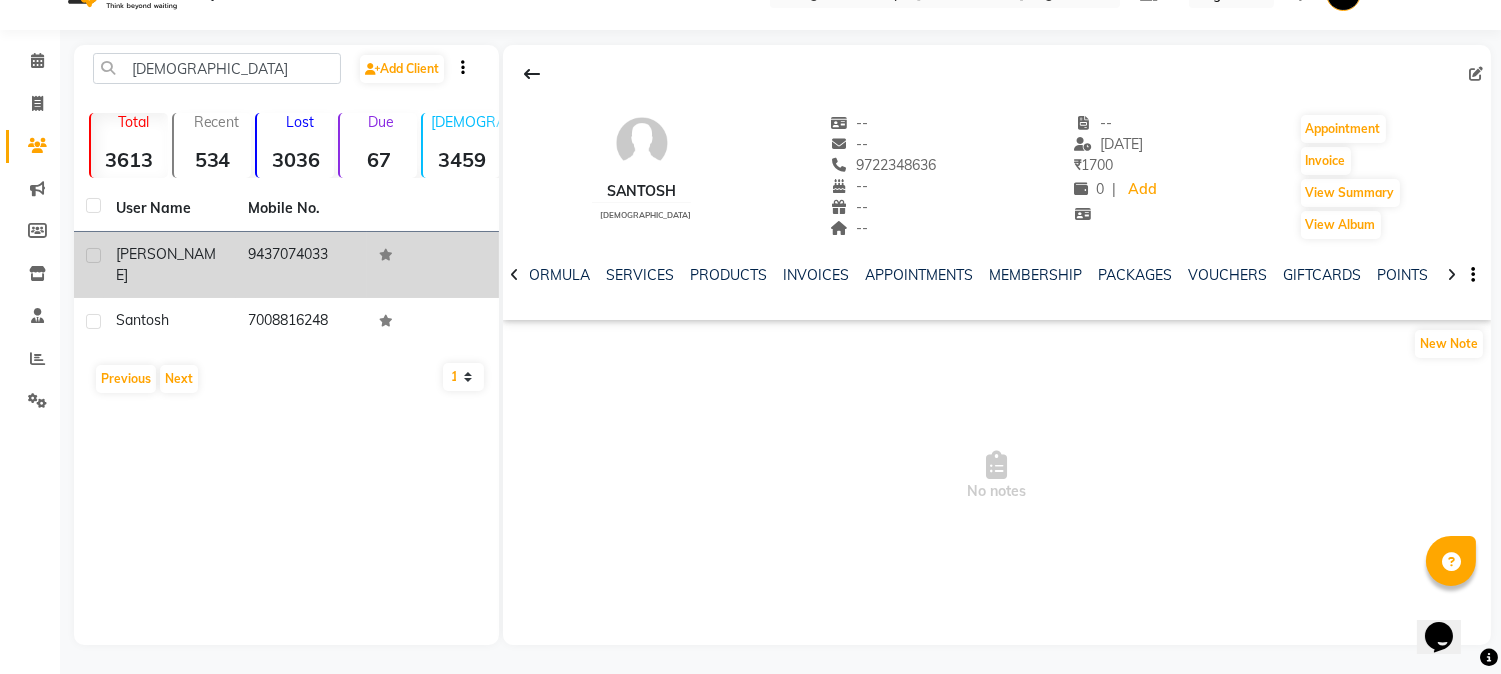 click on "[PERSON_NAME]" 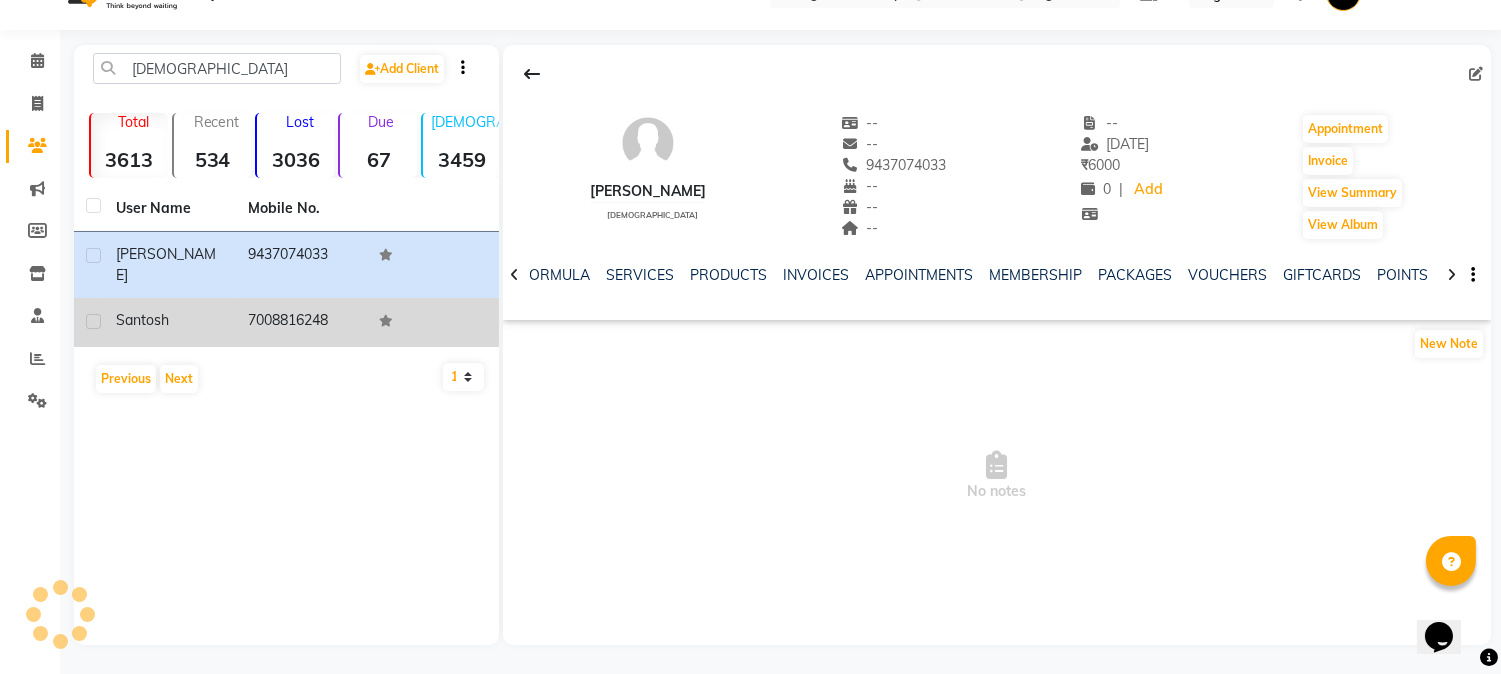 click on "7008816248" 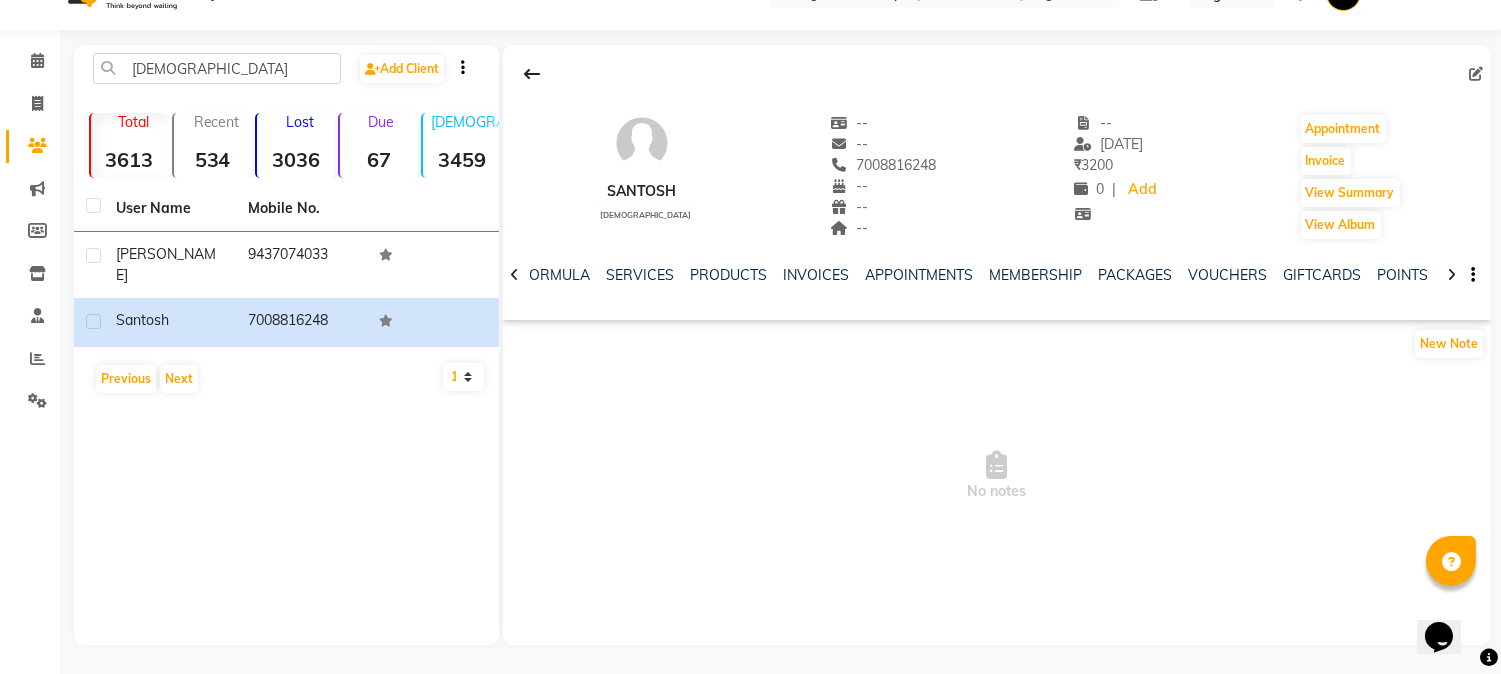 click on "PACKAGES" 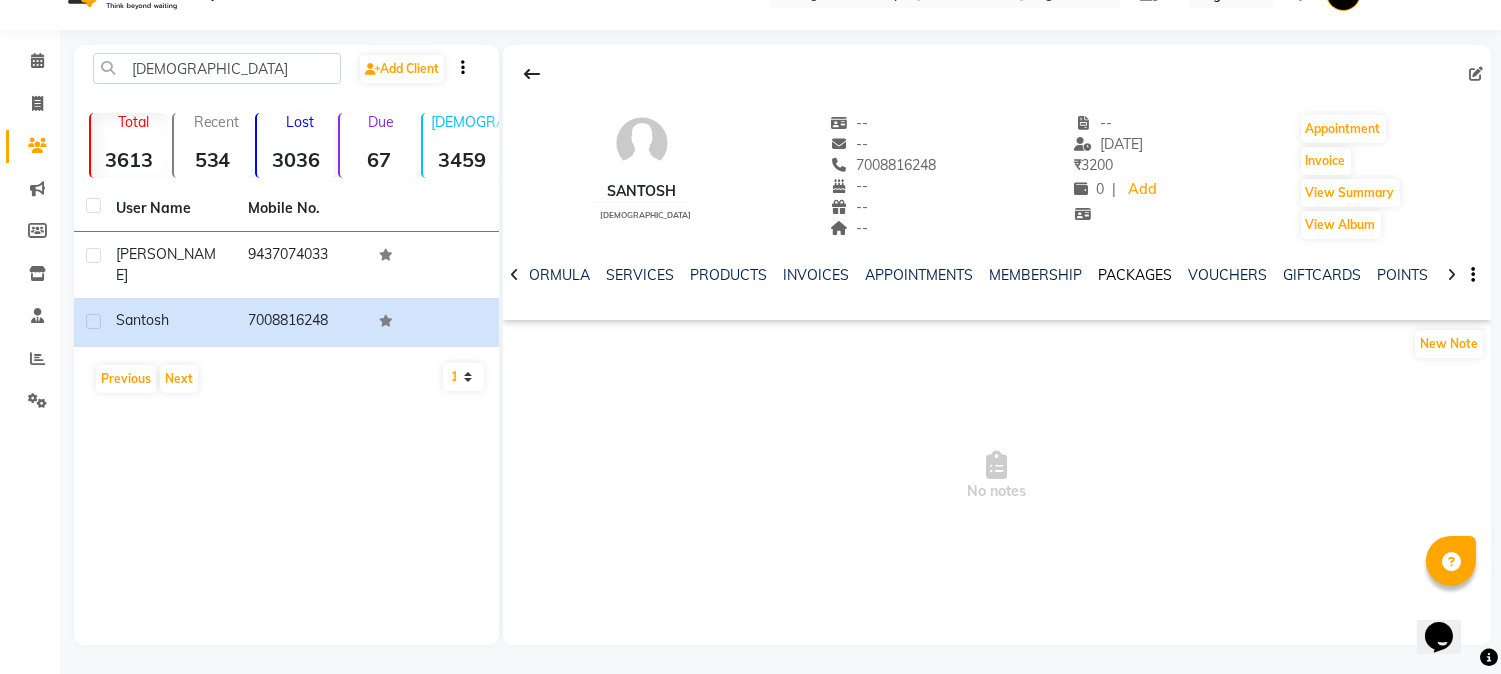 click on "PACKAGES" 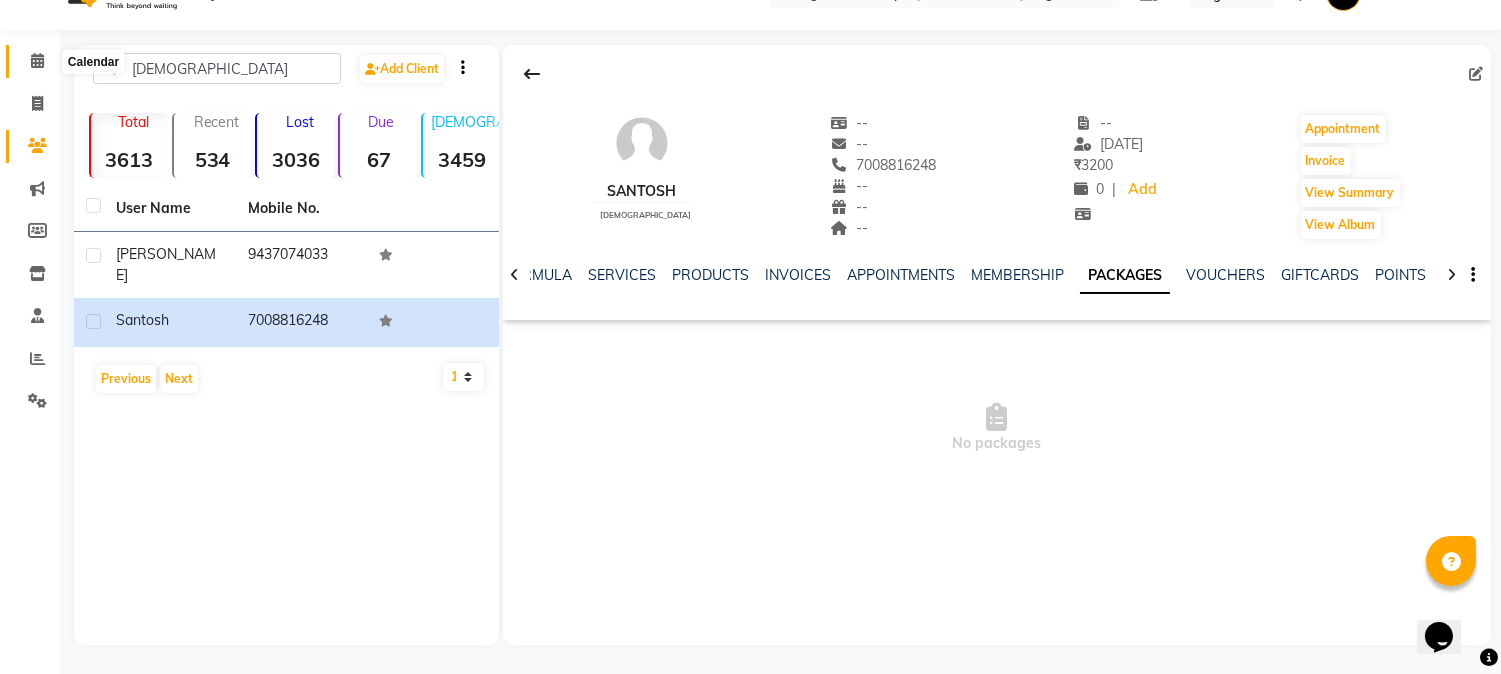 click 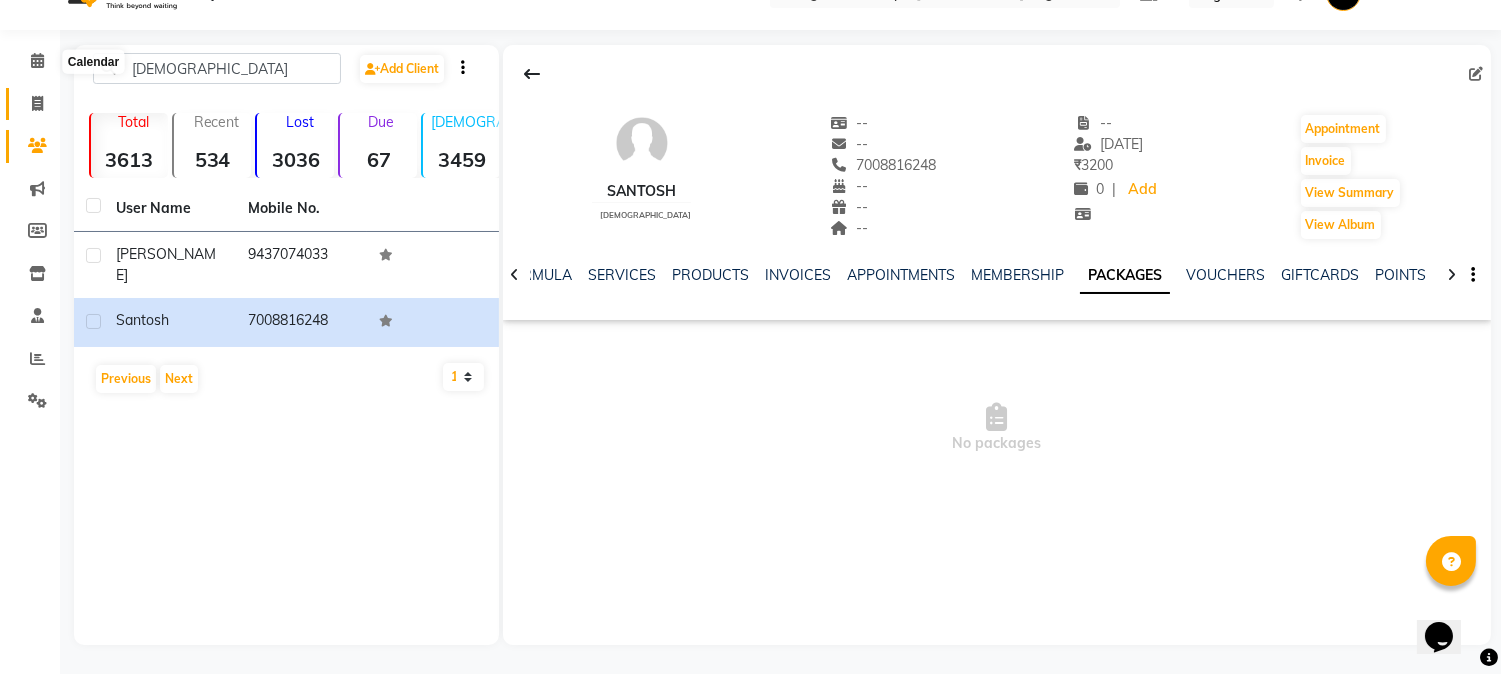 click 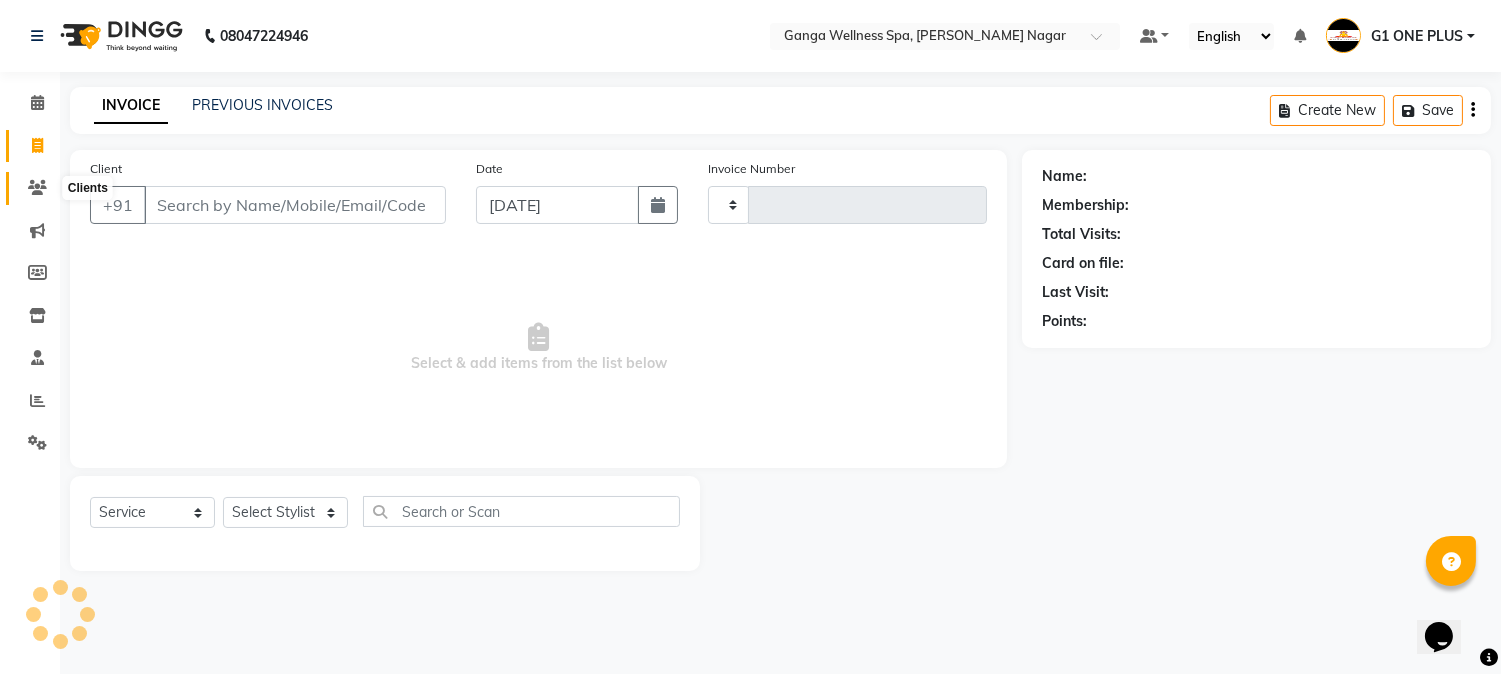 click 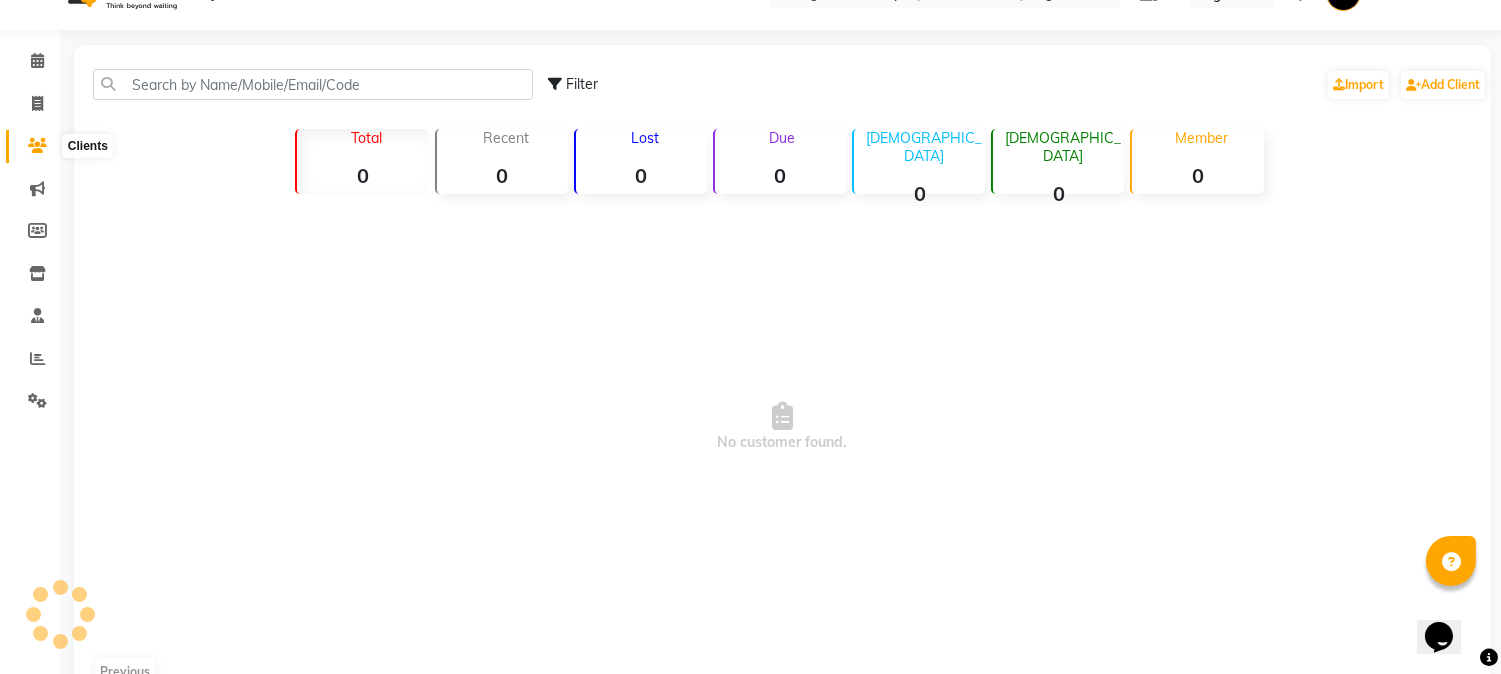 scroll, scrollTop: 0, scrollLeft: 0, axis: both 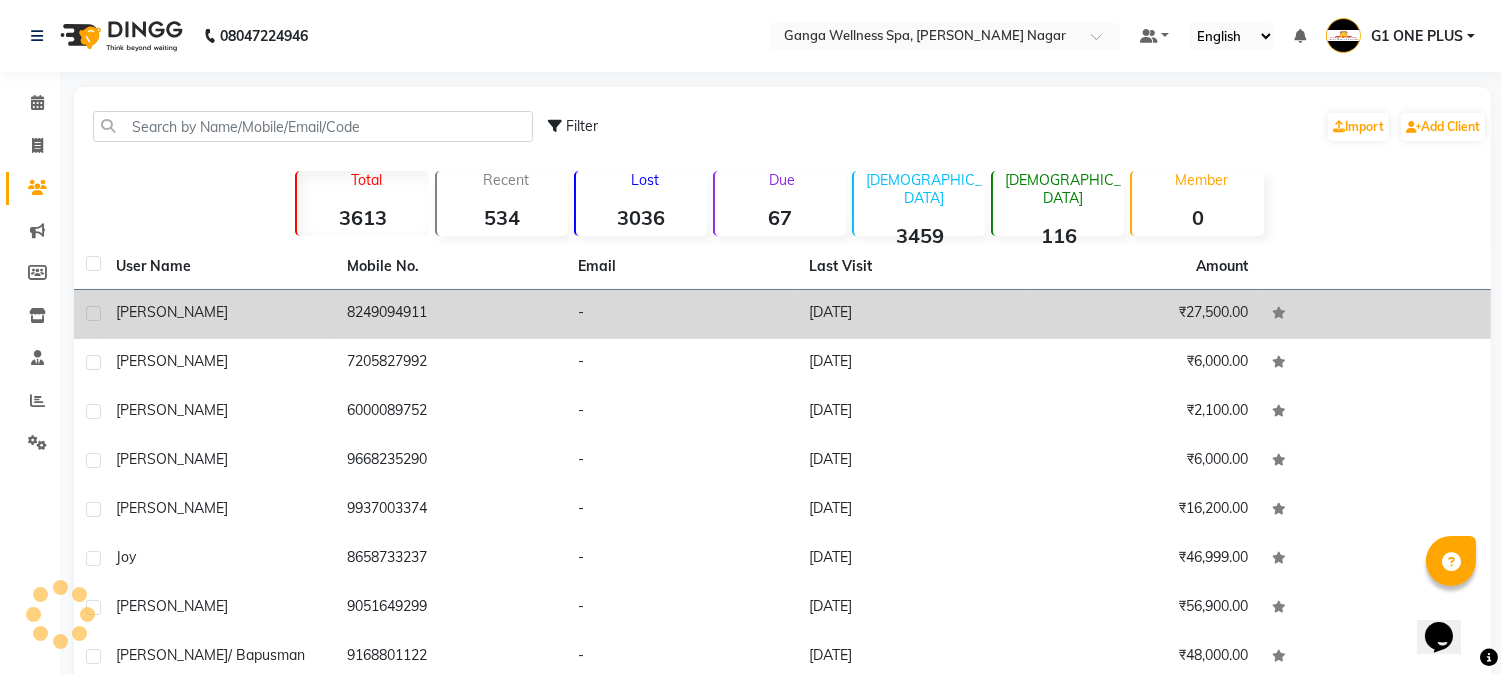 click on "8249094911" 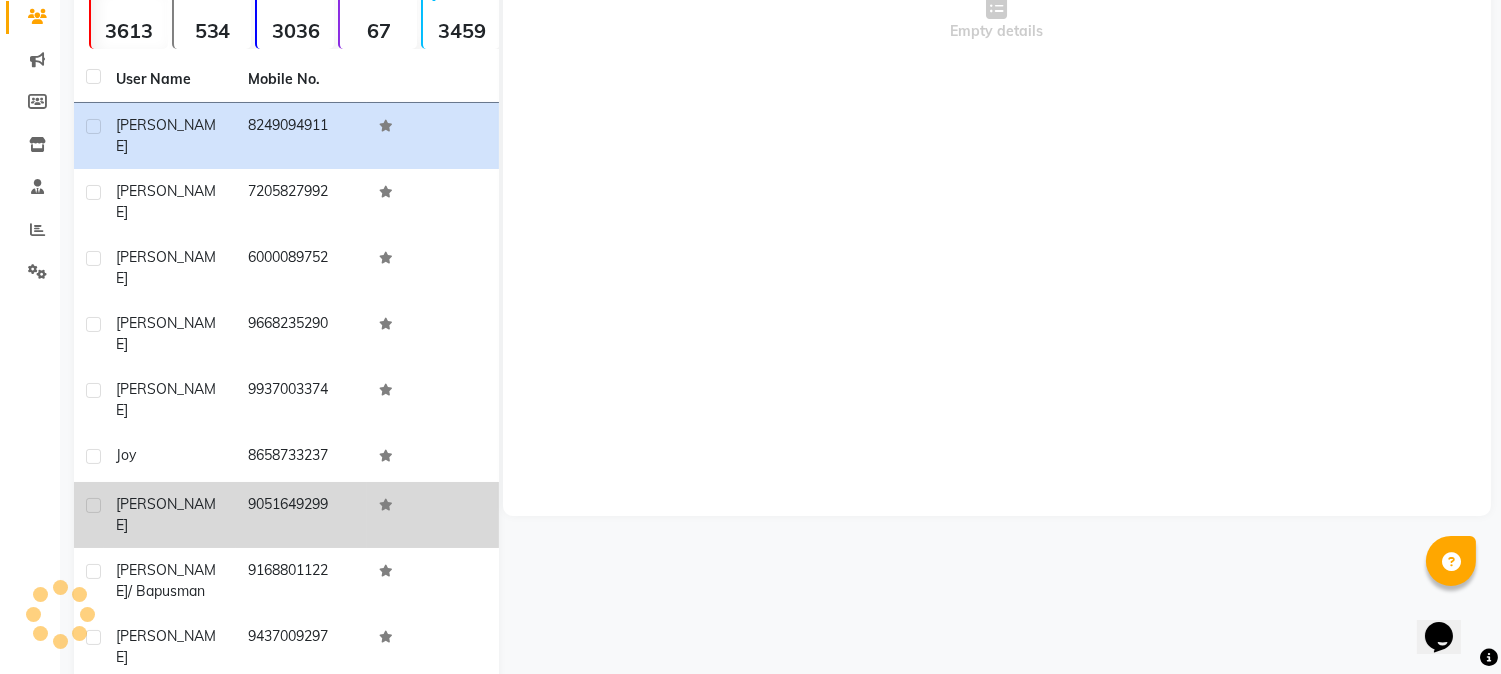 scroll, scrollTop: 192, scrollLeft: 0, axis: vertical 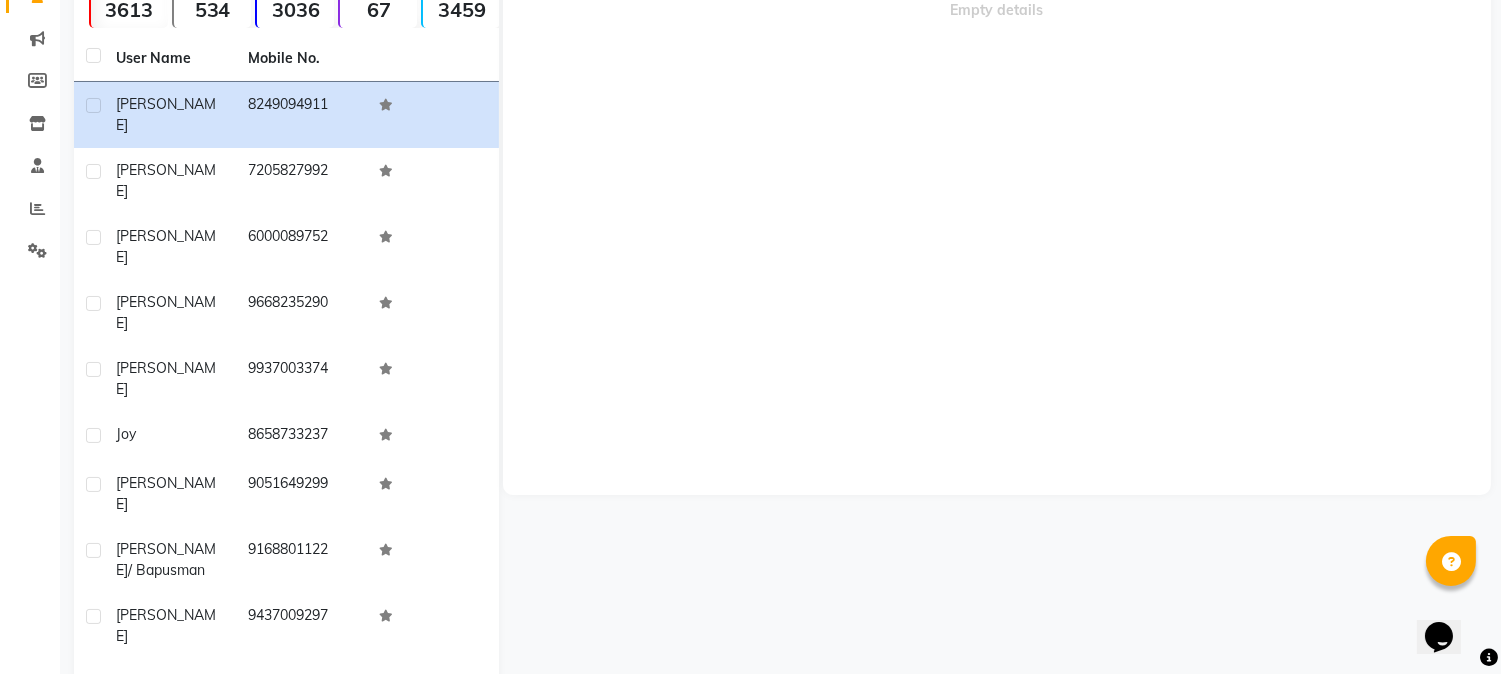 click on "Next" 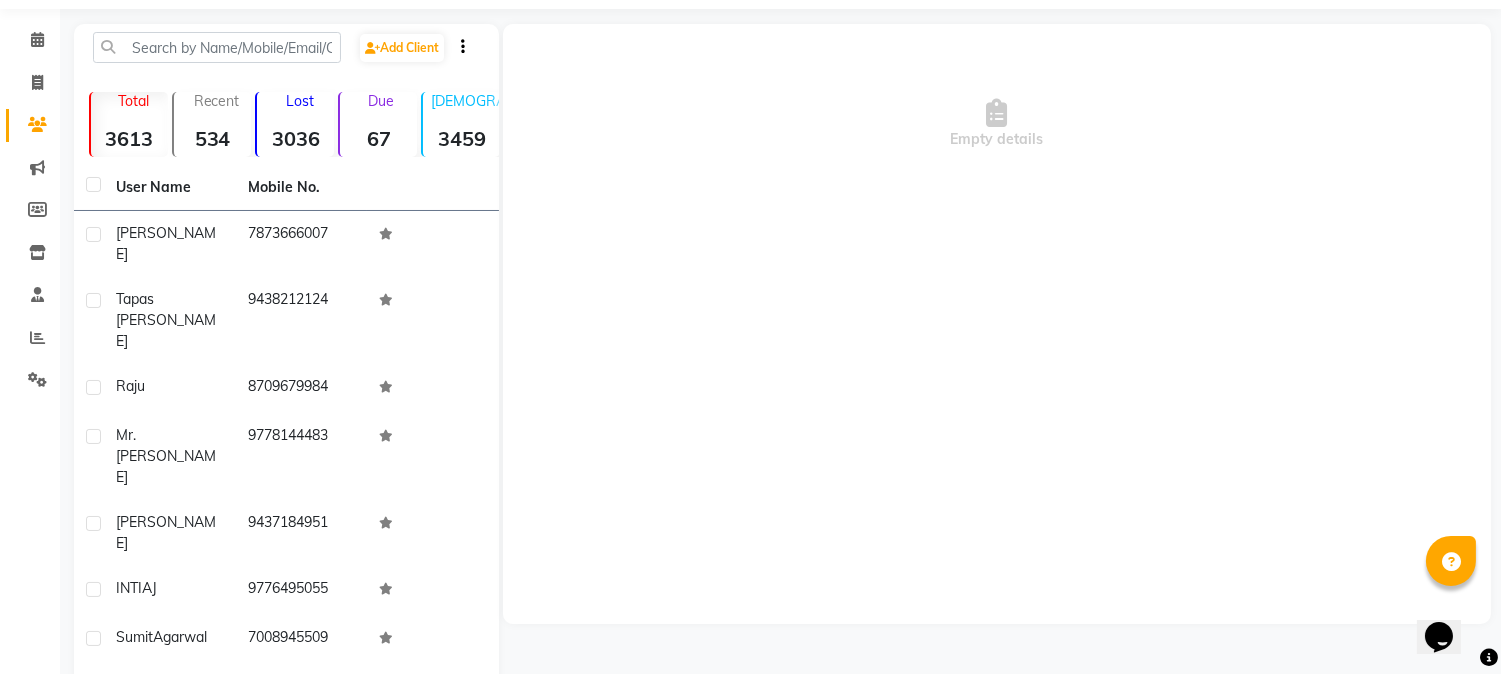 scroll, scrollTop: 0, scrollLeft: 0, axis: both 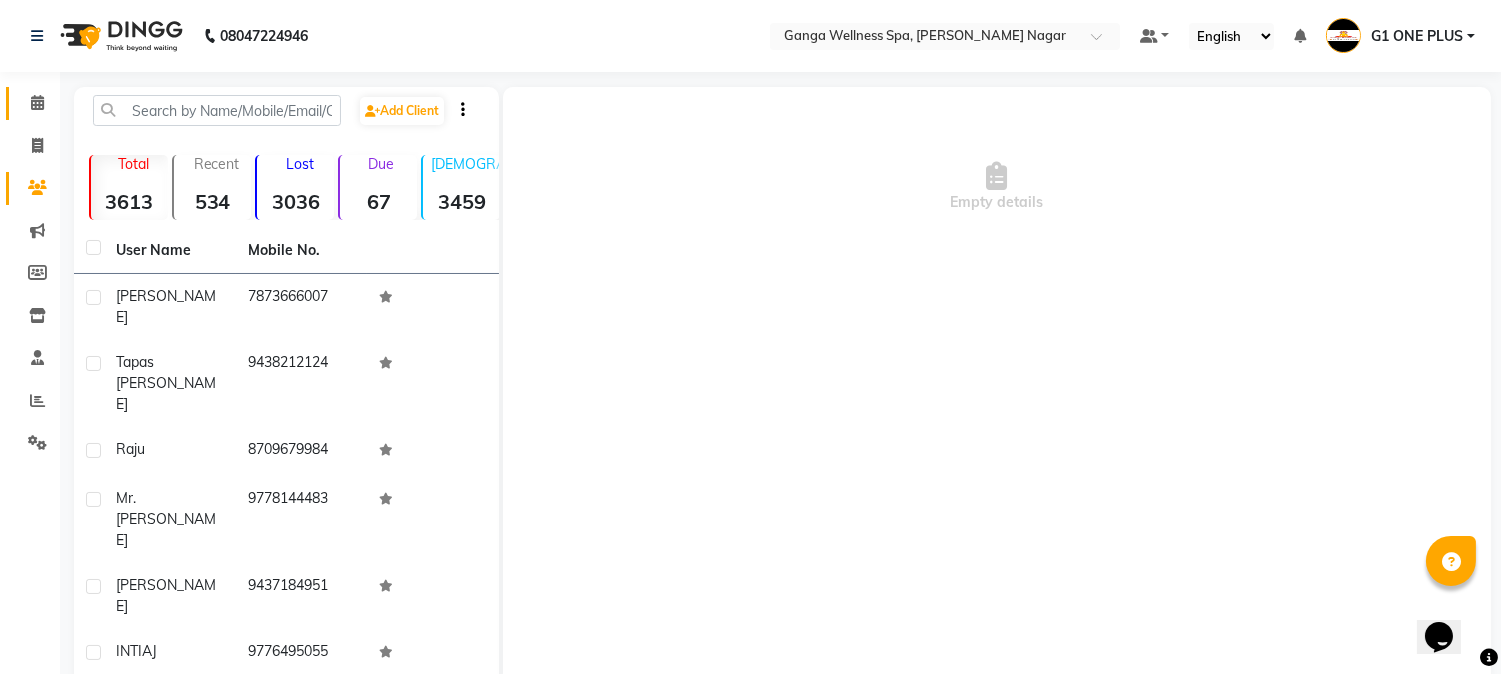 click on "Calendar" 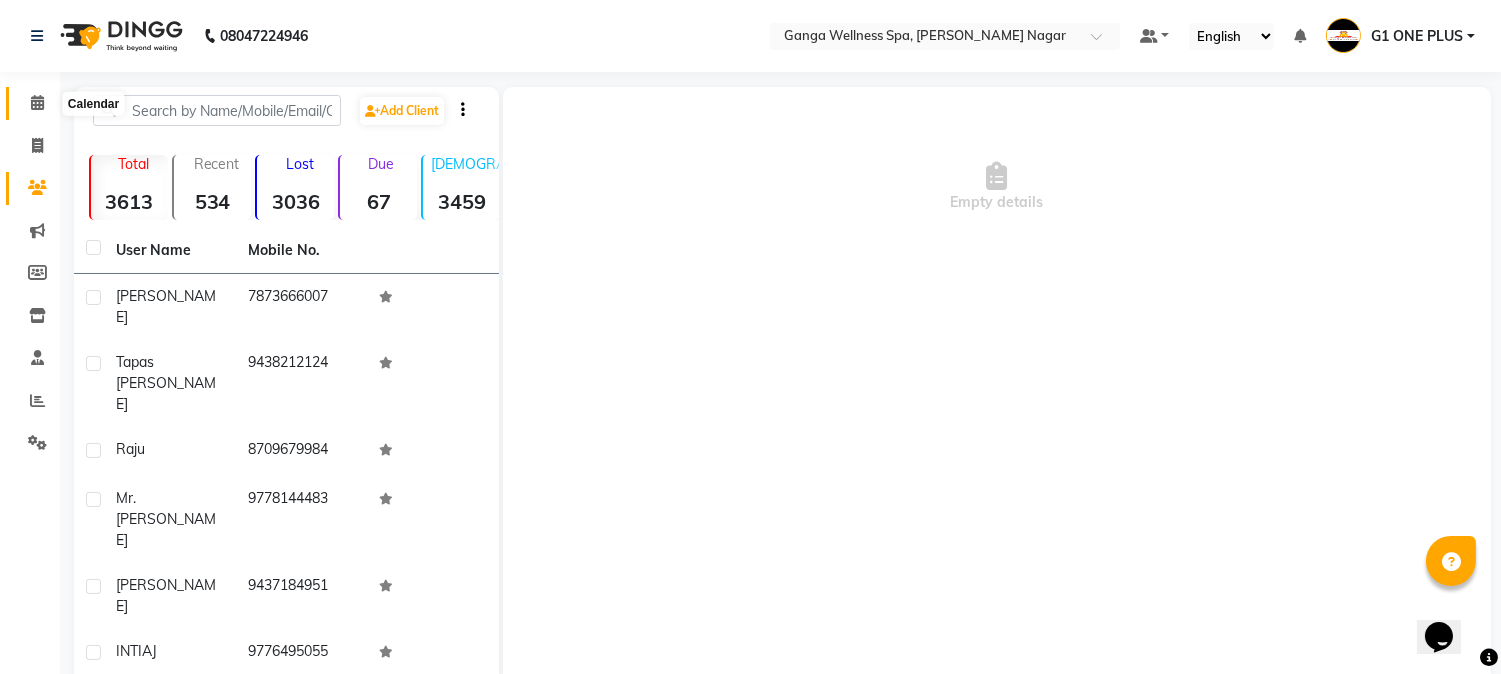 click 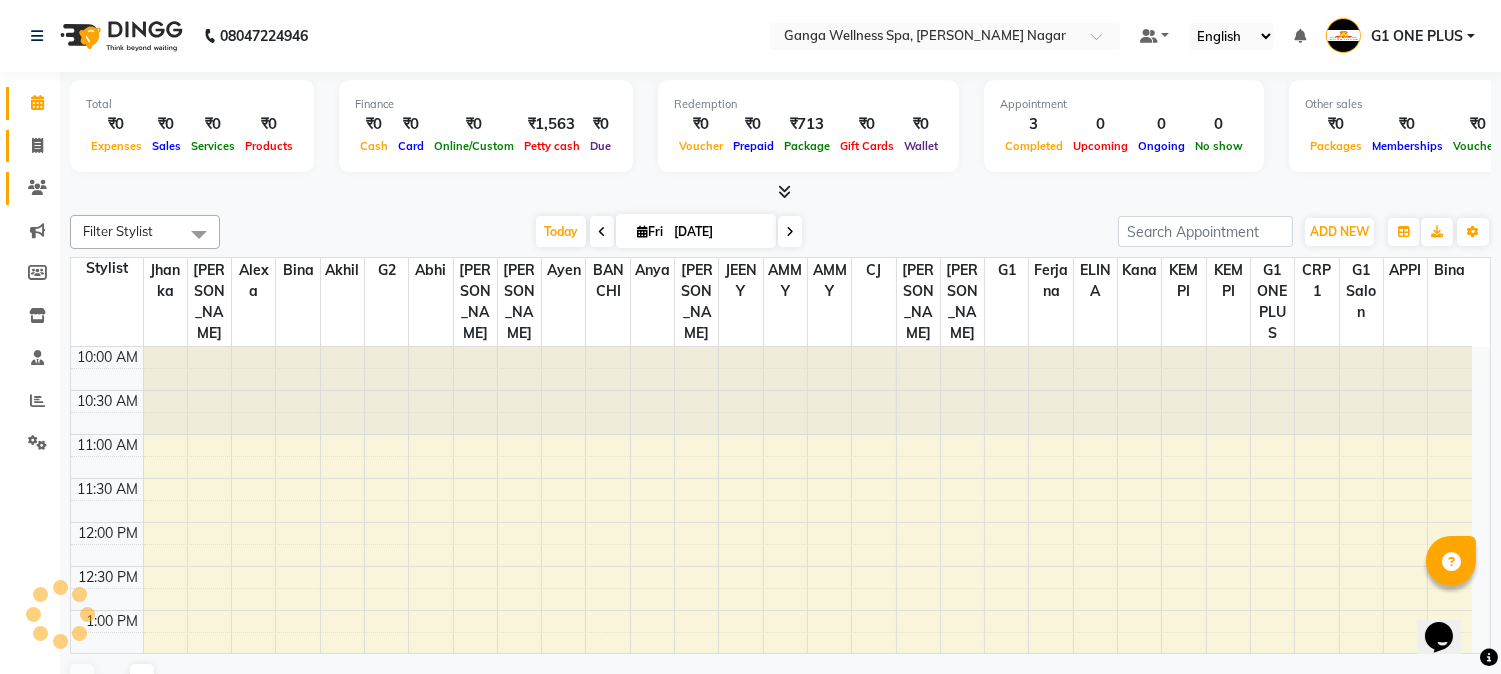 click 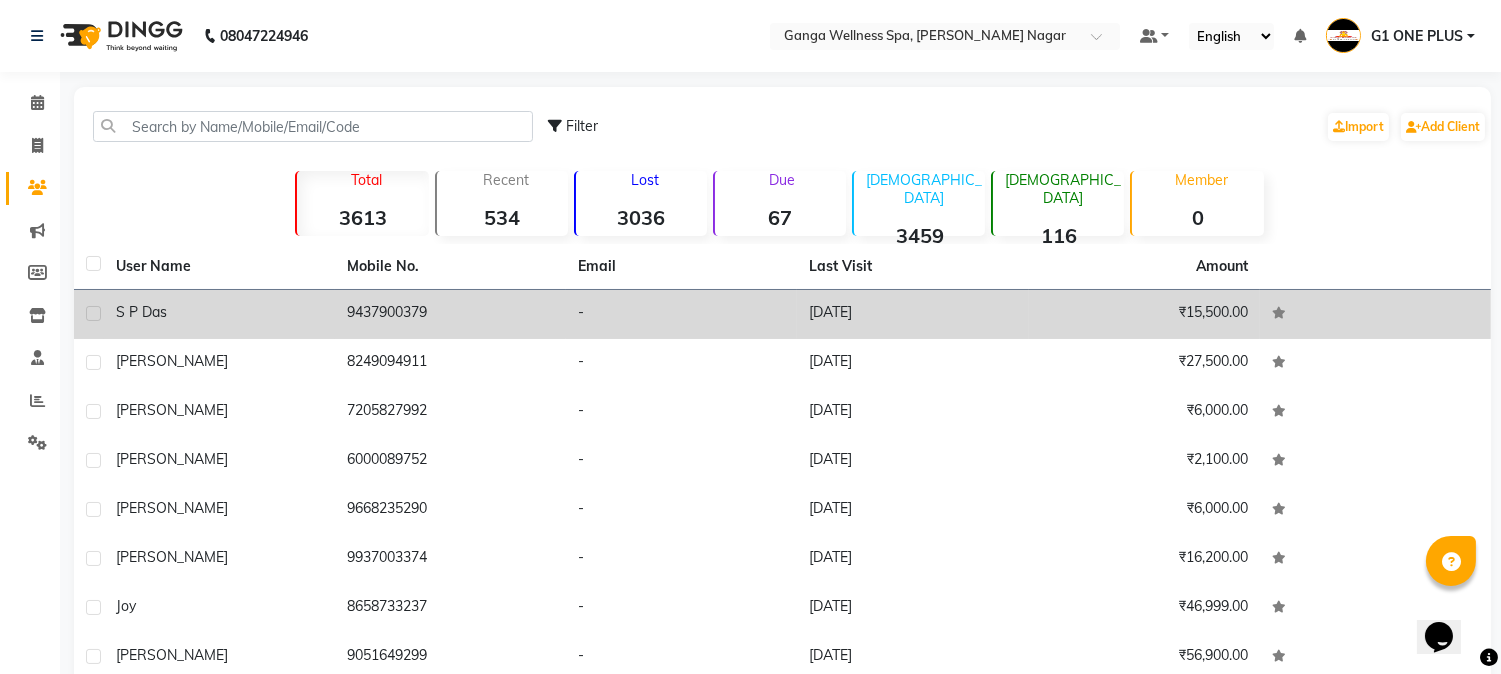 click 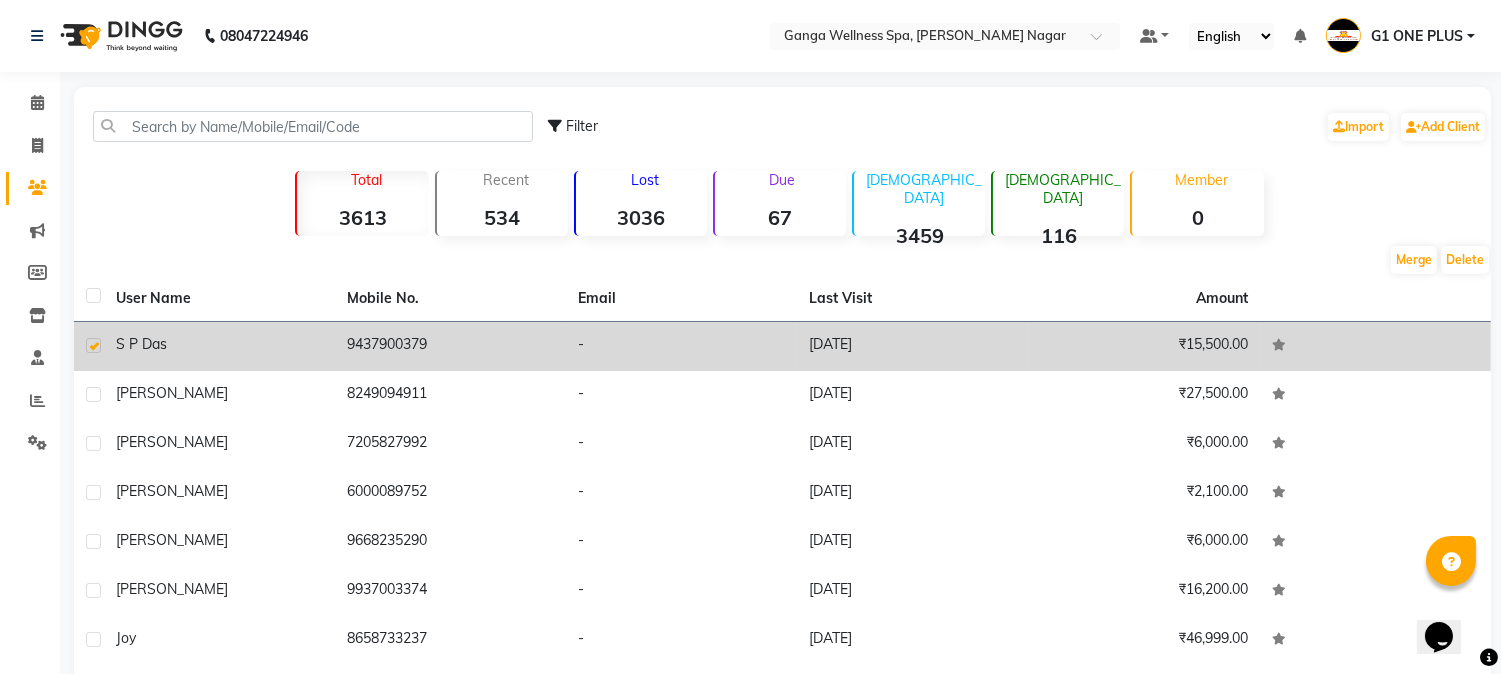 click on "₹15,500.00" 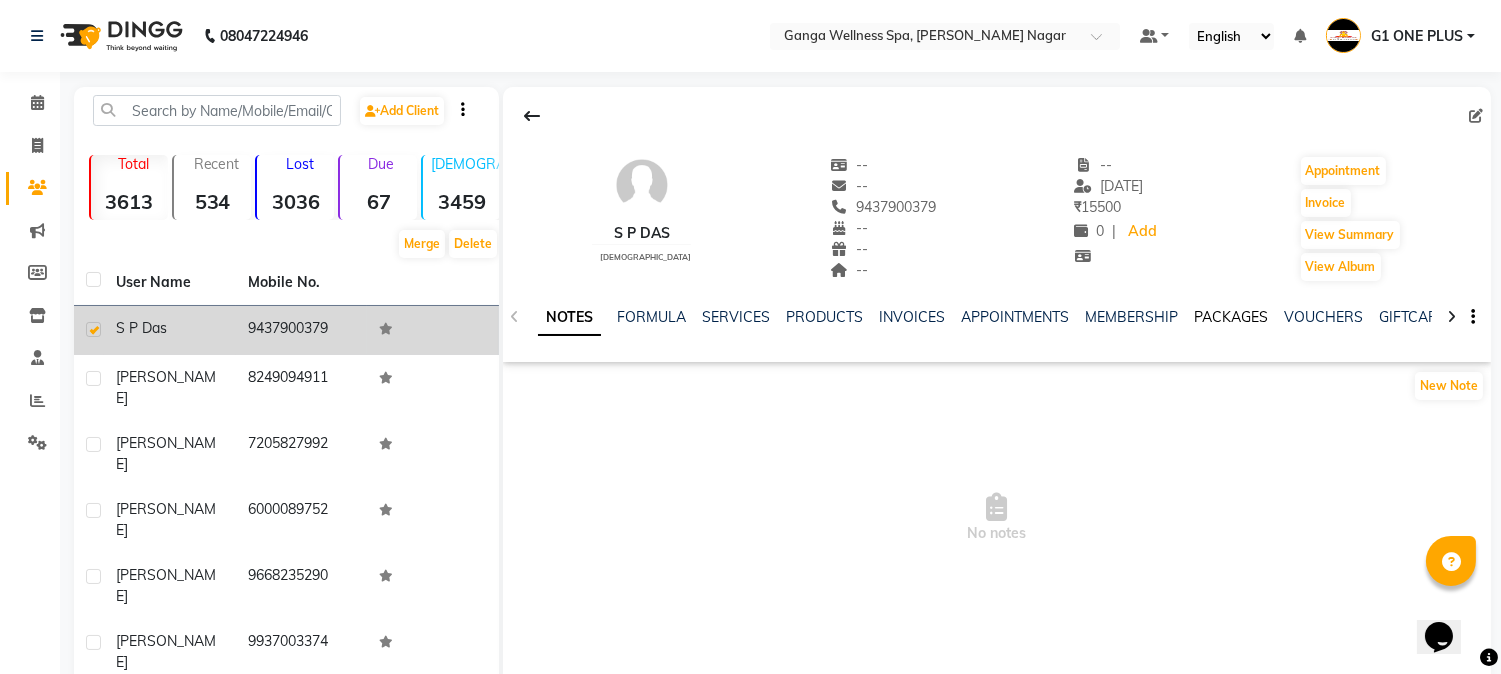 click on "PACKAGES" 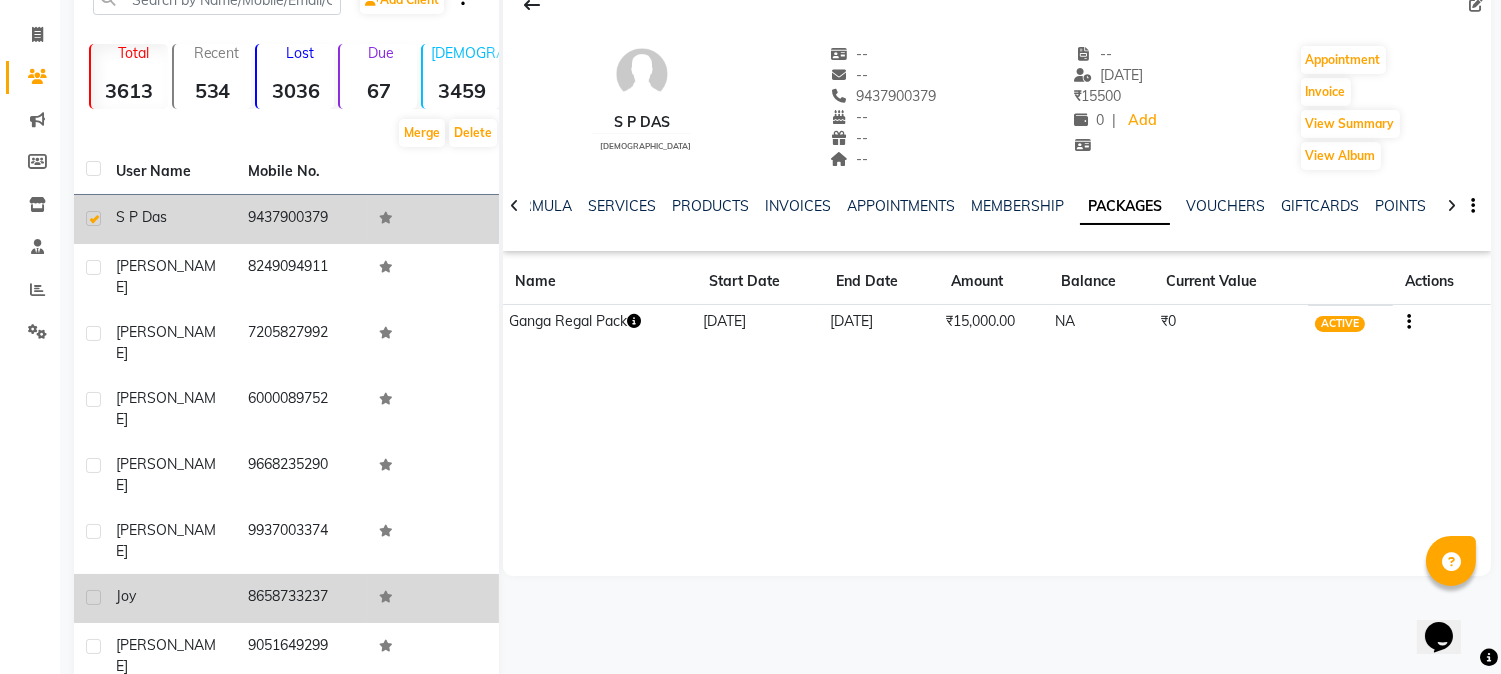 scroll, scrollTop: 224, scrollLeft: 0, axis: vertical 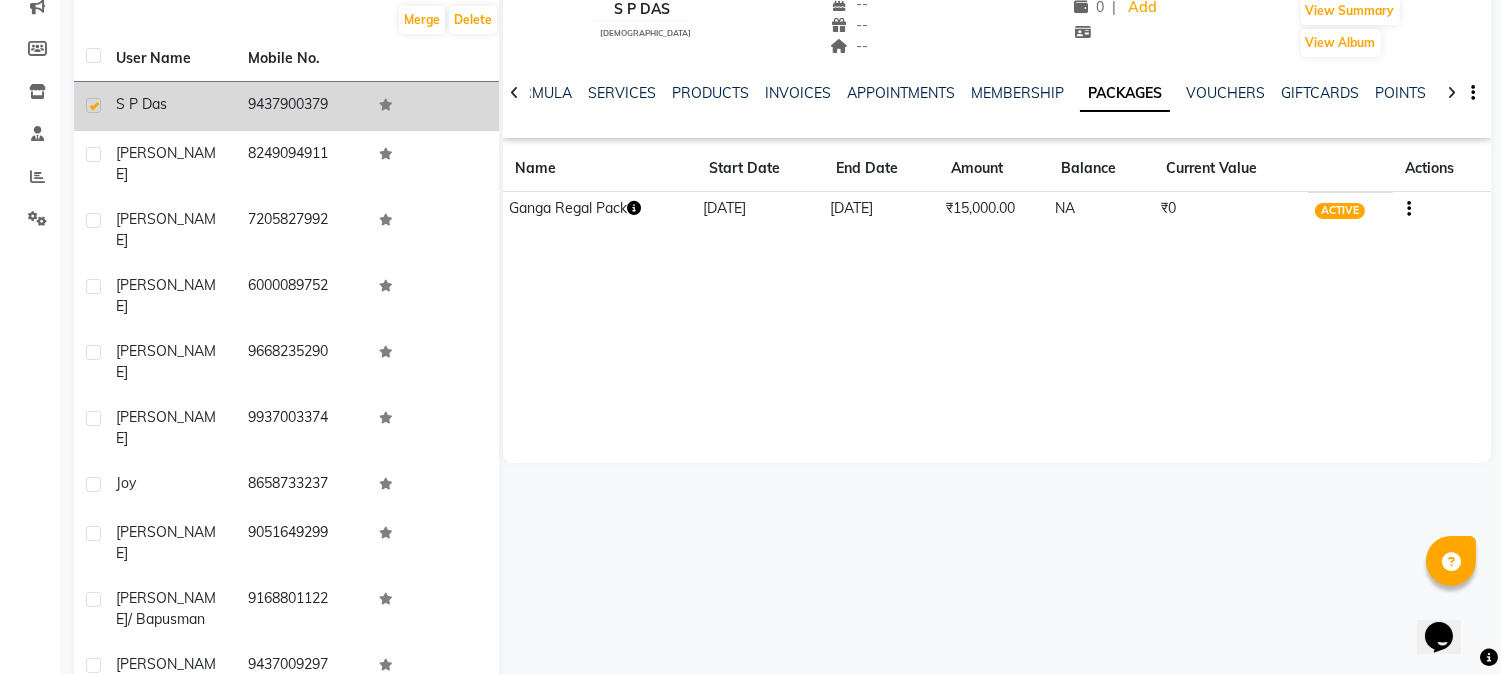 click on "Merge Delete User Name Mobile No. S P Das     [PHONE_NUMBER]  [PERSON_NAME]     8249094911  [PERSON_NAME]     7205827992  [PERSON_NAME]     6000089752  priya maharana     9668235290  [PERSON_NAME]     9937003374  Joy     8658733237  [PERSON_NAME]     9051649299  [PERSON_NAME]/ Bapusman     9168801122  [PERSON_NAME]     9437009297   Previous   Next   10   50   100" 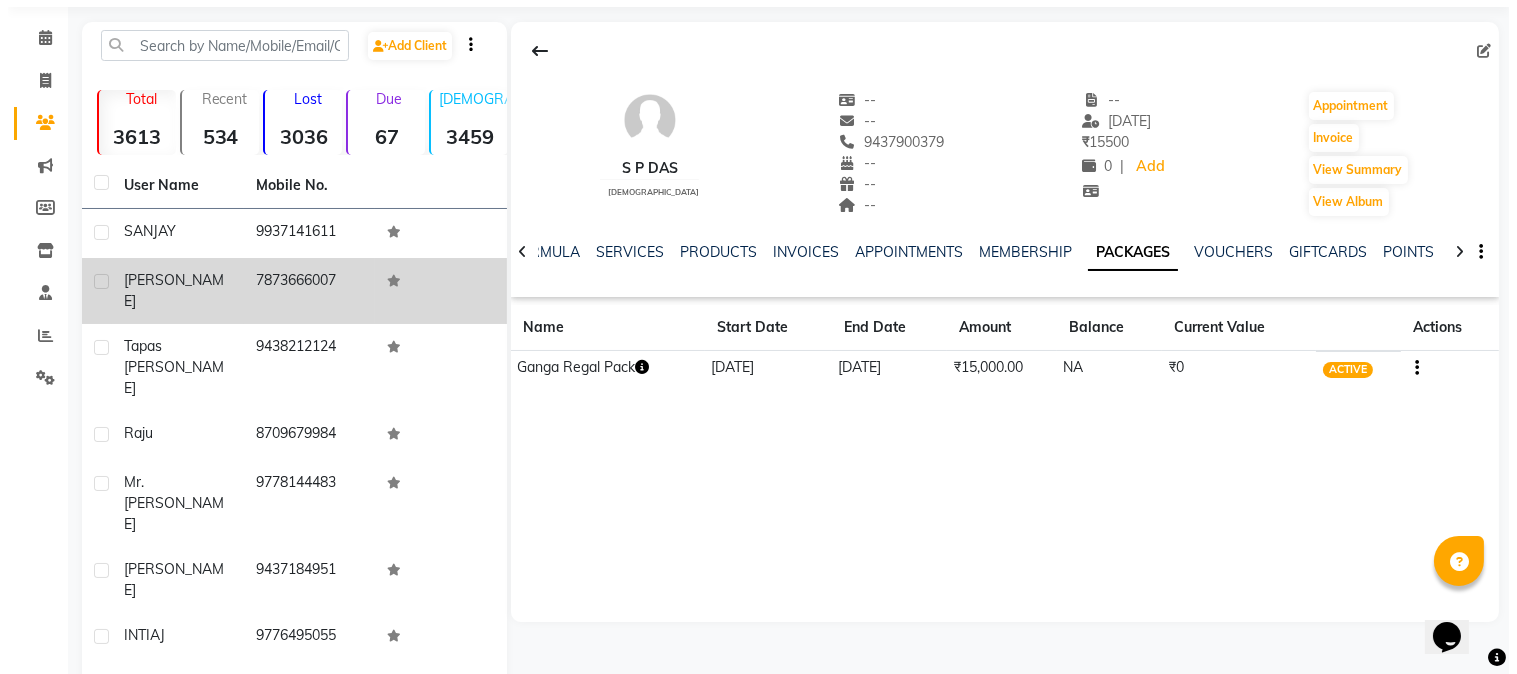 scroll, scrollTop: 0, scrollLeft: 0, axis: both 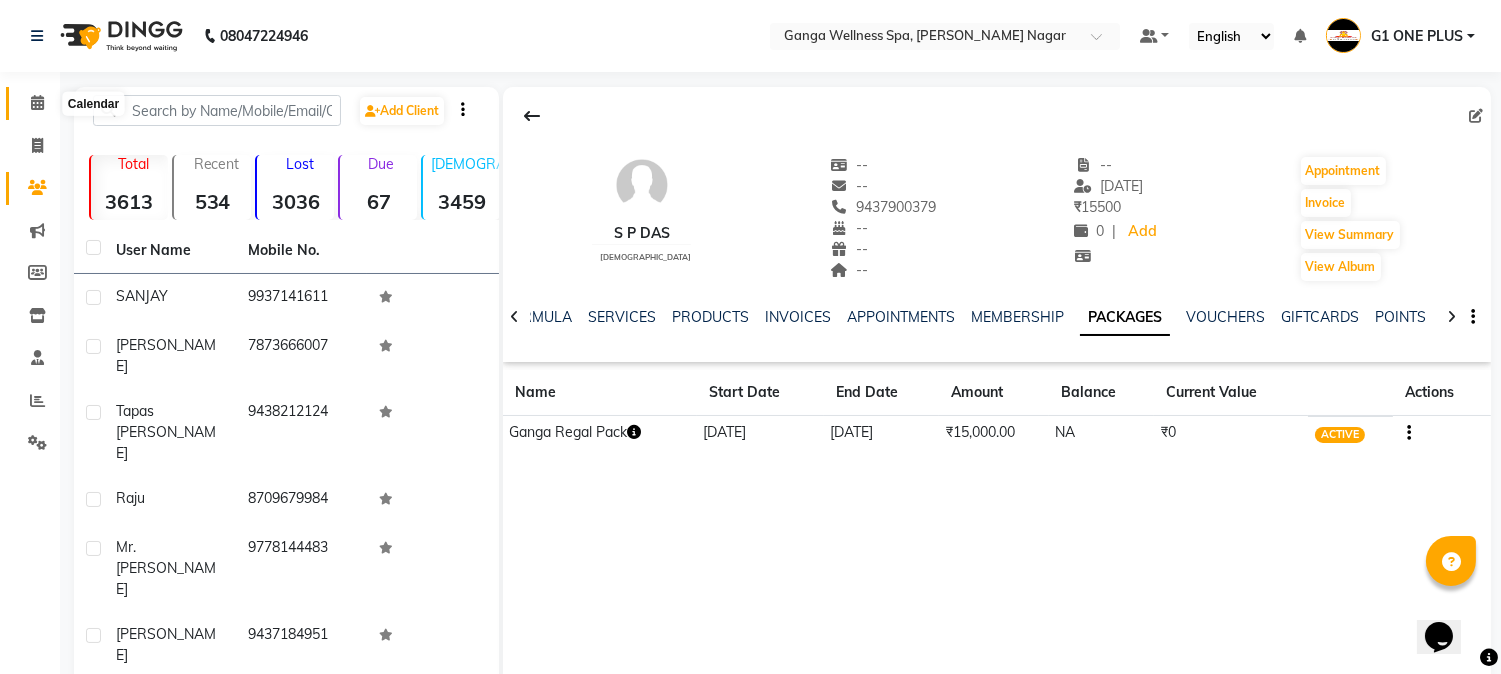 click 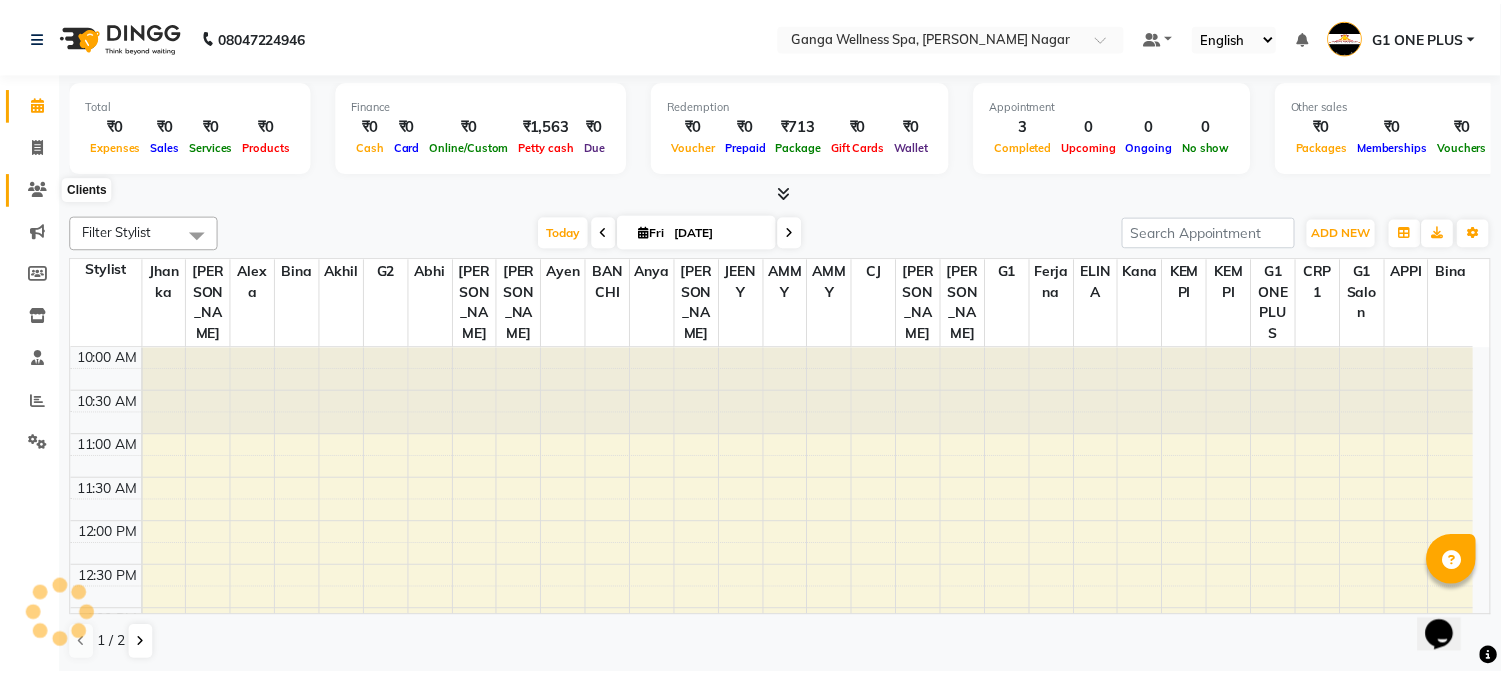 scroll, scrollTop: 0, scrollLeft: 0, axis: both 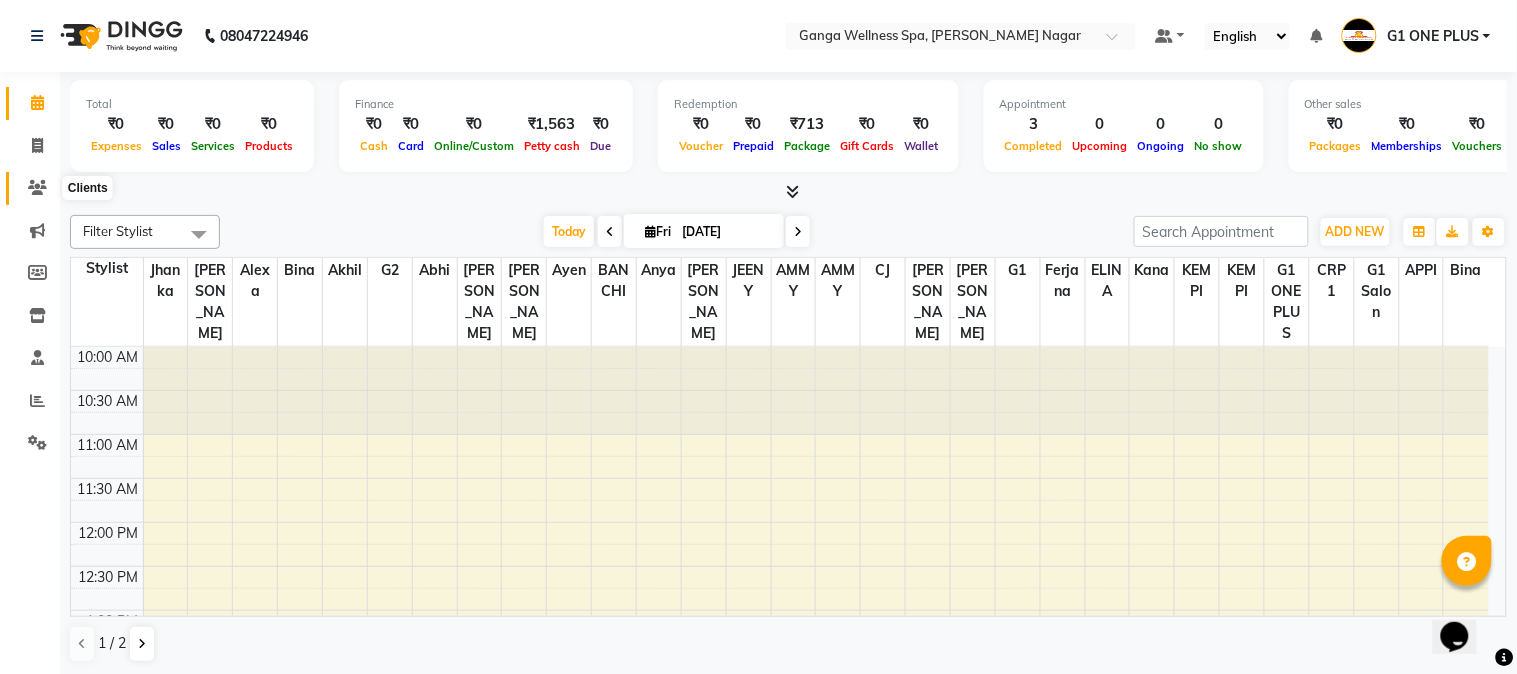 click 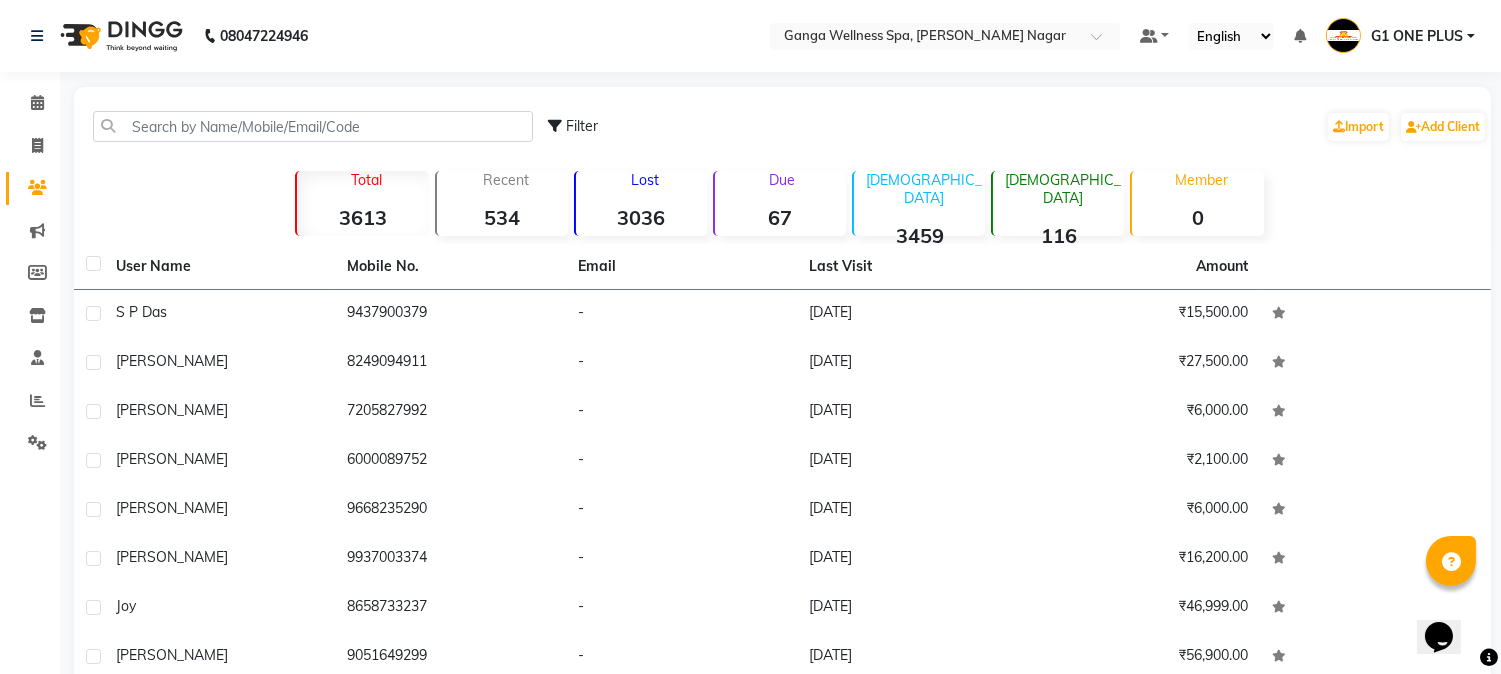 click on "Due" 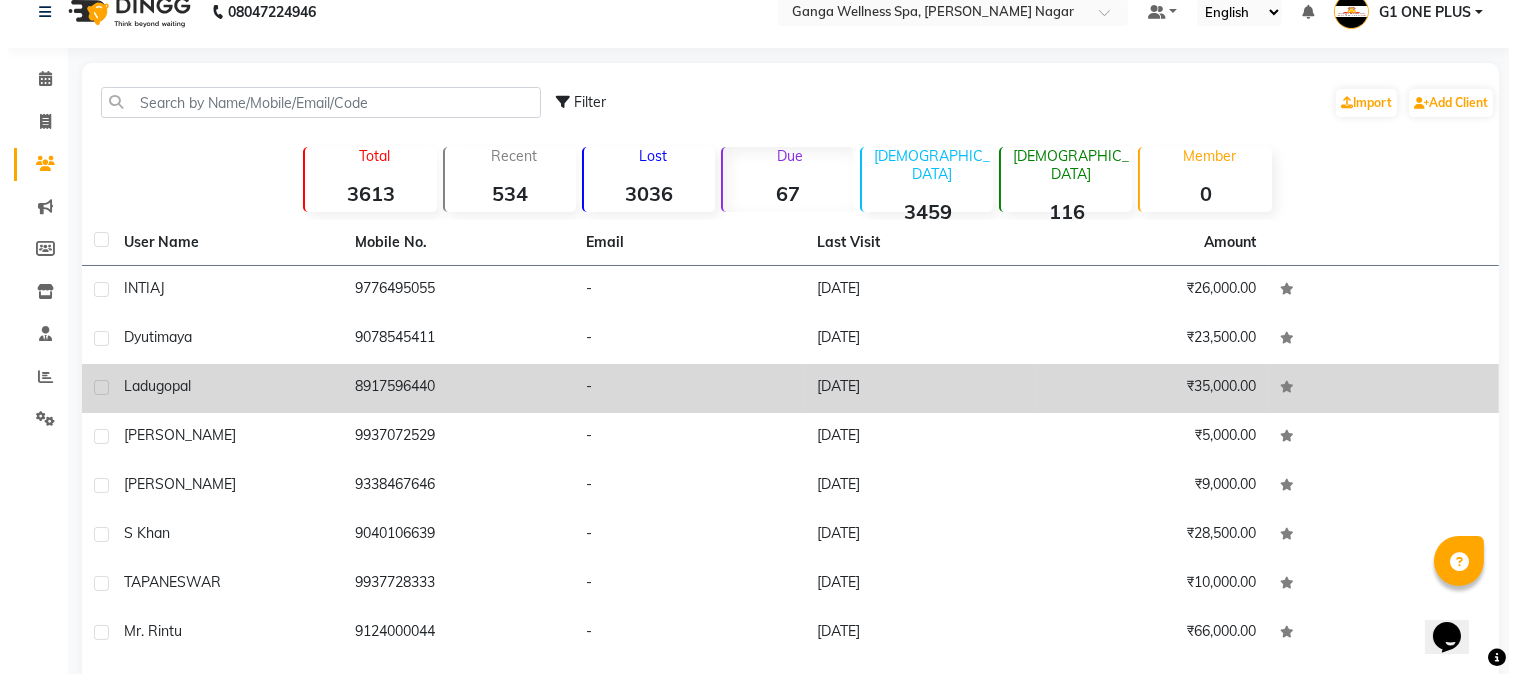 scroll, scrollTop: 0, scrollLeft: 0, axis: both 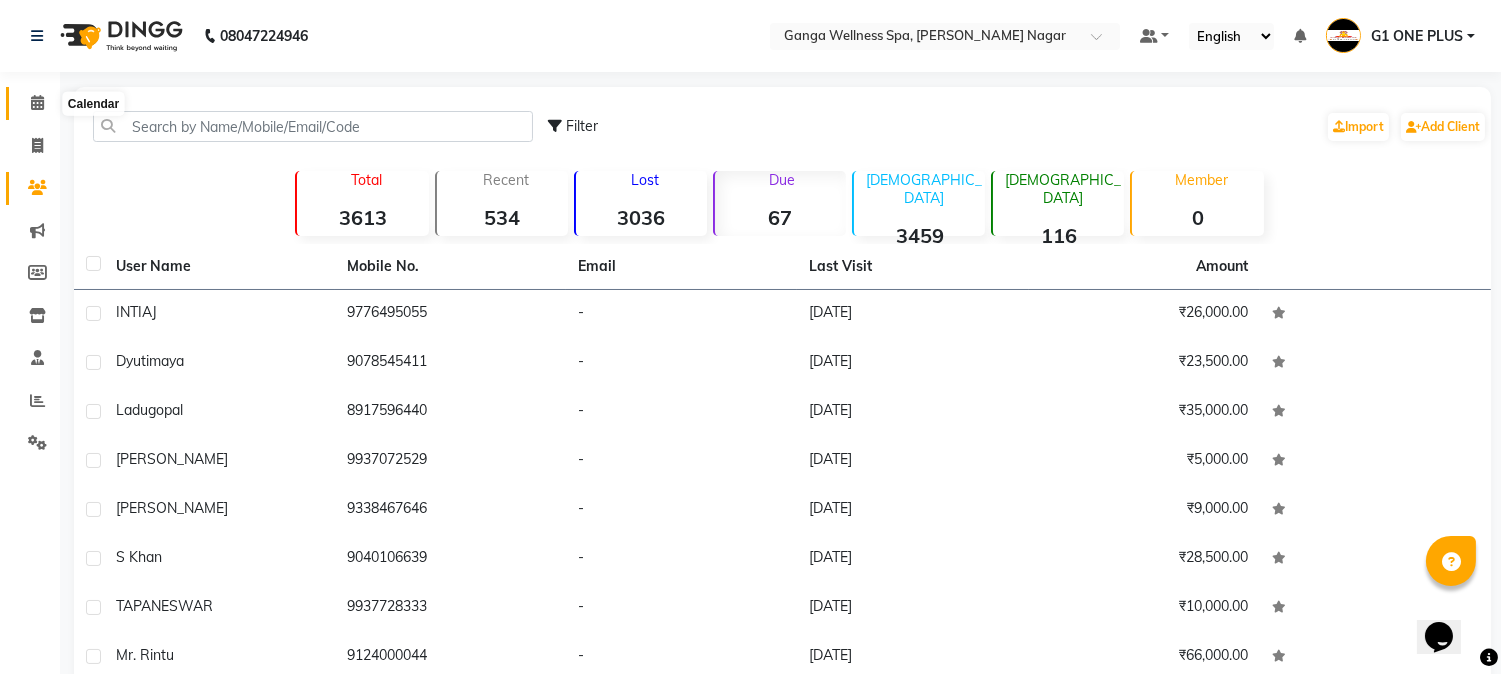 click 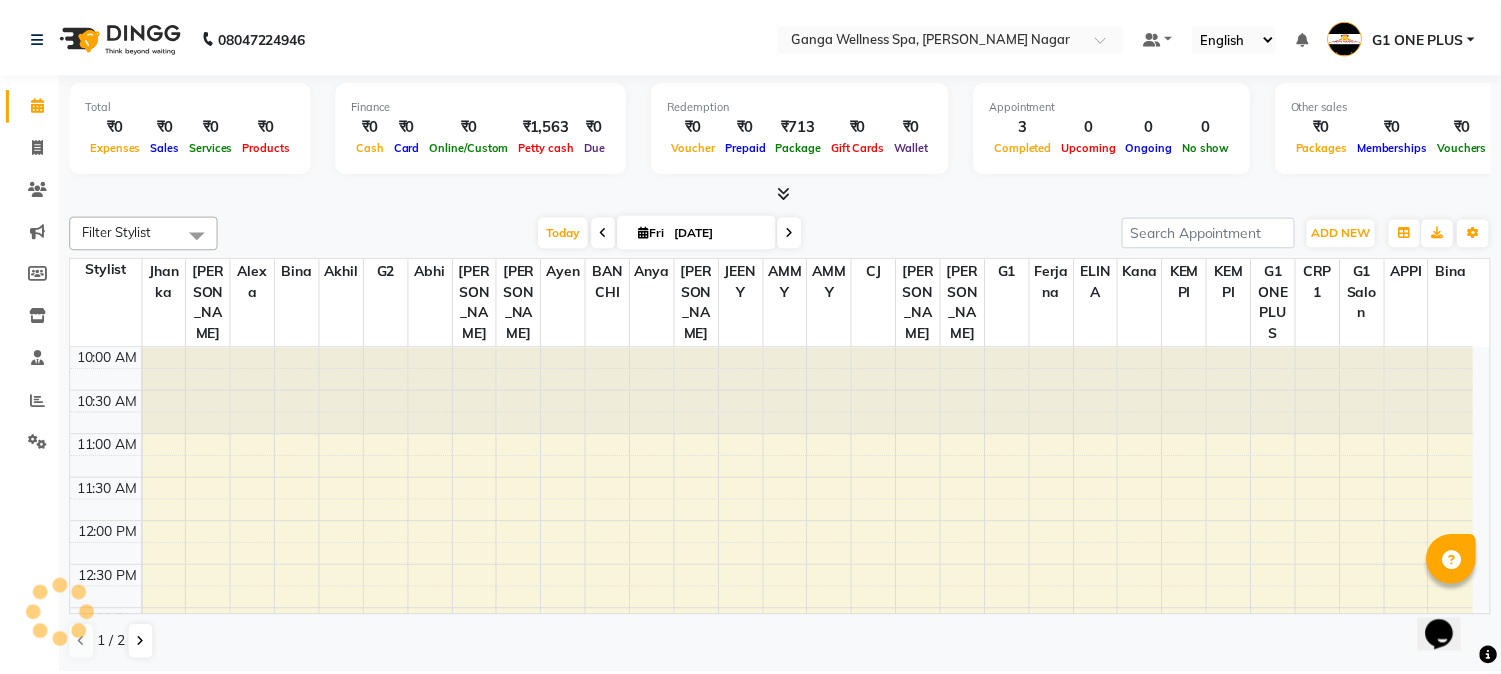 scroll, scrollTop: 0, scrollLeft: 0, axis: both 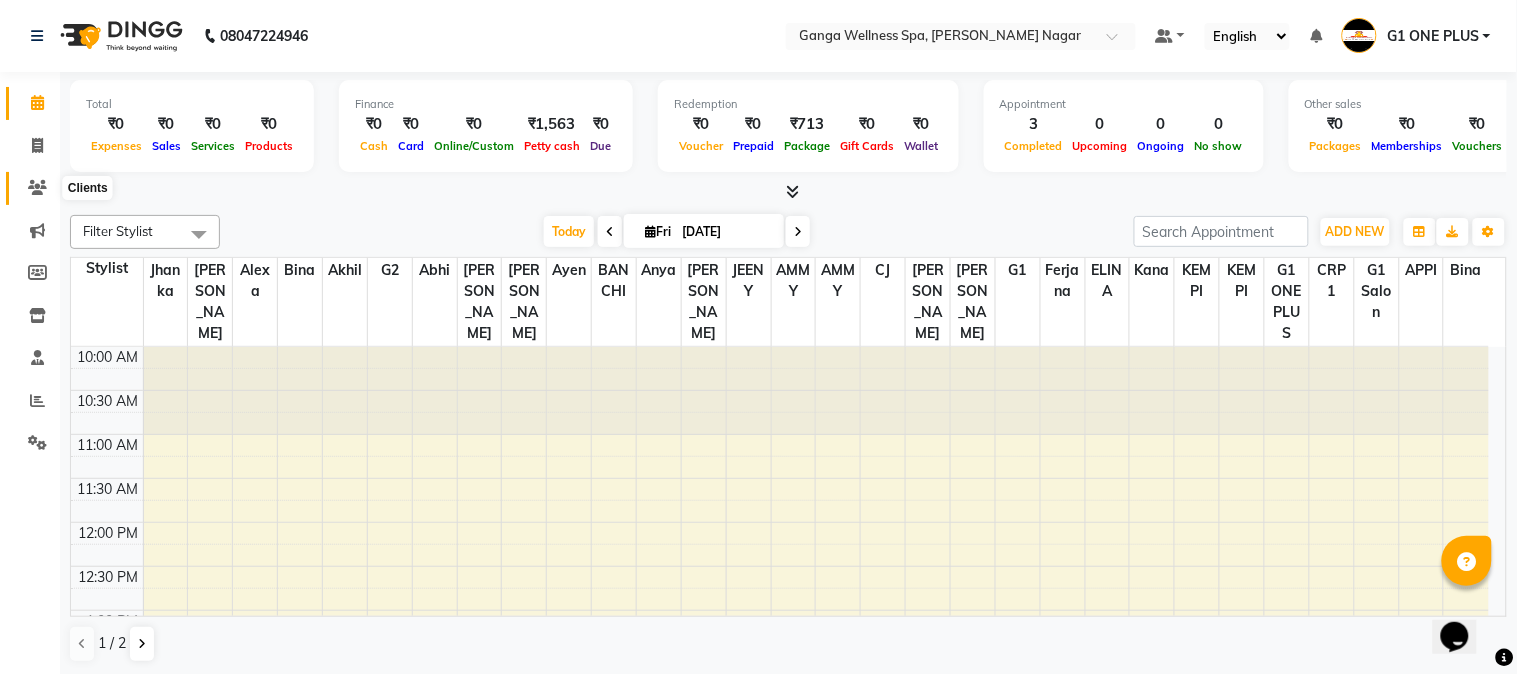 click 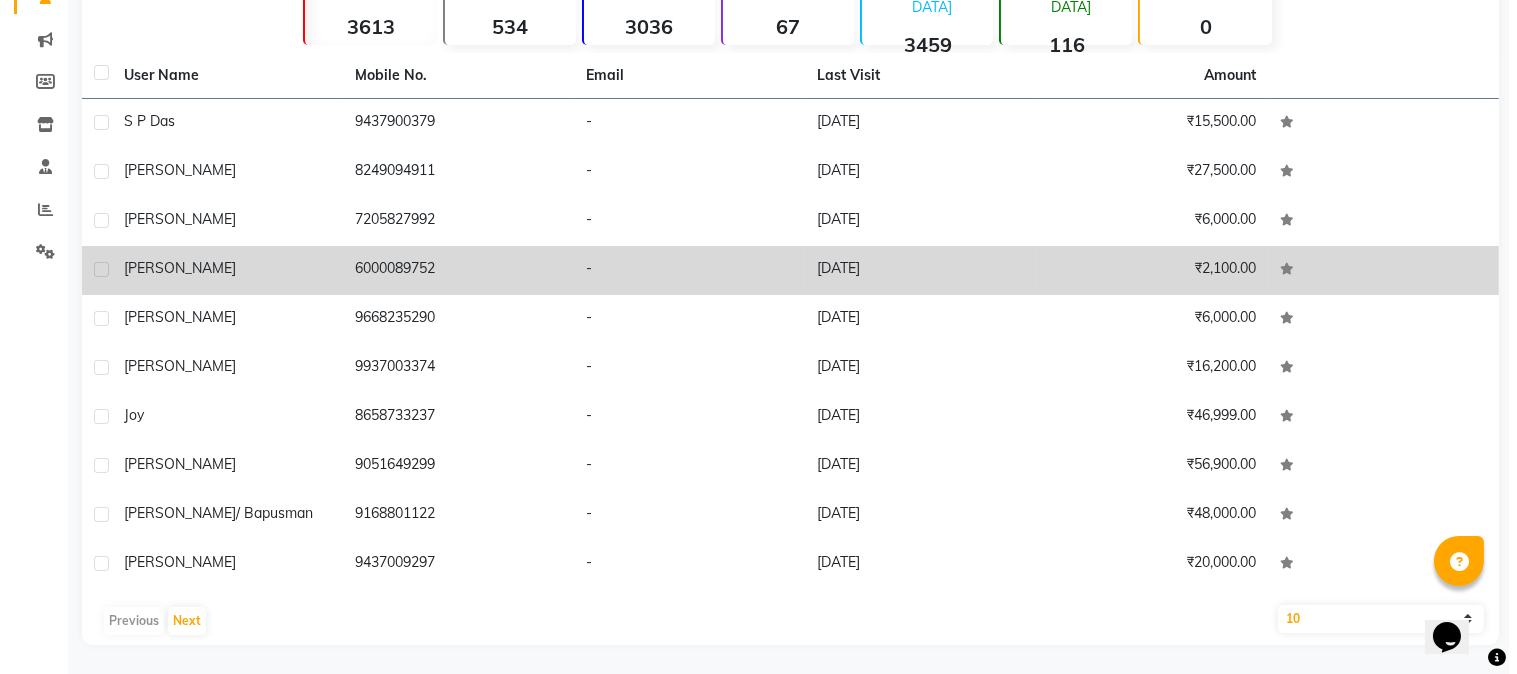 scroll, scrollTop: 0, scrollLeft: 0, axis: both 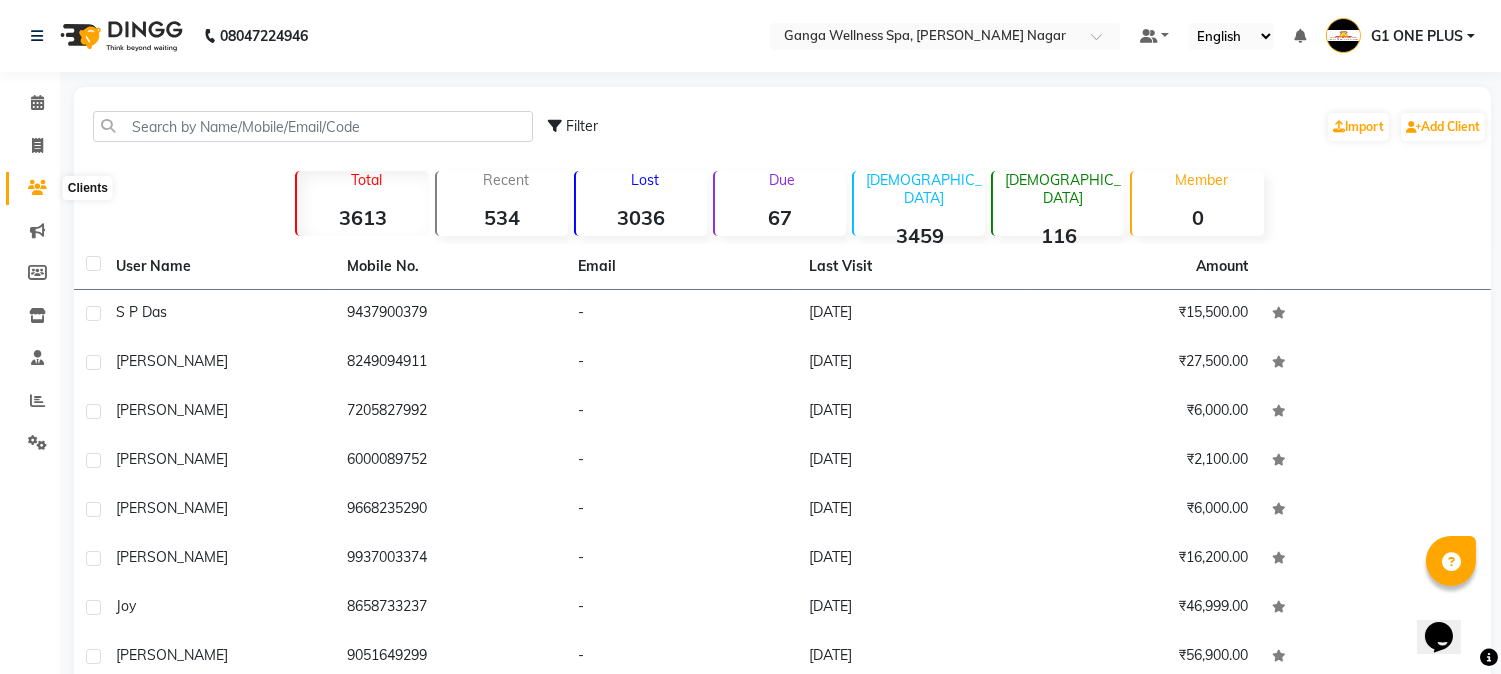 drag, startPoint x: 25, startPoint y: 193, endPoint x: 25, endPoint y: 182, distance: 11 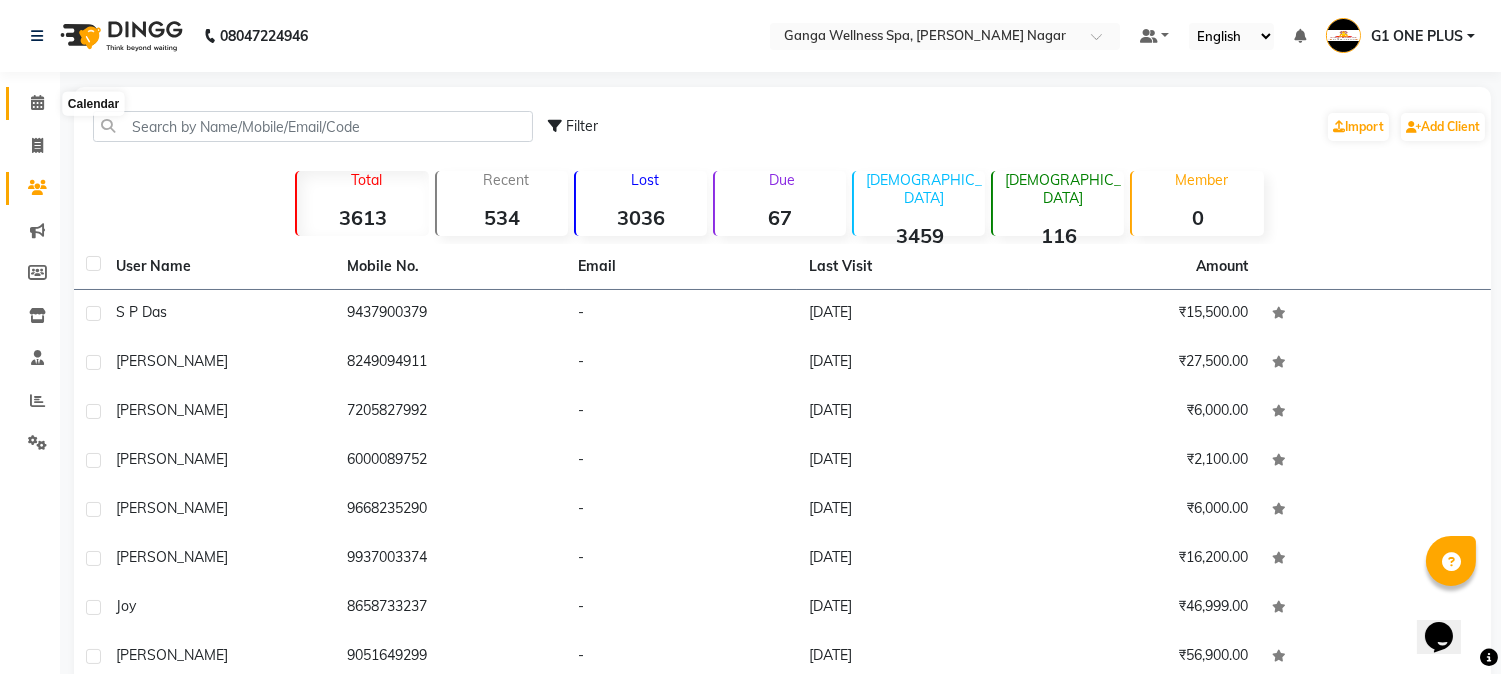 click 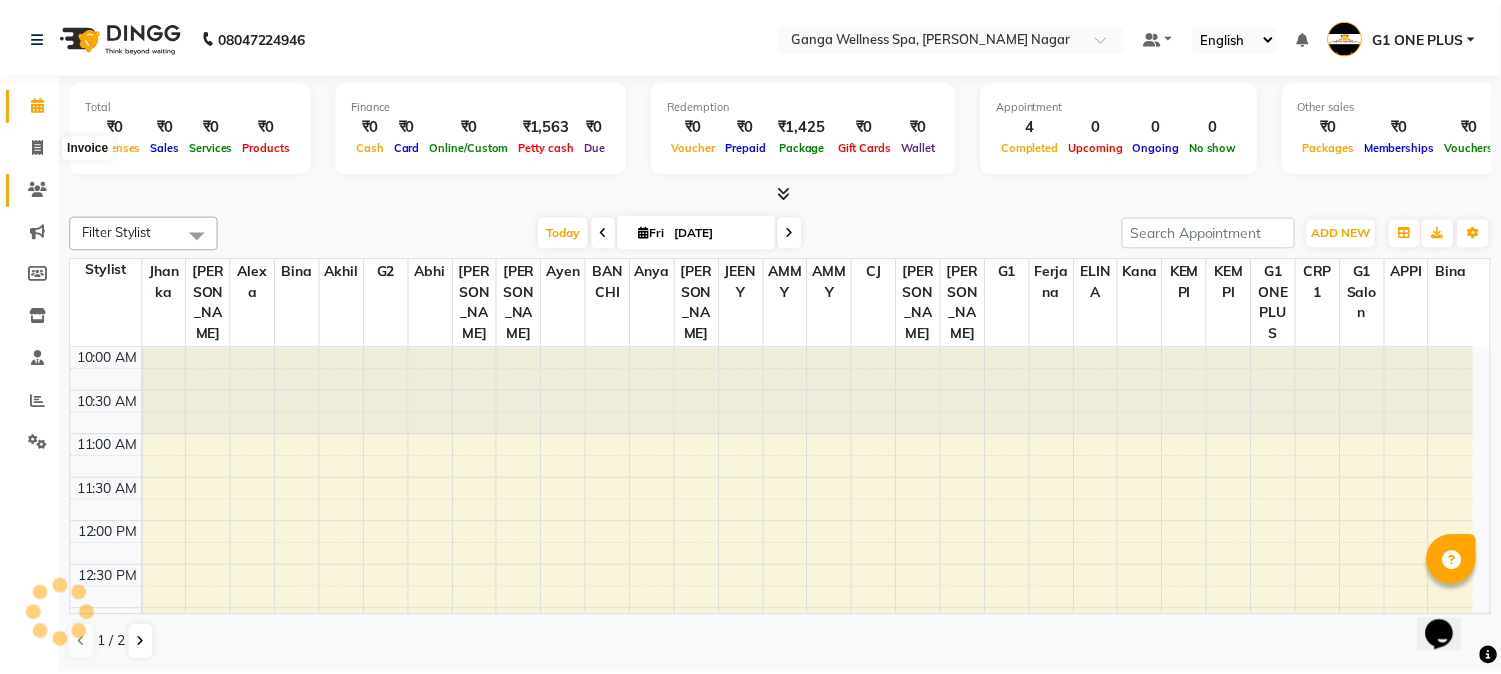 scroll, scrollTop: 0, scrollLeft: 0, axis: both 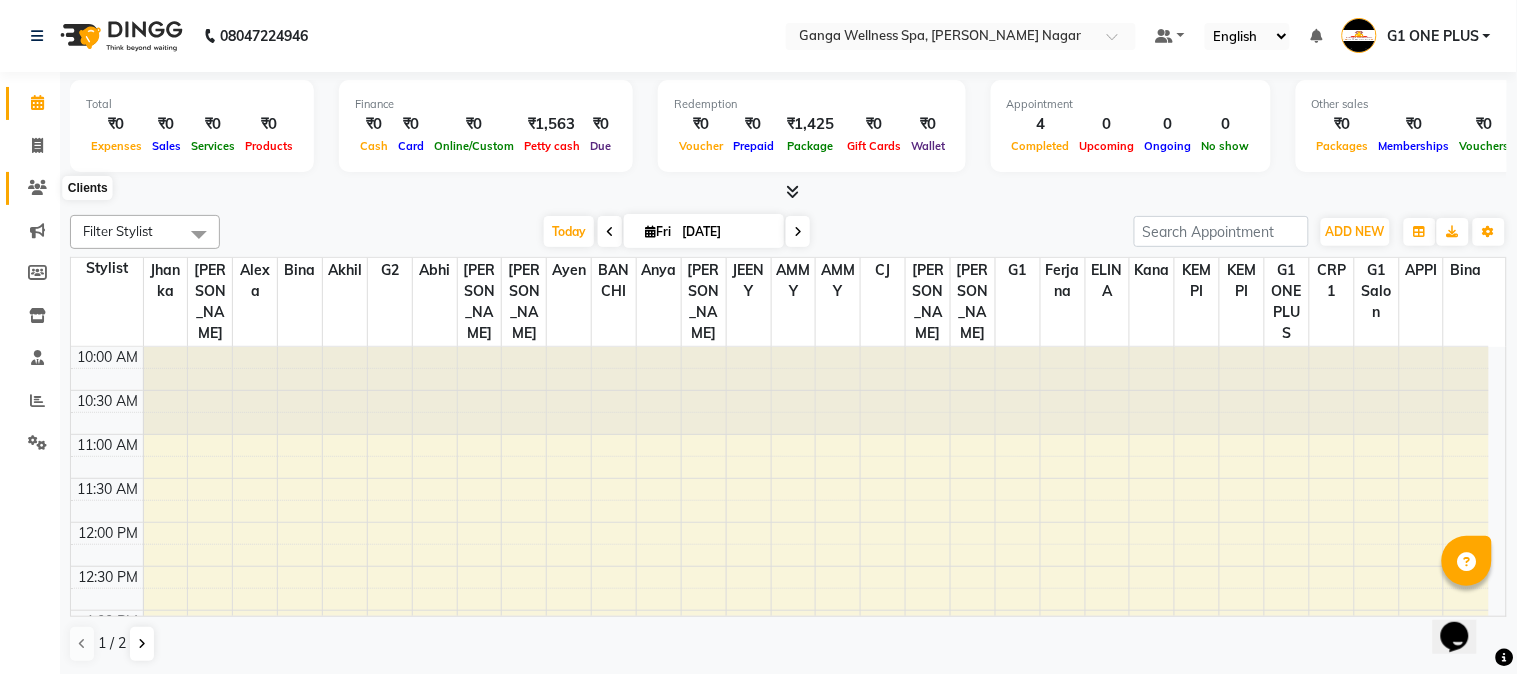 click 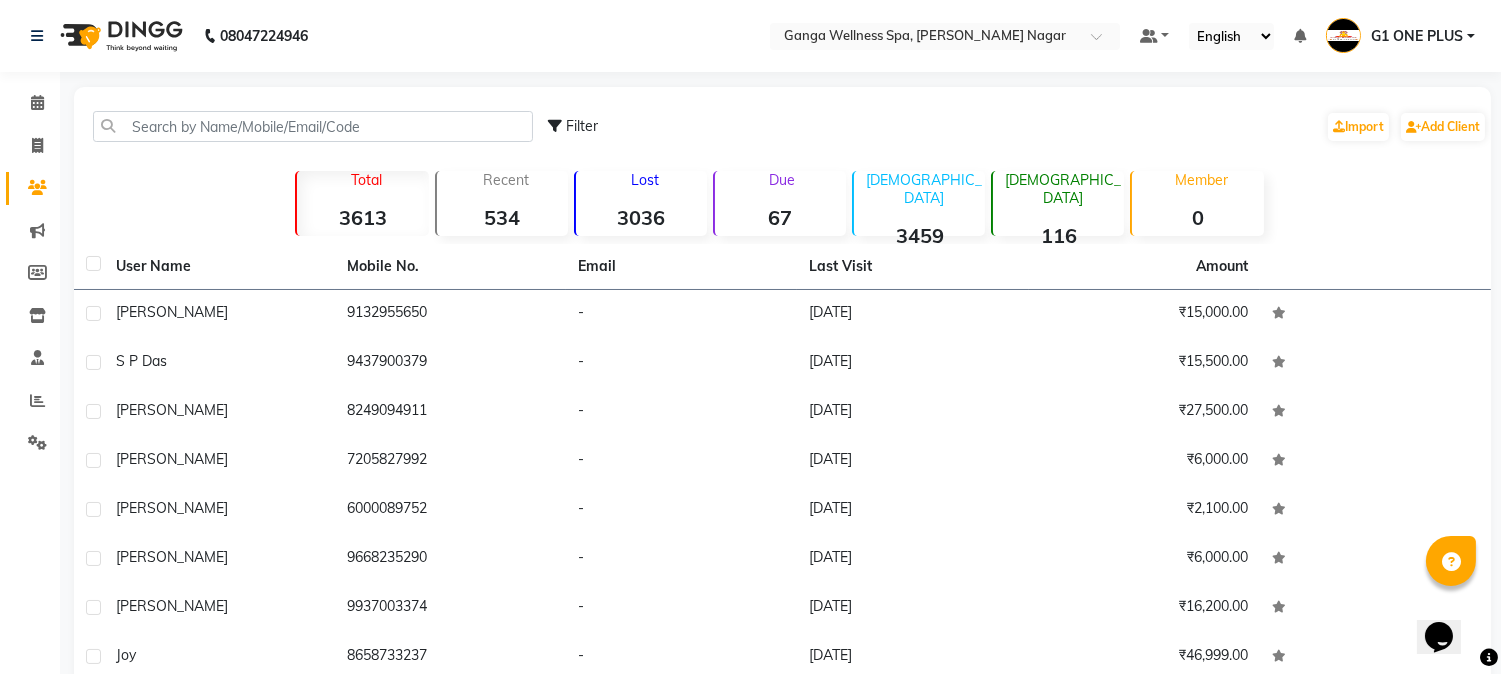 click on "Lost" 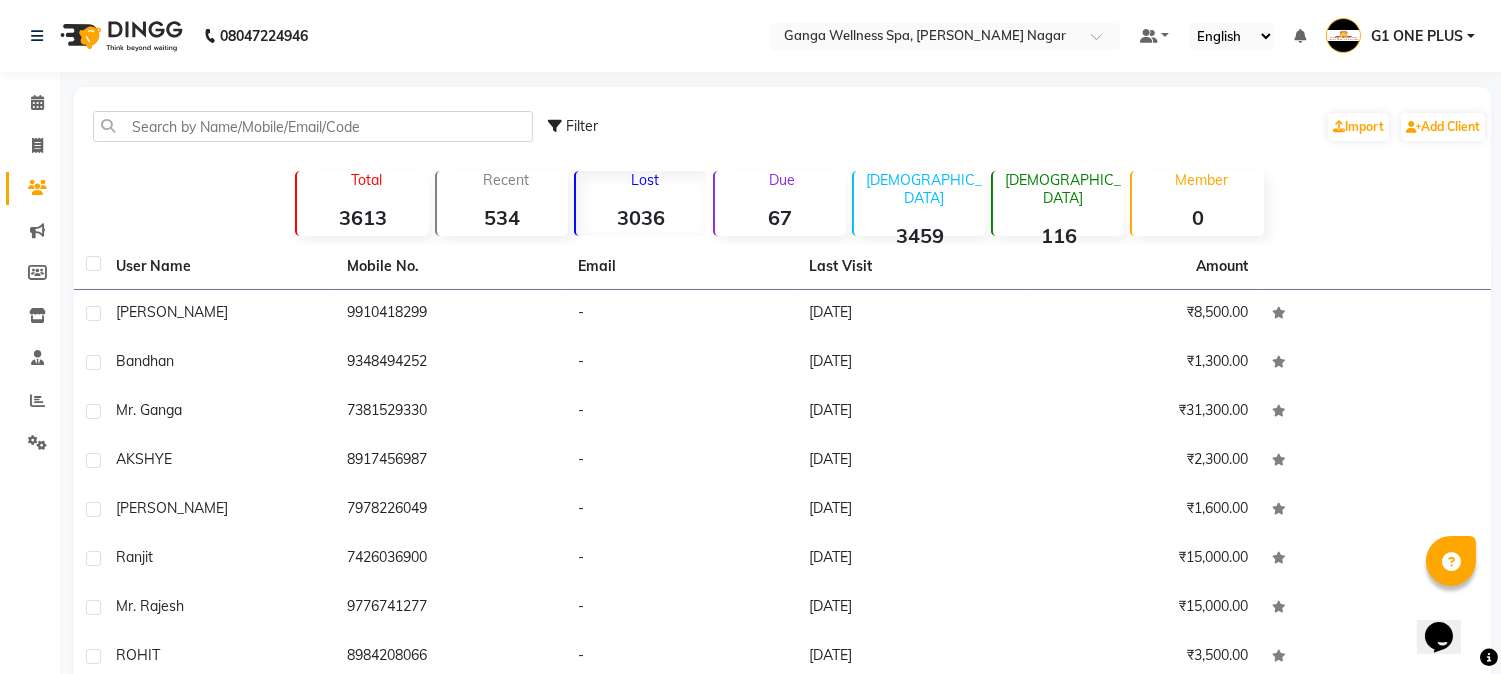 click on "[DEMOGRAPHIC_DATA]" 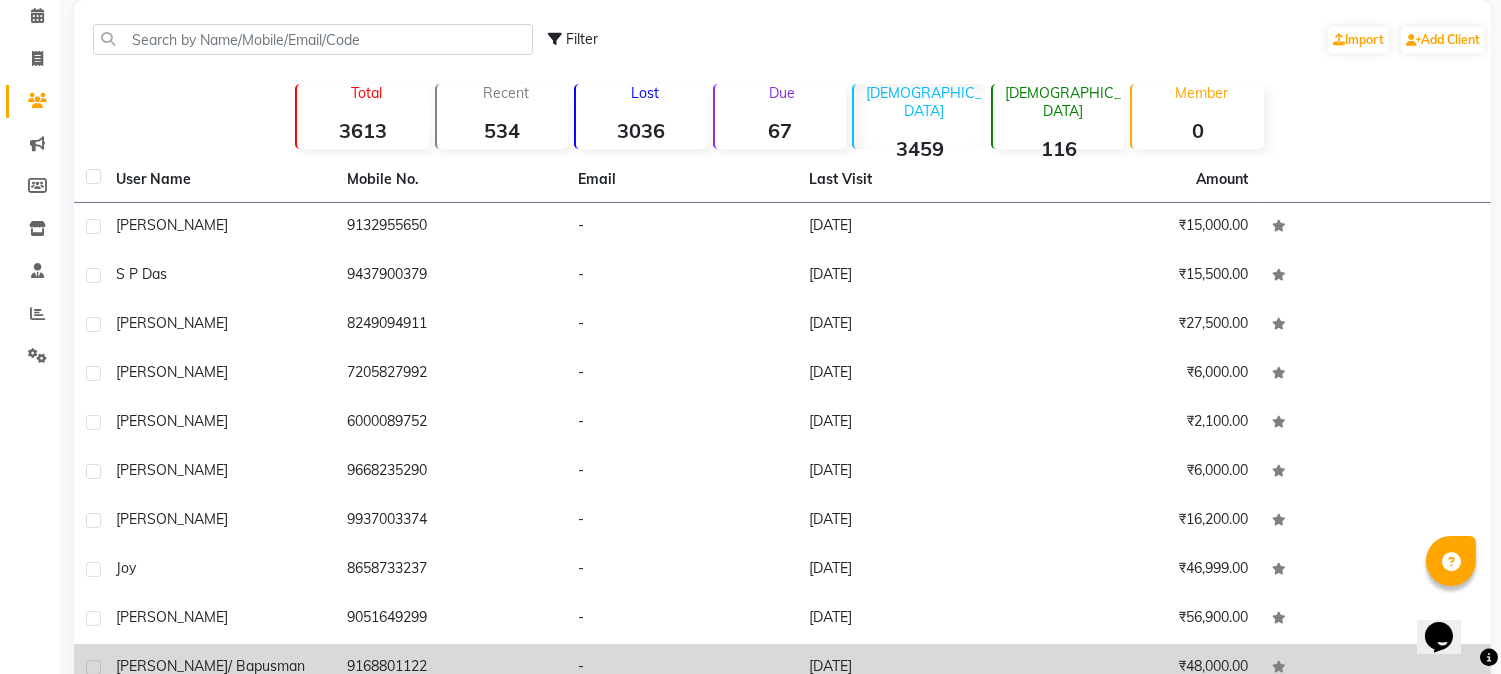 scroll, scrollTop: 111, scrollLeft: 0, axis: vertical 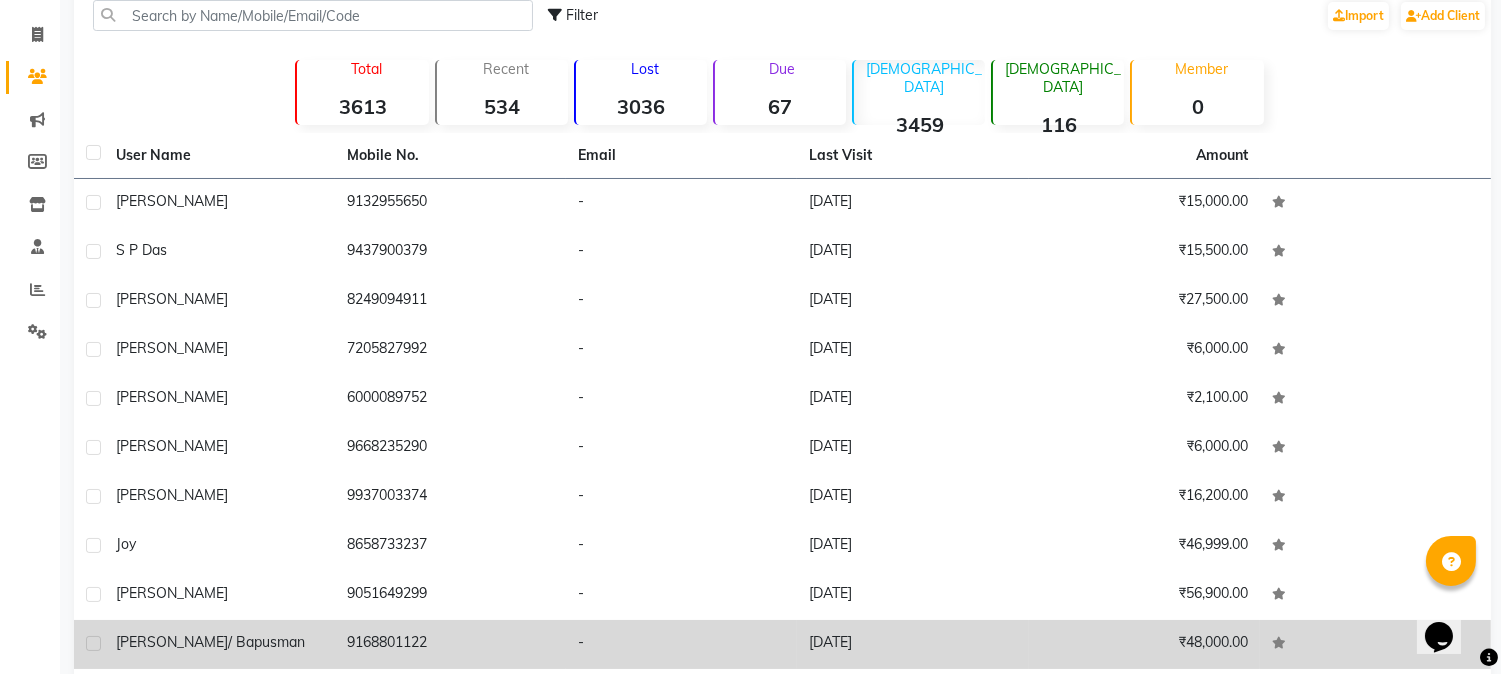 drag, startPoint x: 200, startPoint y: 618, endPoint x: 201, endPoint y: 640, distance: 22.022715 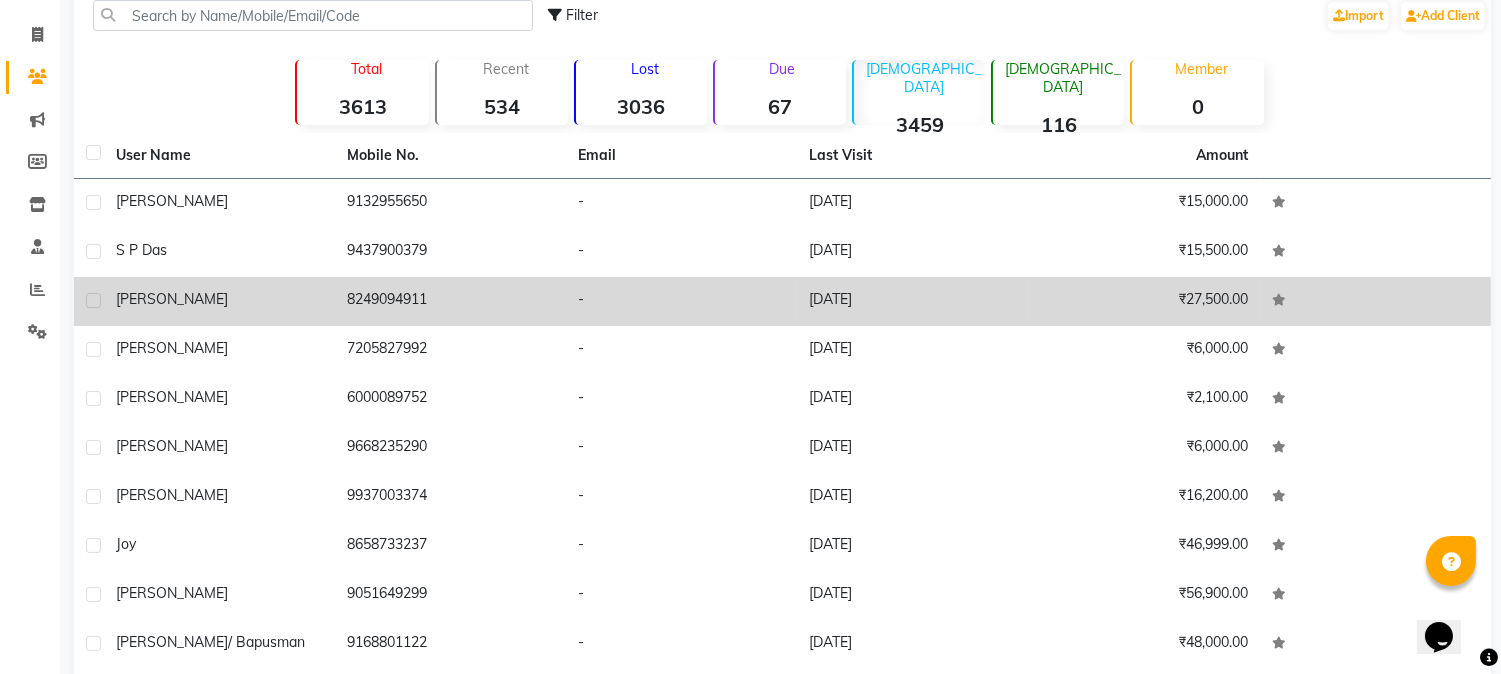 drag, startPoint x: 201, startPoint y: 642, endPoint x: 708, endPoint y: 312, distance: 604.9372 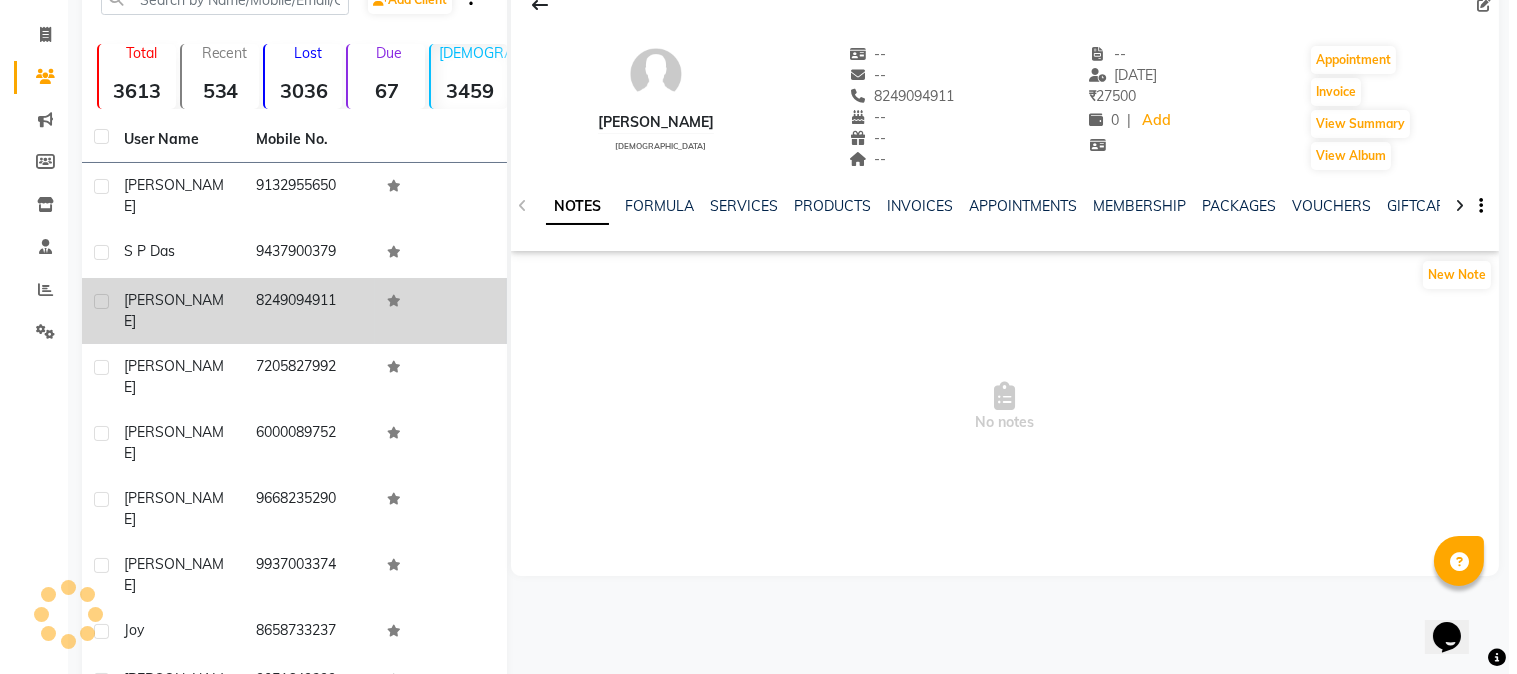 scroll, scrollTop: 0, scrollLeft: 0, axis: both 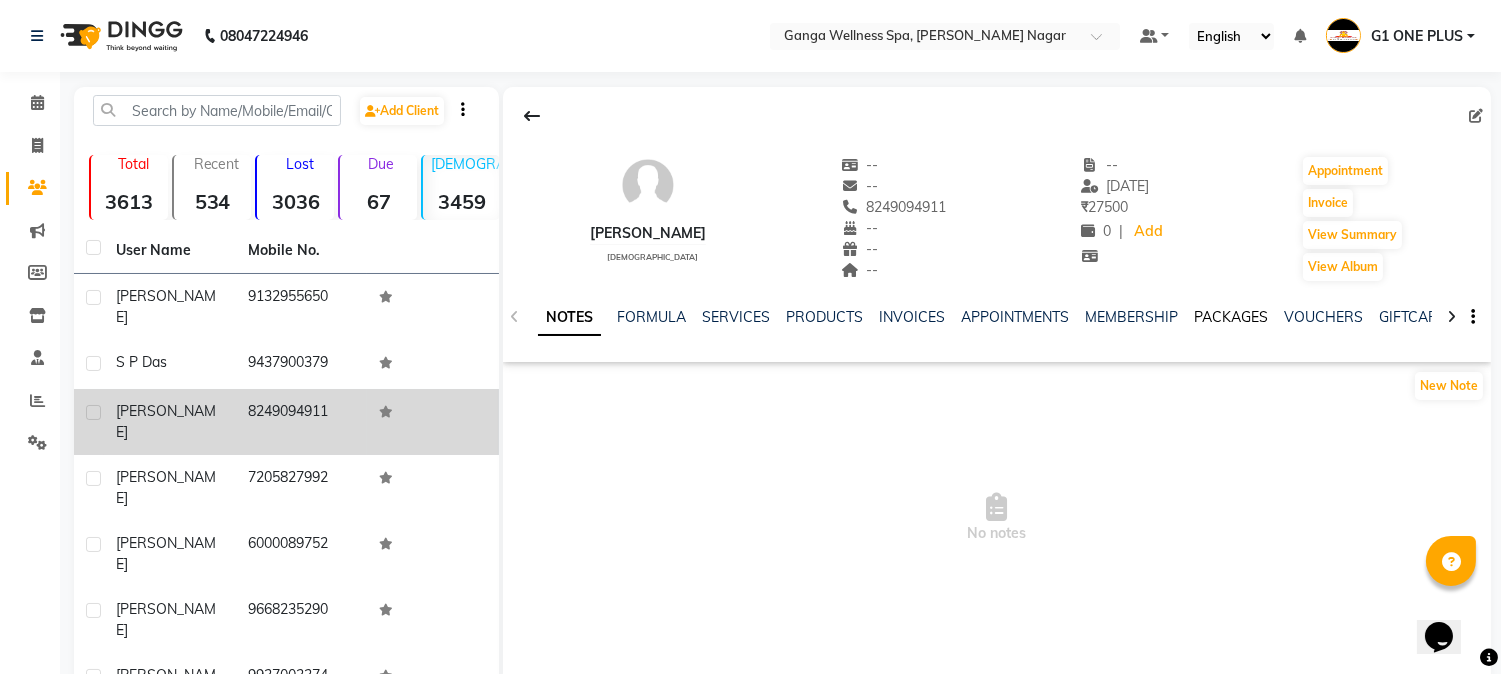 click on "PACKAGES" 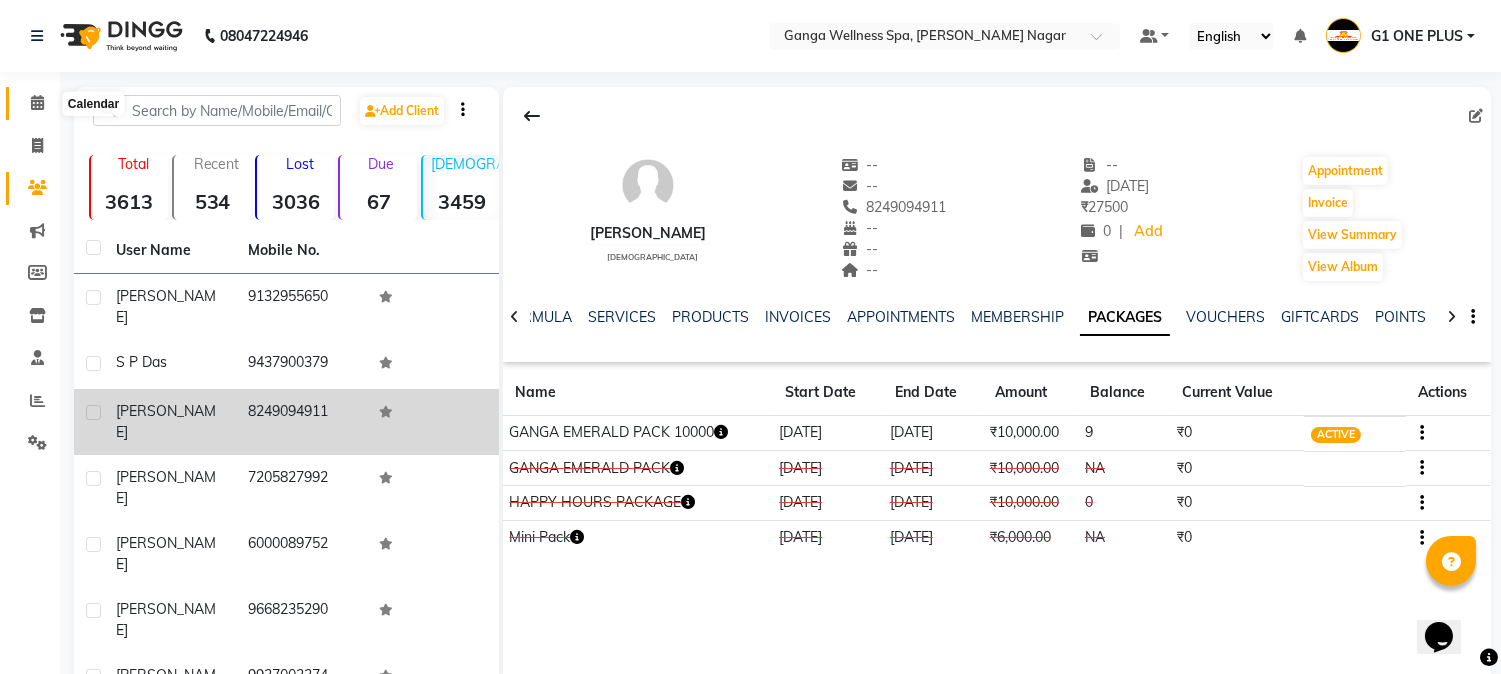 click 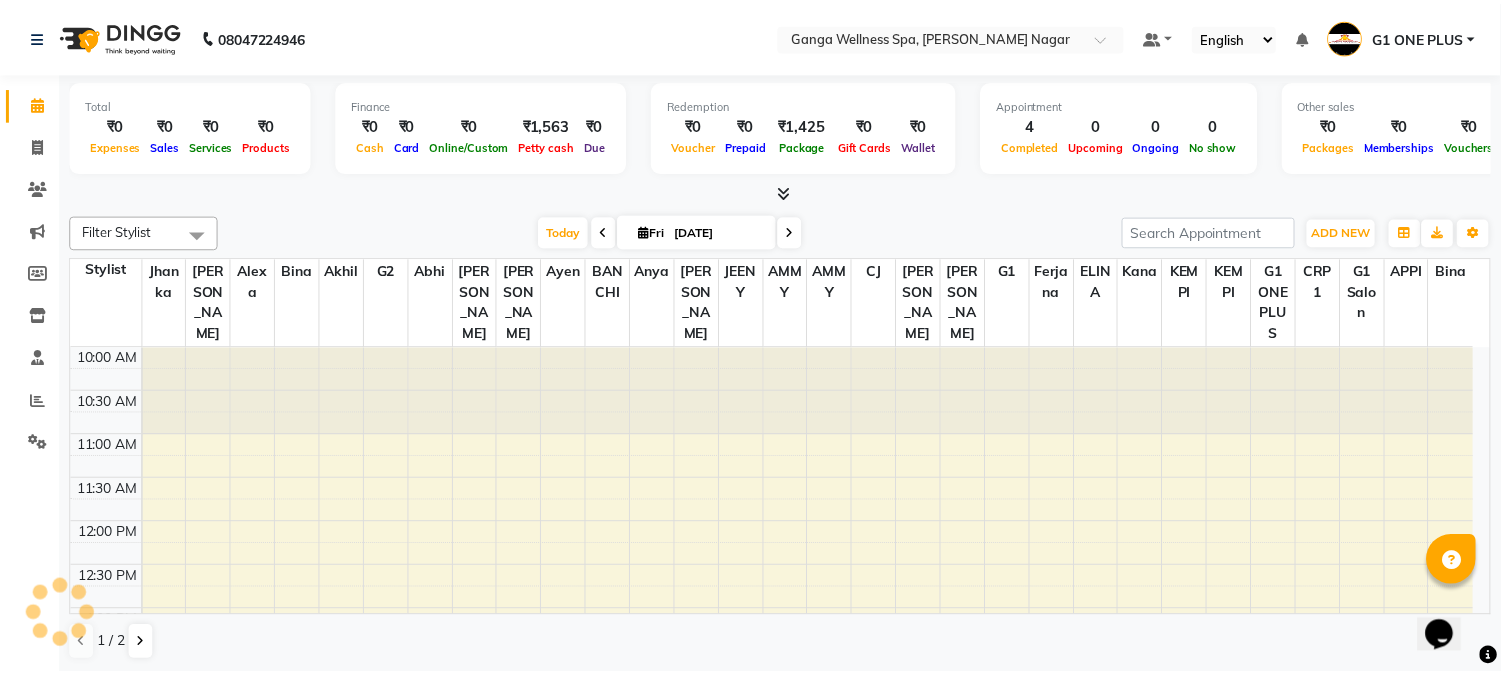 scroll, scrollTop: 0, scrollLeft: 0, axis: both 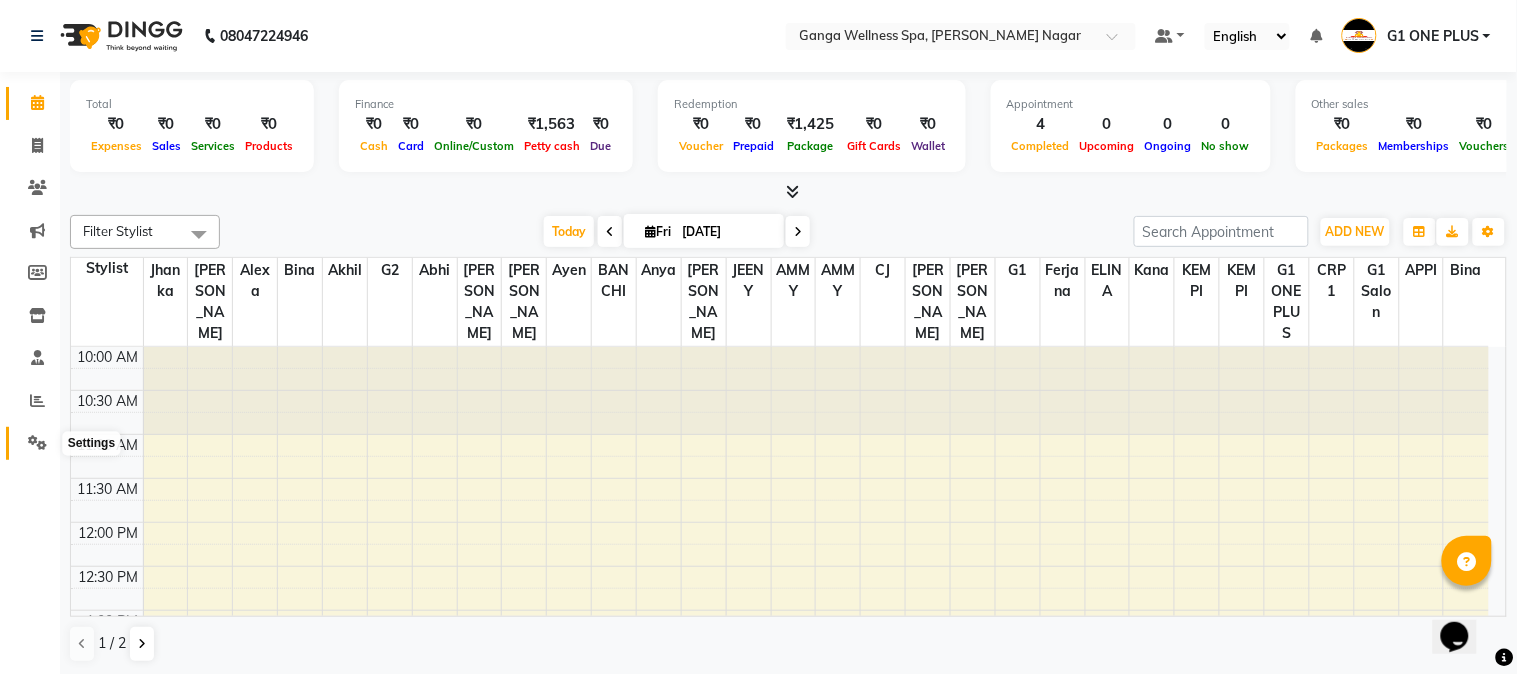 click 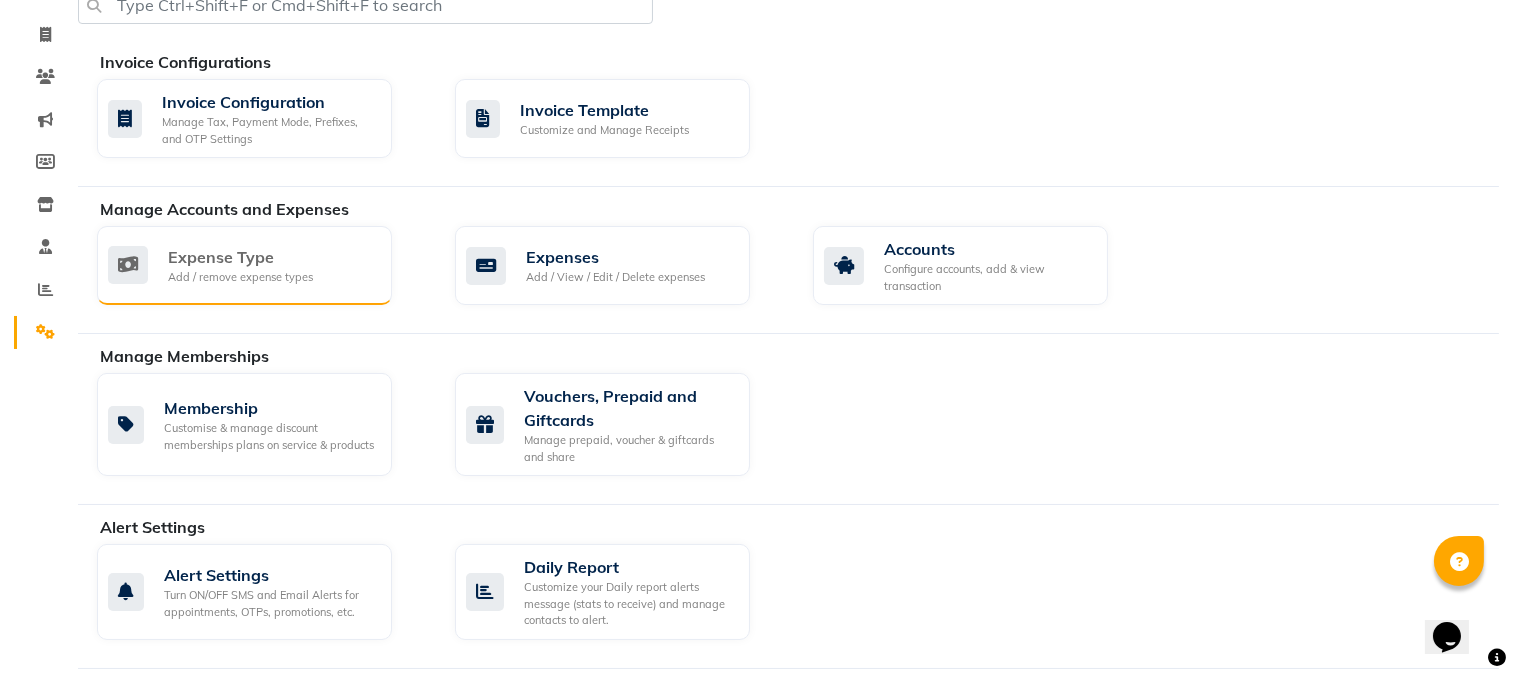 scroll, scrollTop: 0, scrollLeft: 0, axis: both 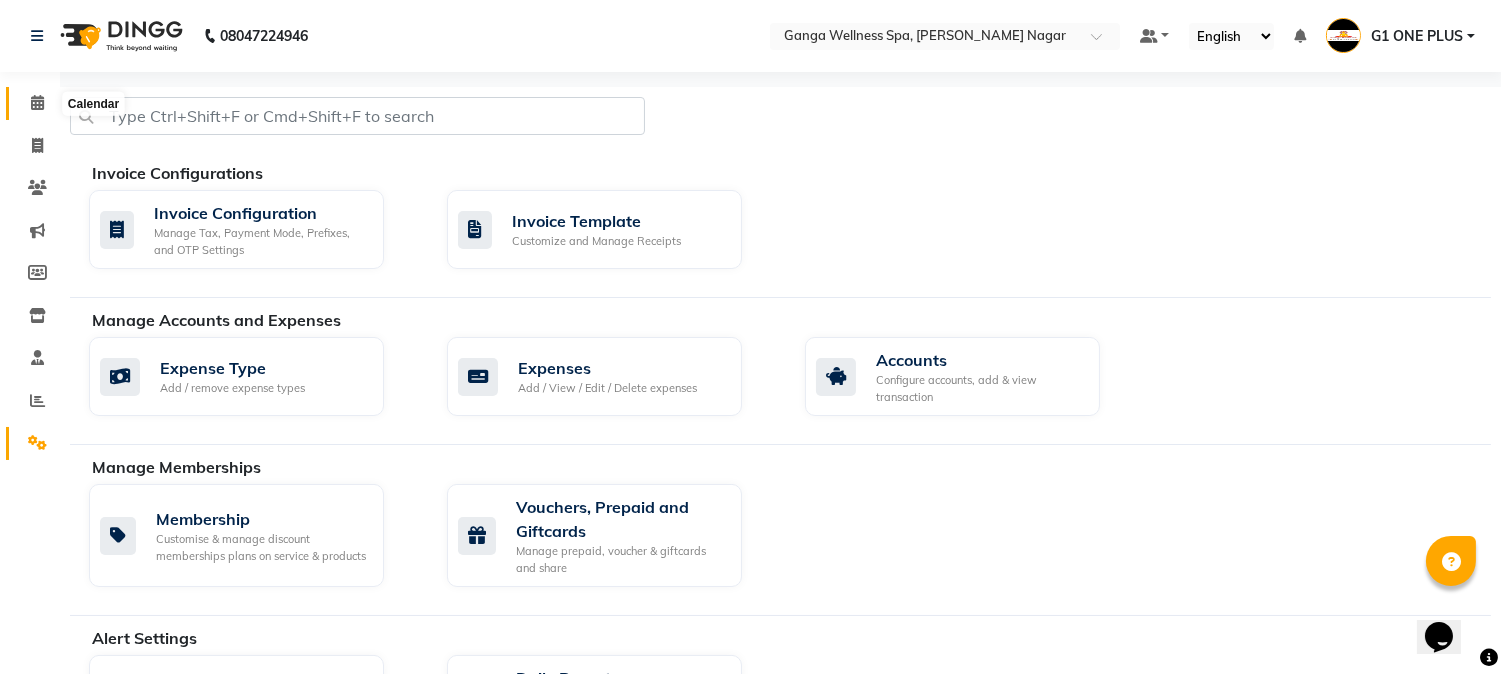 click 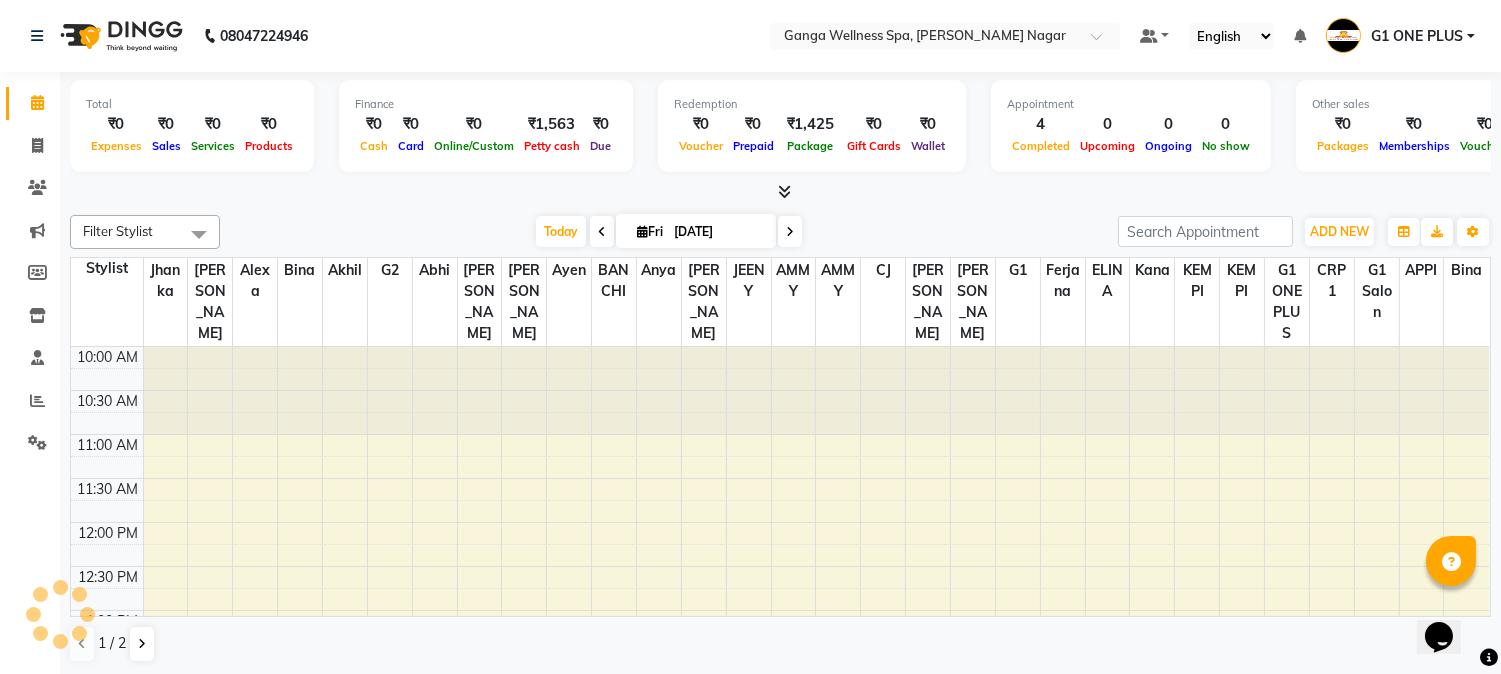 scroll, scrollTop: 0, scrollLeft: 0, axis: both 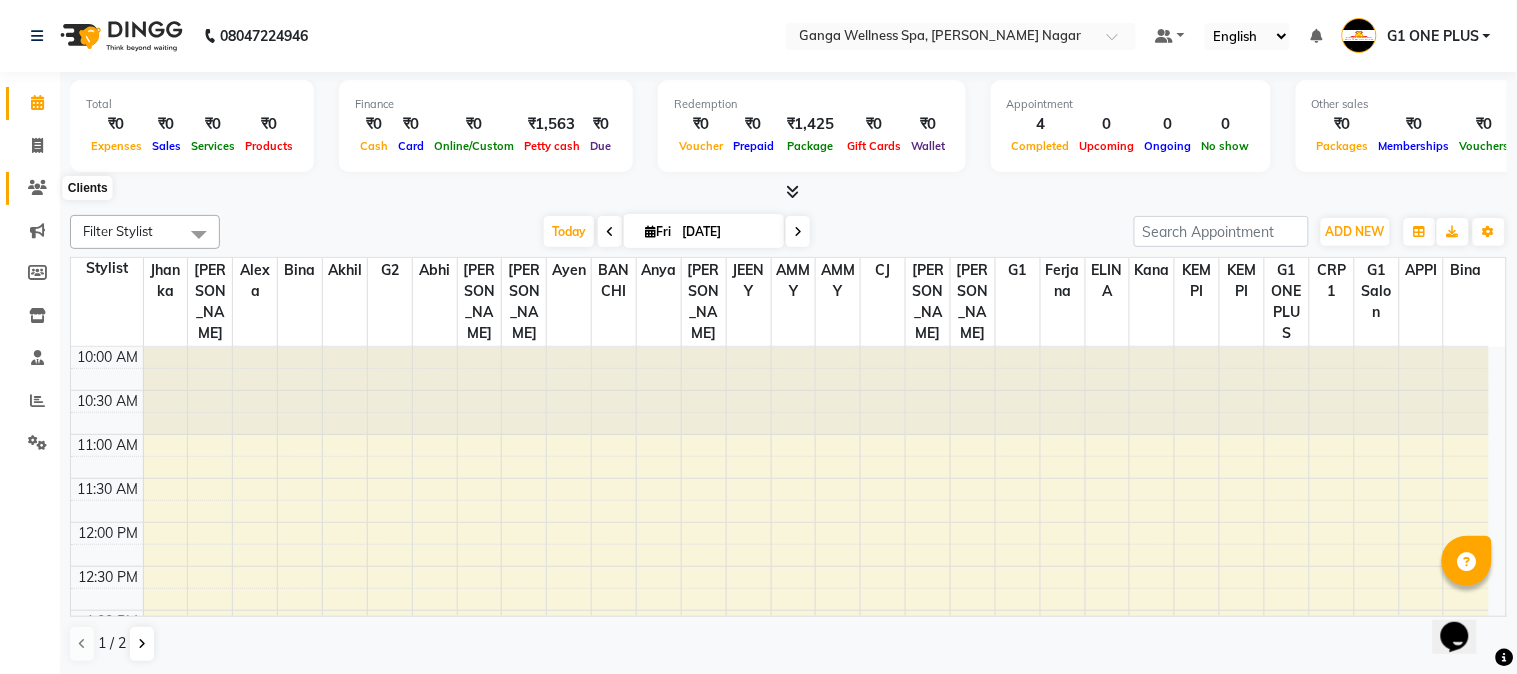 click 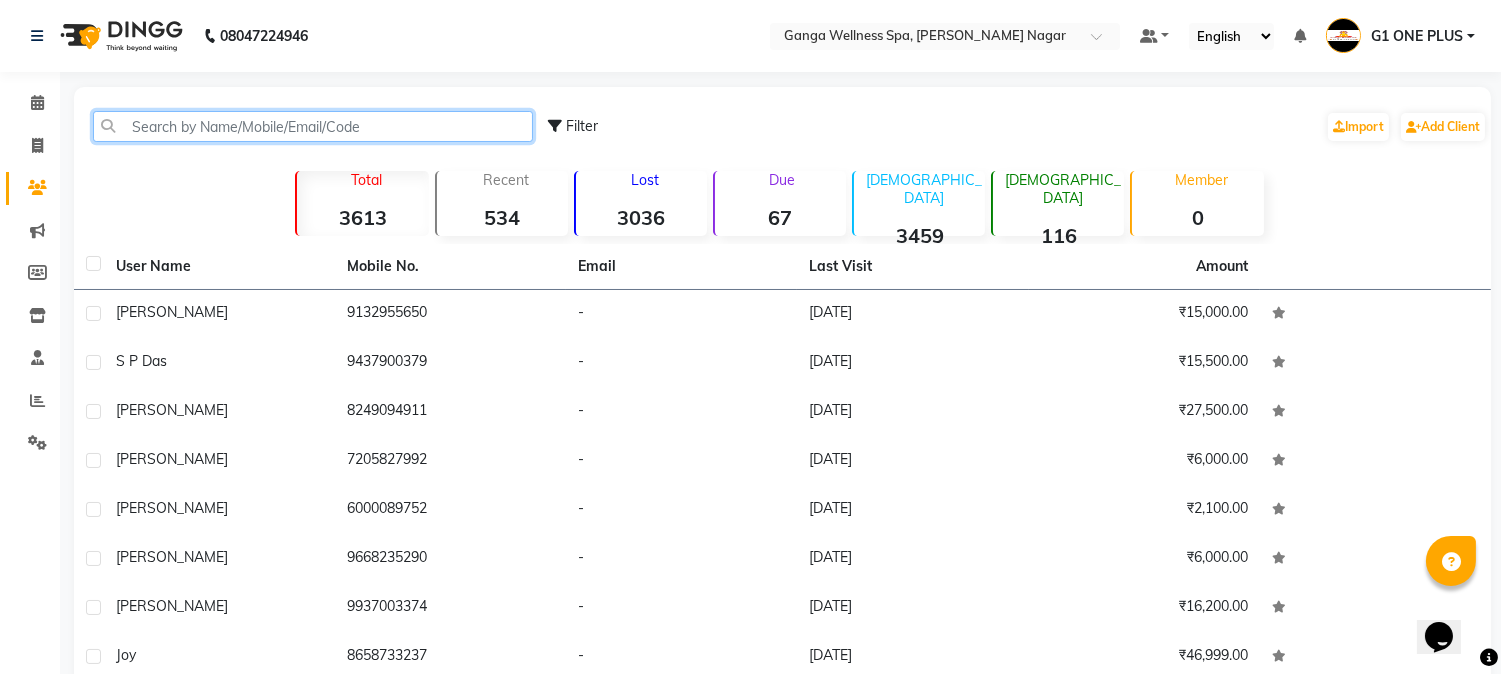 click 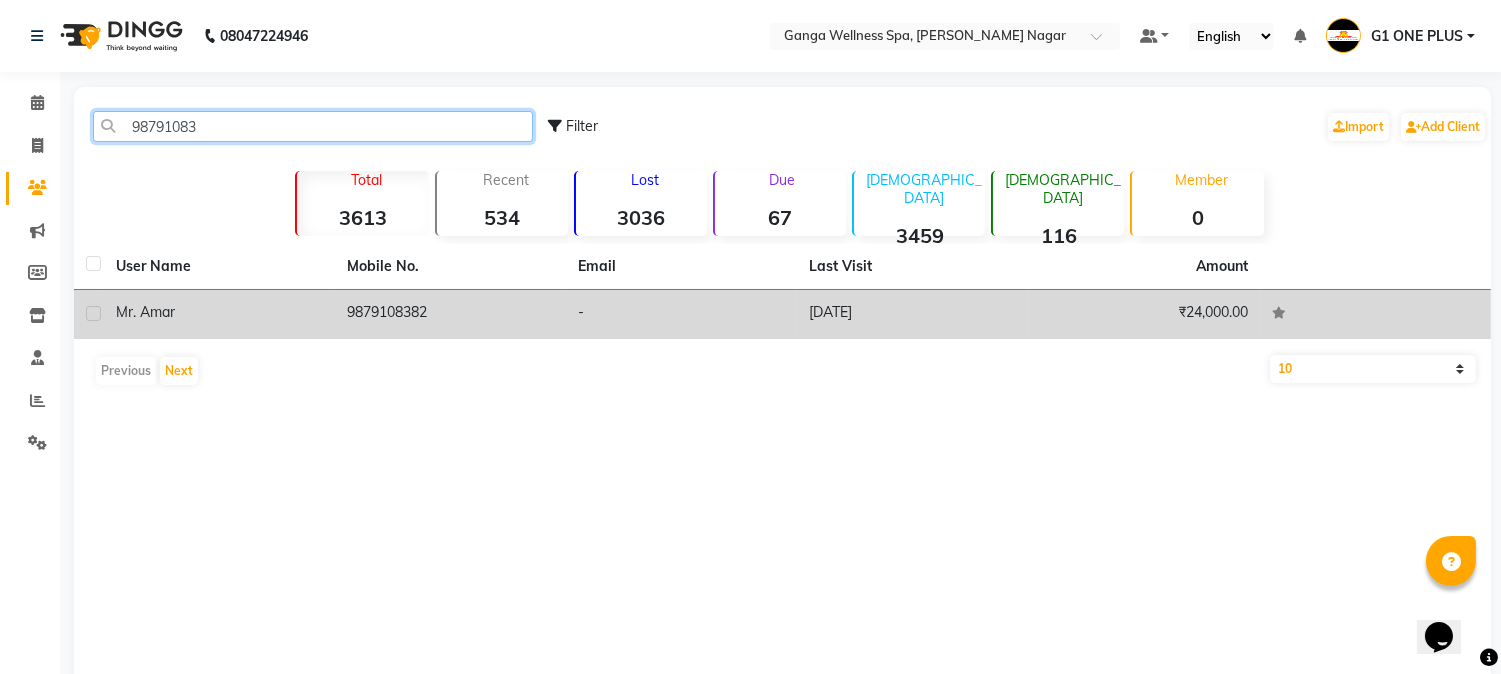 type on "98791083" 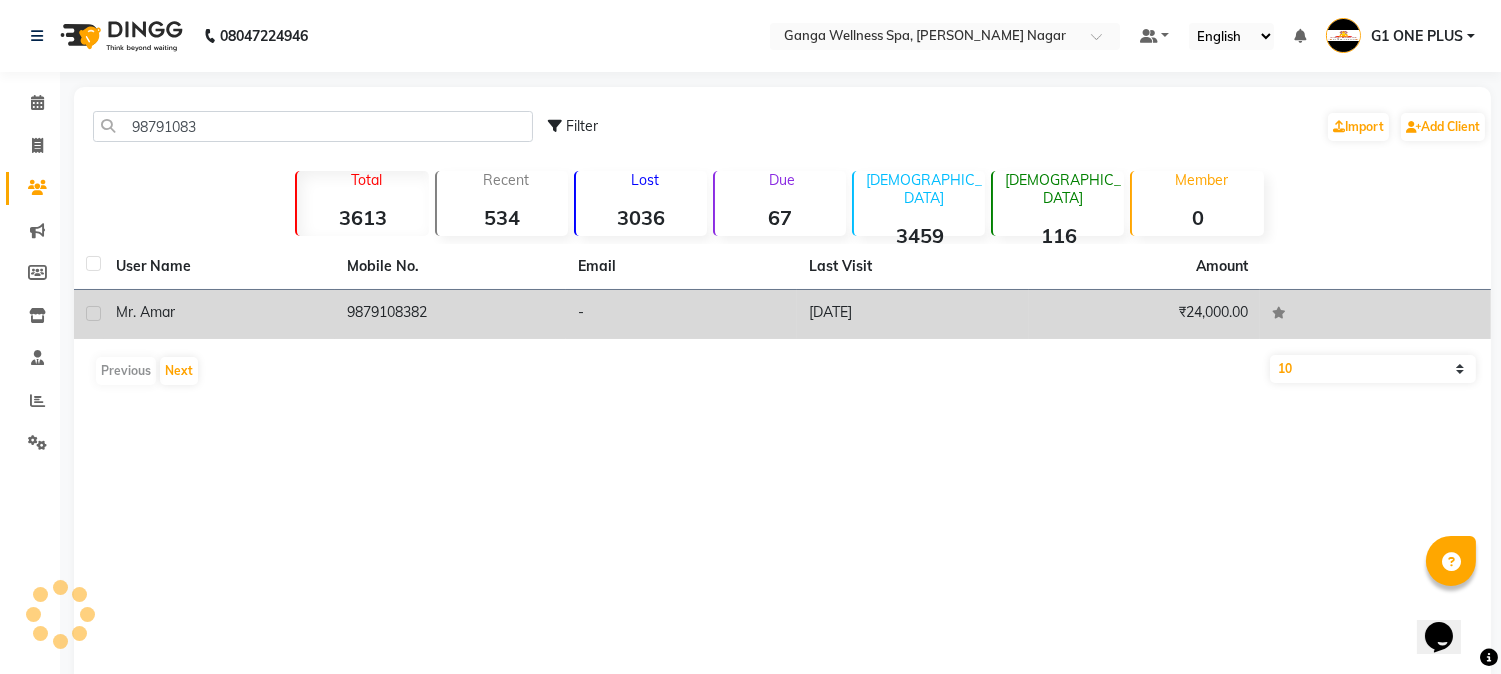 click on "9879108382" 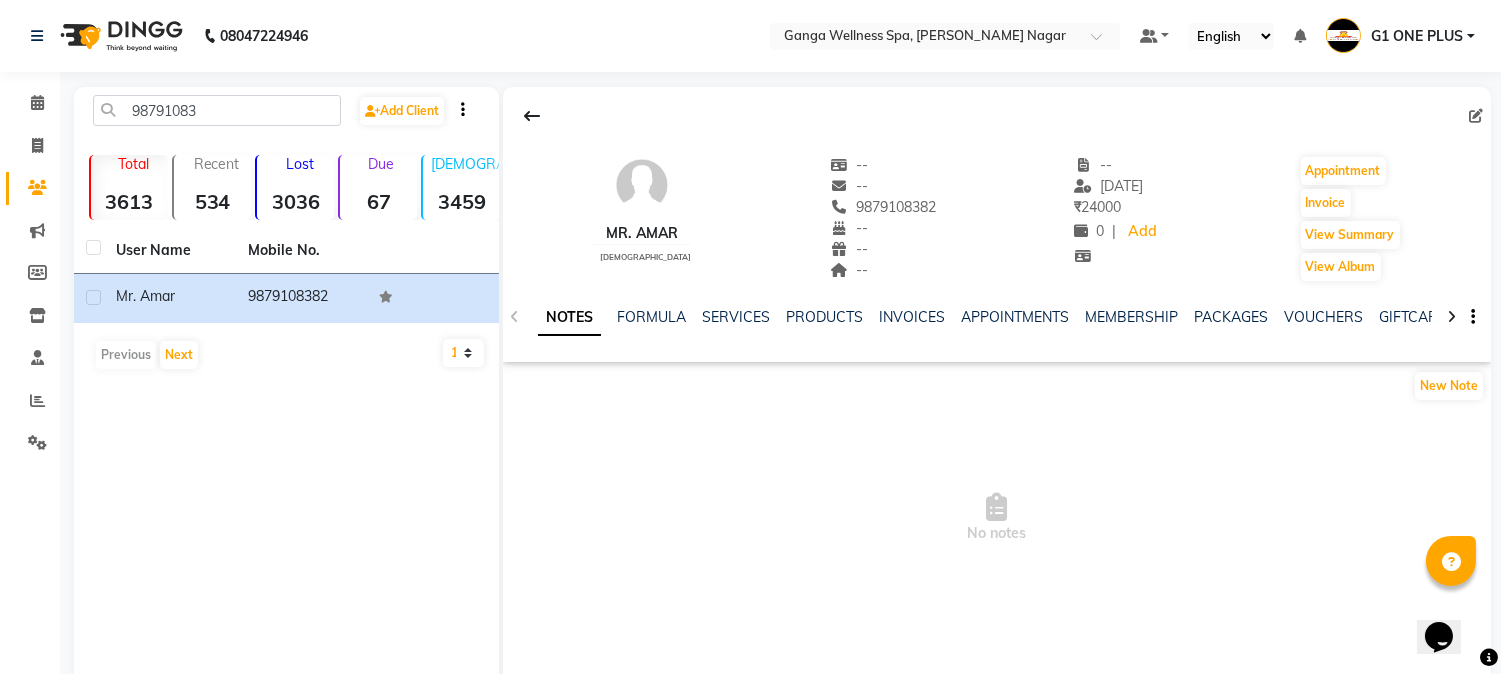 click on "NOTES FORMULA SERVICES PRODUCTS INVOICES APPOINTMENTS MEMBERSHIP PACKAGES VOUCHERS GIFTCARDS POINTS FORMS FAMILY CARDS WALLET" 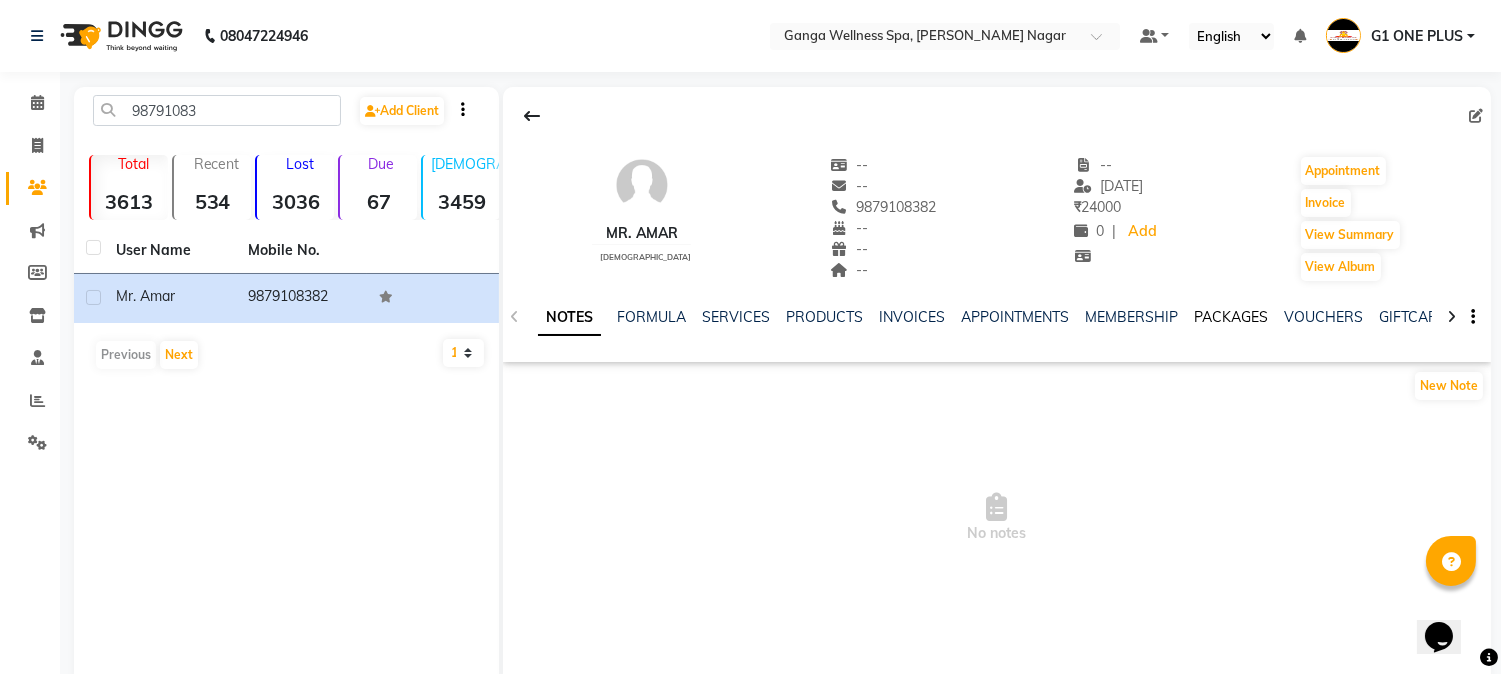 click on "PACKAGES" 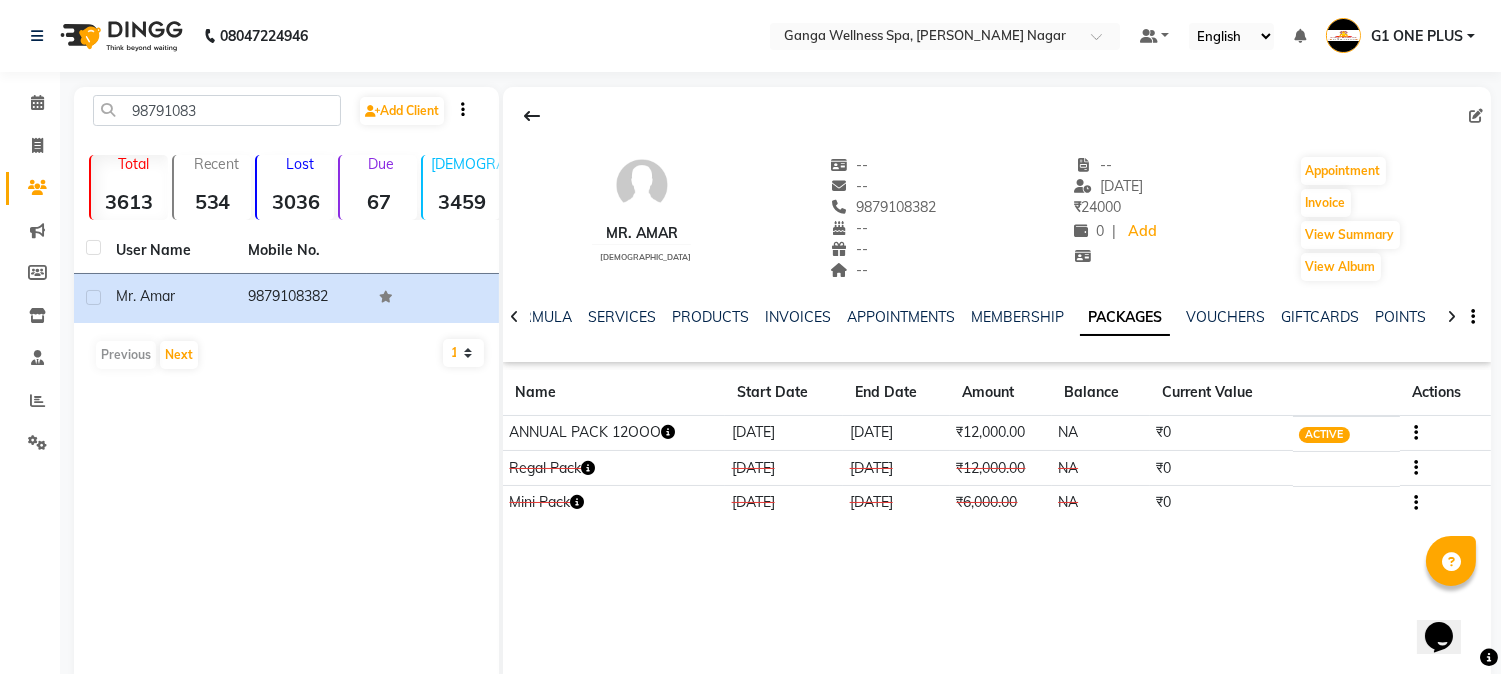 click 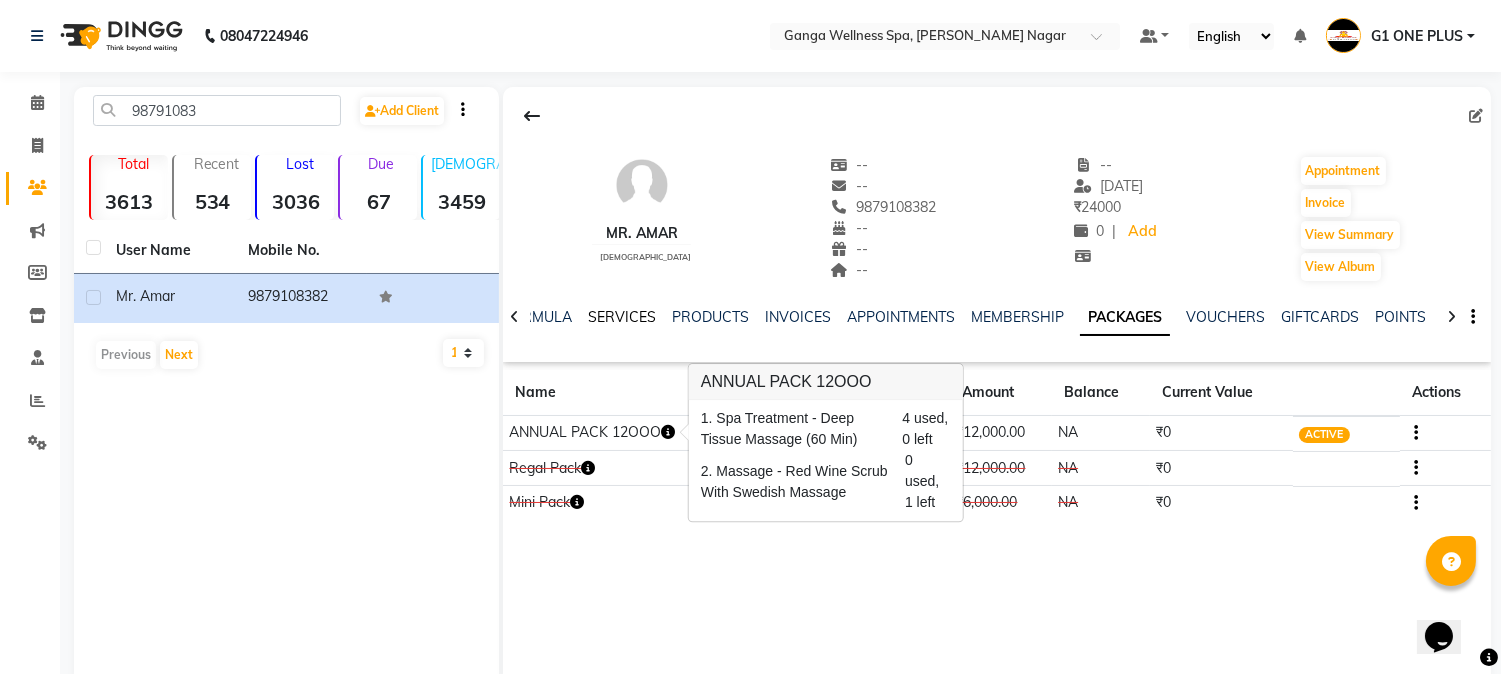 click on "SERVICES" 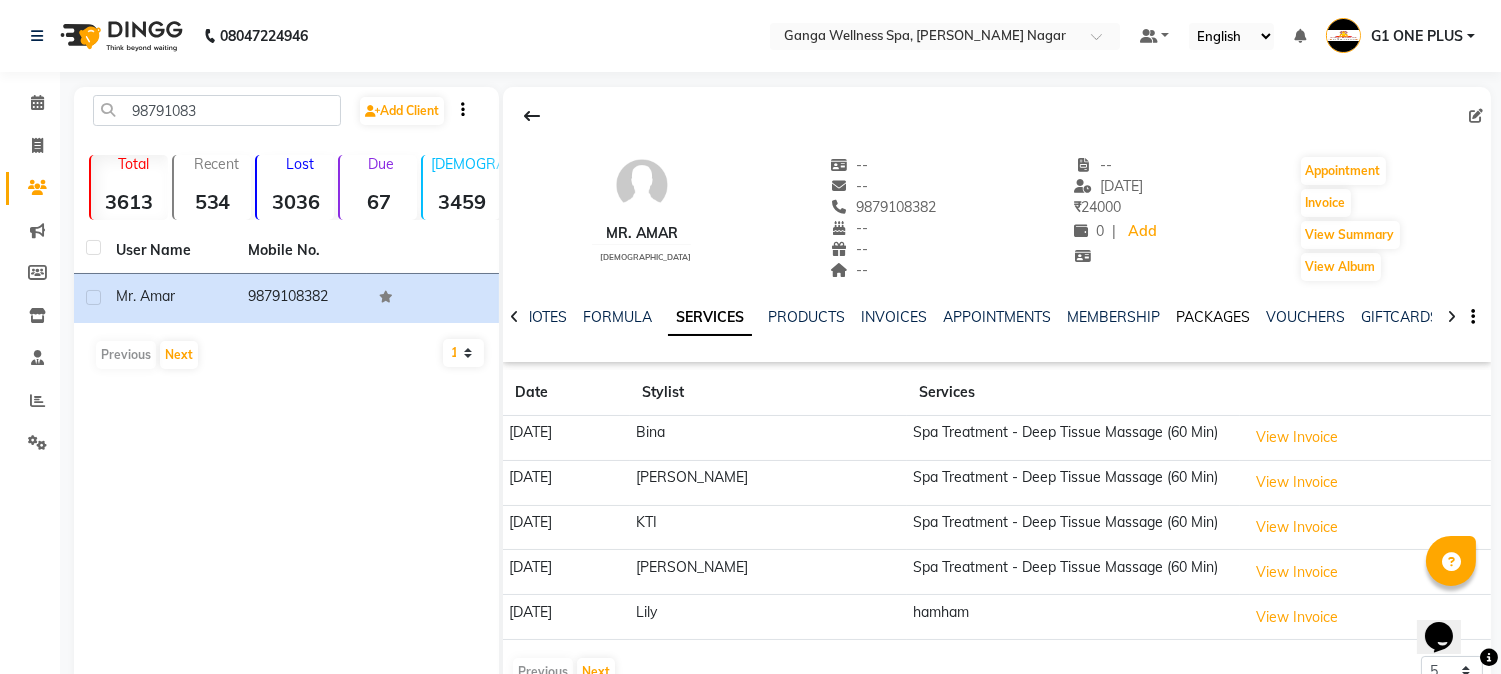 click on "PACKAGES" 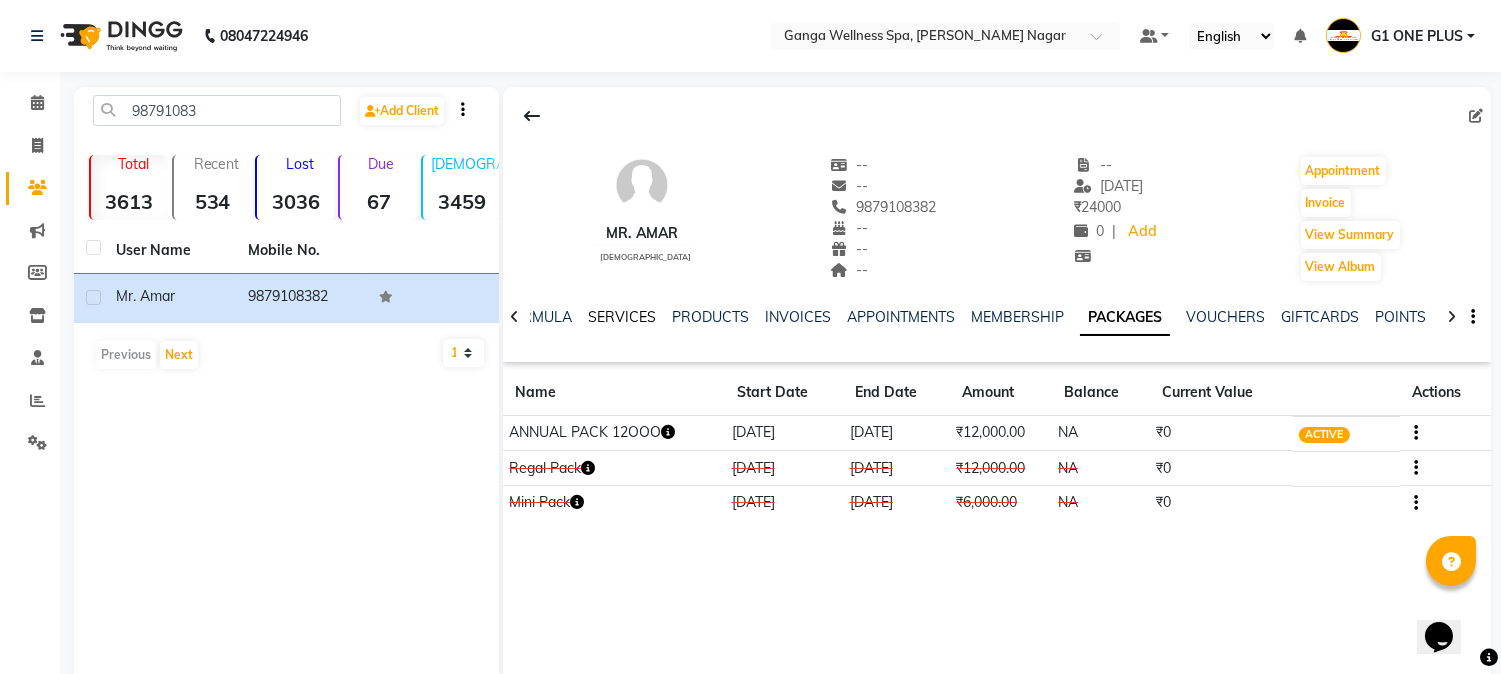 click on "SERVICES" 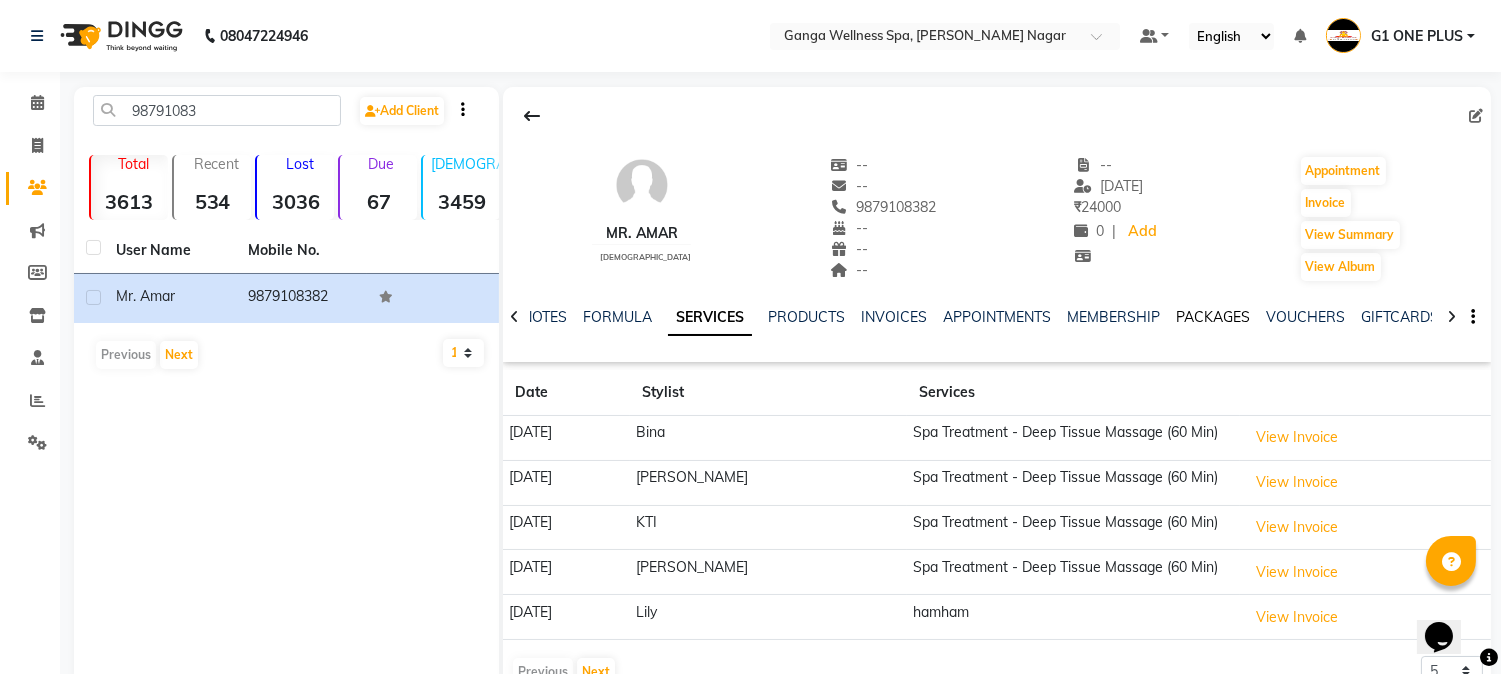 click on "PACKAGES" 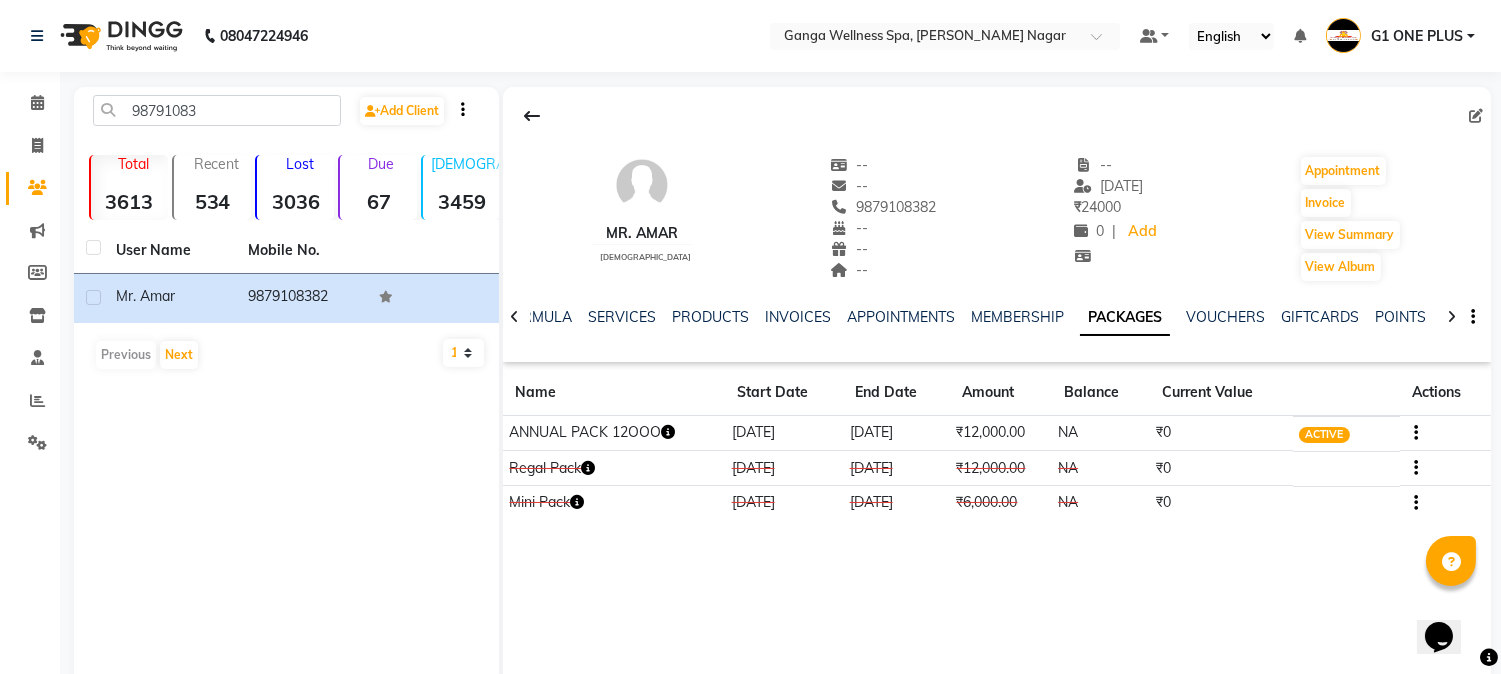 click 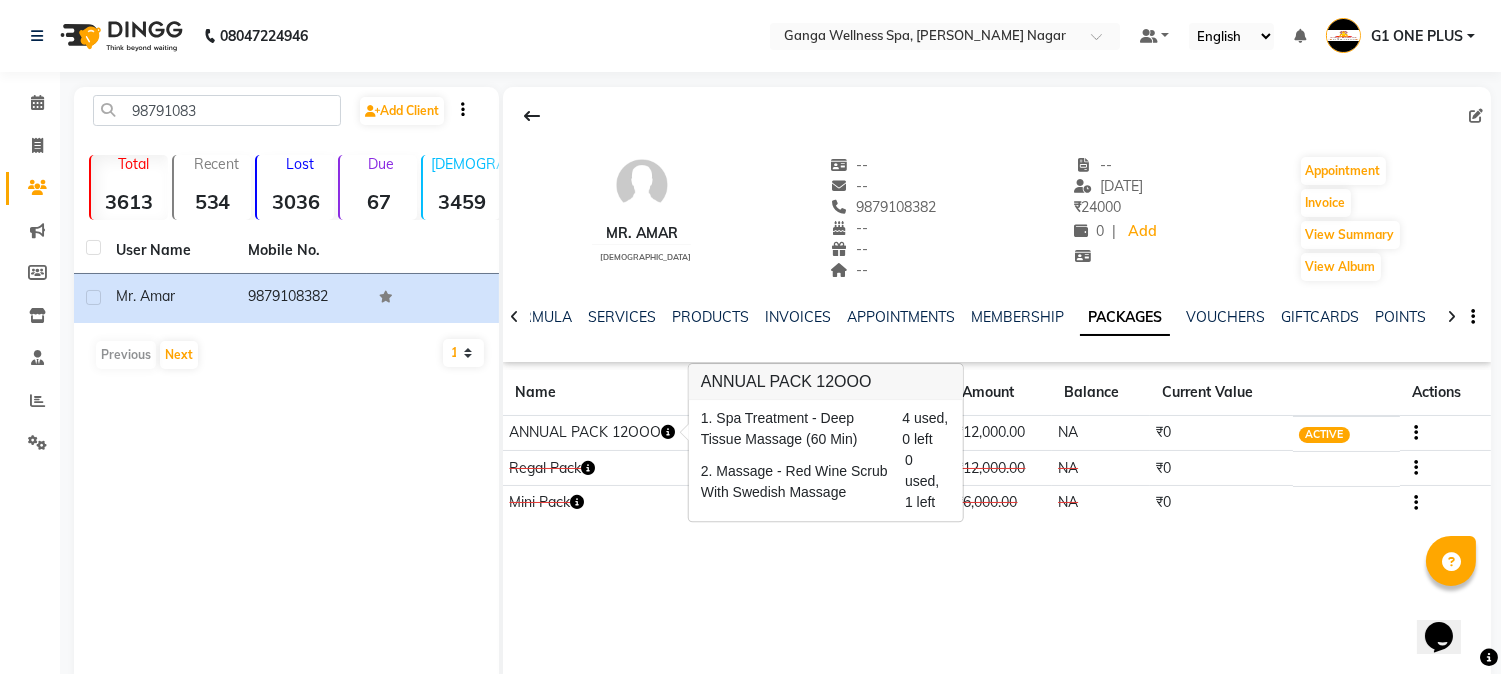 click on "[PERSON_NAME][DEMOGRAPHIC_DATA]  --   --   9879108382  --  --  --  -- [DATE] ₹    24000 0 |  Add   Appointment   Invoice  View Summary  View Album" 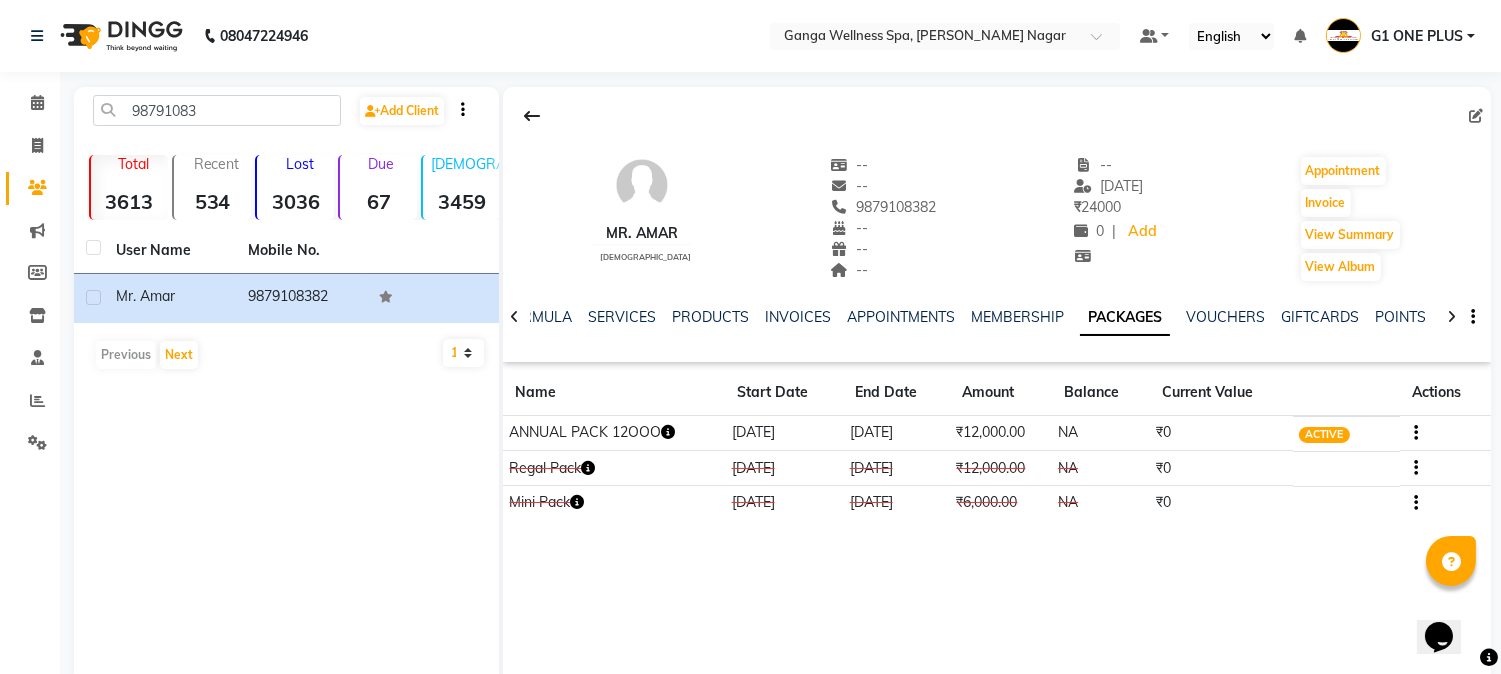 click 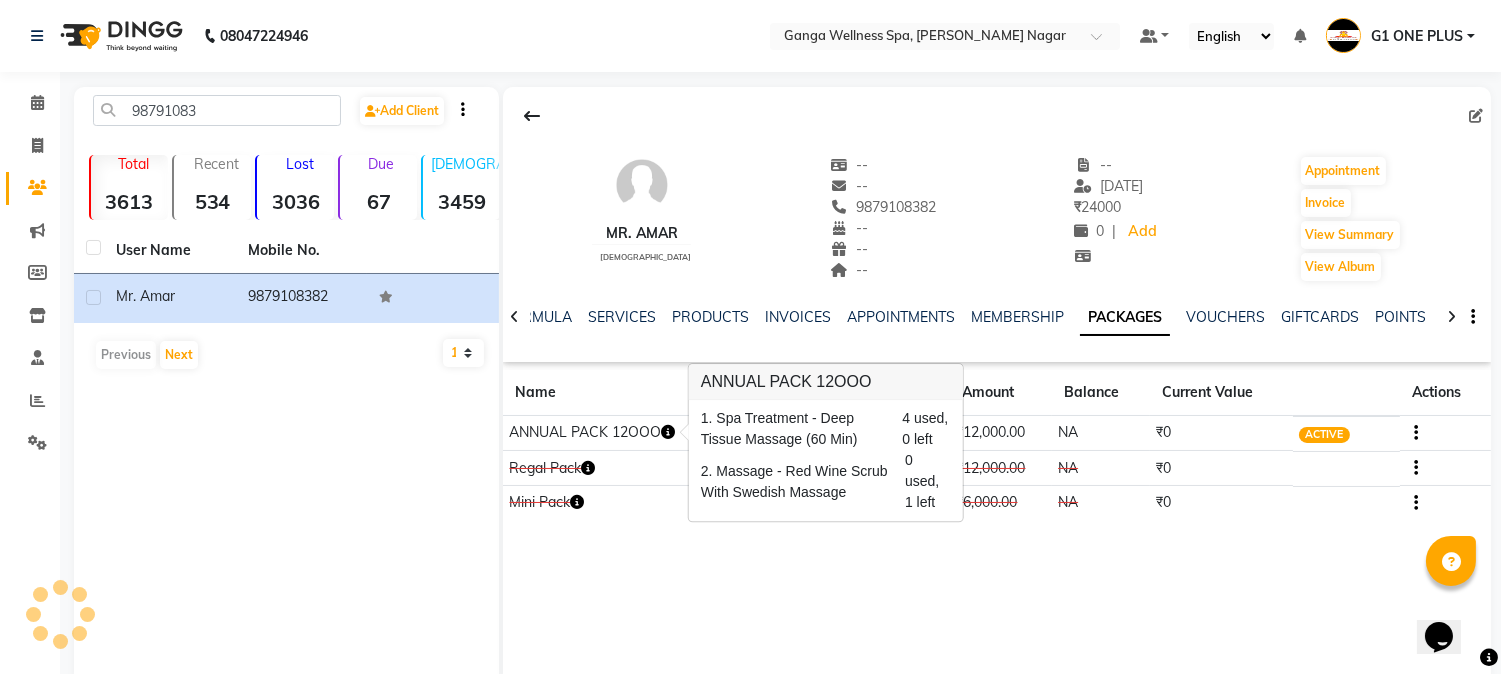click on "Mr. Amar    [DEMOGRAPHIC_DATA]  --   --   9879108382  --  --  --  -- [DATE] ₹    24000 0 |  Add   Appointment   Invoice  View Summary  View Album  NOTES FORMULA SERVICES PRODUCTS INVOICES APPOINTMENTS MEMBERSHIP PACKAGES VOUCHERS GIFTCARDS POINTS FORMS FAMILY CARDS WALLET Name Start Date End Date Amount Balance Current Value Actions  ANNUAL PACK 12OOO  [DATE] [DATE]  ₹12,000.00   NA  ₹0 ACTIVE  Regal Pack  [DATE] [DATE]  ₹12,000.00   NA  ₹0 CONSUMED  Mini Pack  [DATE] [DATE]  ₹6,000.00   NA  ₹0 CONSUMED" 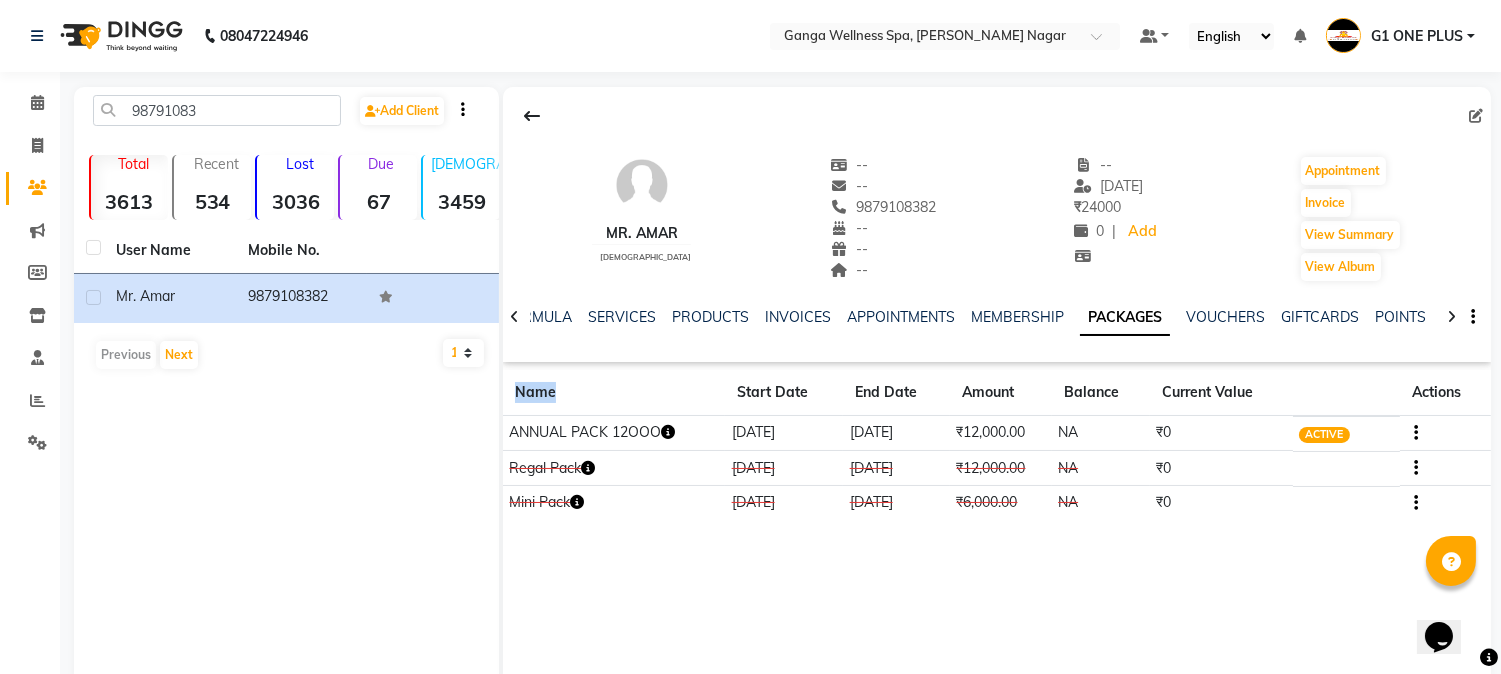click on "Mr. Amar    [DEMOGRAPHIC_DATA]  --   --   9879108382  --  --  --  -- [DATE] ₹    24000 0 |  Add   Appointment   Invoice  View Summary  View Album  NOTES FORMULA SERVICES PRODUCTS INVOICES APPOINTMENTS MEMBERSHIP PACKAGES VOUCHERS GIFTCARDS POINTS FORMS FAMILY CARDS WALLET Name Start Date End Date Amount Balance Current Value Actions  ANNUAL PACK 12OOO  [DATE] [DATE]  ₹12,000.00   NA  ₹0 ACTIVE  Regal Pack  [DATE] [DATE]  ₹12,000.00   NA  ₹0 CONSUMED  Mini Pack  [DATE] [DATE]  ₹6,000.00   NA  ₹0 CONSUMED" 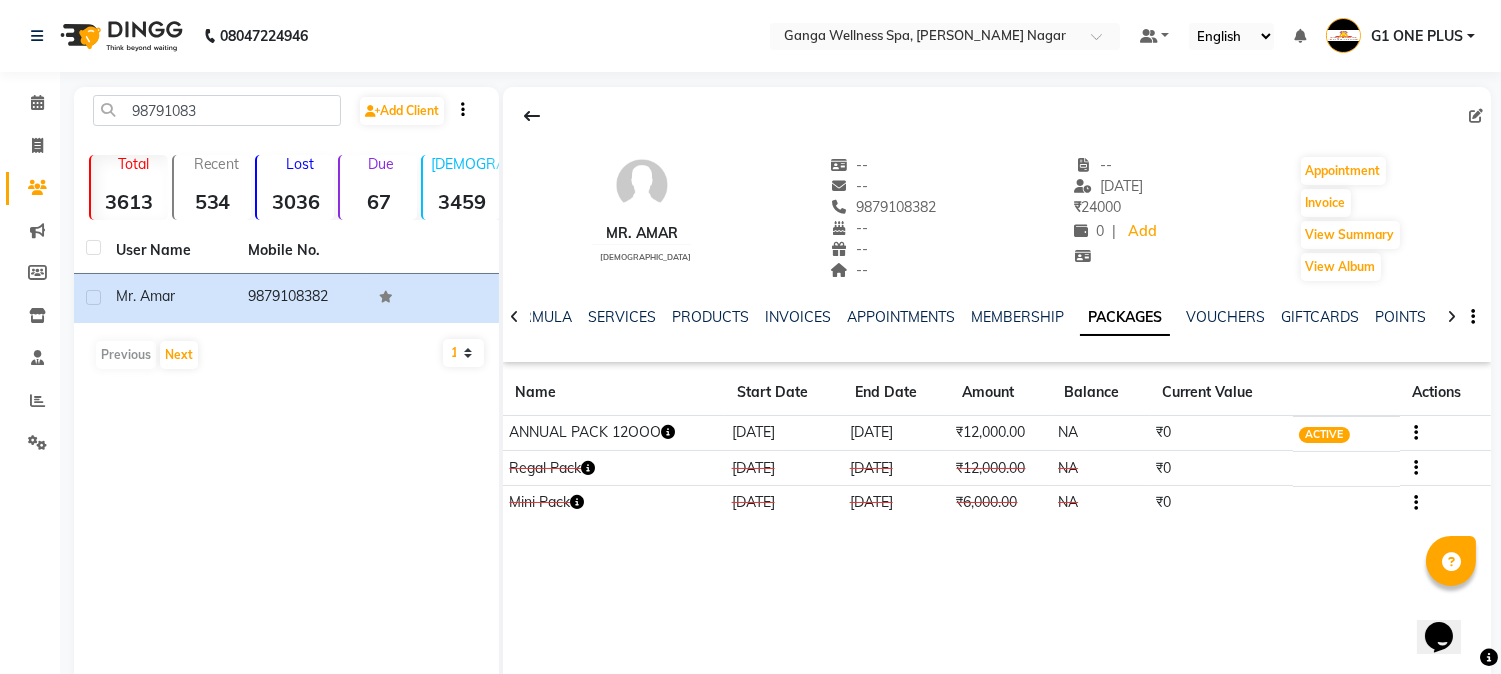 click on "Mr. Amar    [DEMOGRAPHIC_DATA]  --   --   9879108382  --  --  --  -- [DATE] ₹    24000 0 |  Add   Appointment   Invoice  View Summary  View Album  NOTES FORMULA SERVICES PRODUCTS INVOICES APPOINTMENTS MEMBERSHIP PACKAGES VOUCHERS GIFTCARDS POINTS FORMS FAMILY CARDS WALLET Name Start Date End Date Amount Balance Current Value Actions  ANNUAL PACK 12OOO  [DATE] [DATE]  ₹12,000.00   NA  ₹0 ACTIVE  Regal Pack  [DATE] [DATE]  ₹12,000.00   NA  ₹0 CONSUMED  Mini Pack  [DATE] [DATE]  ₹6,000.00   NA  ₹0 CONSUMED" 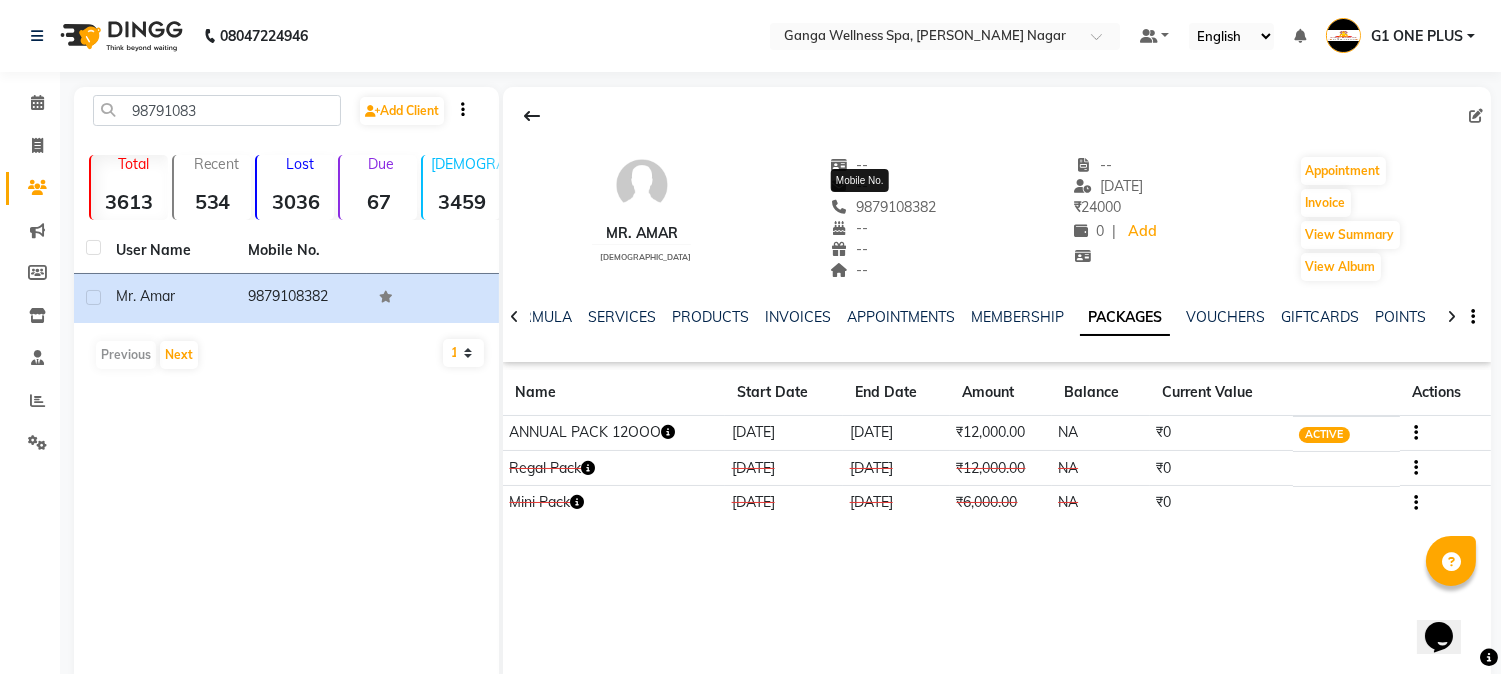 click on "9879108382" 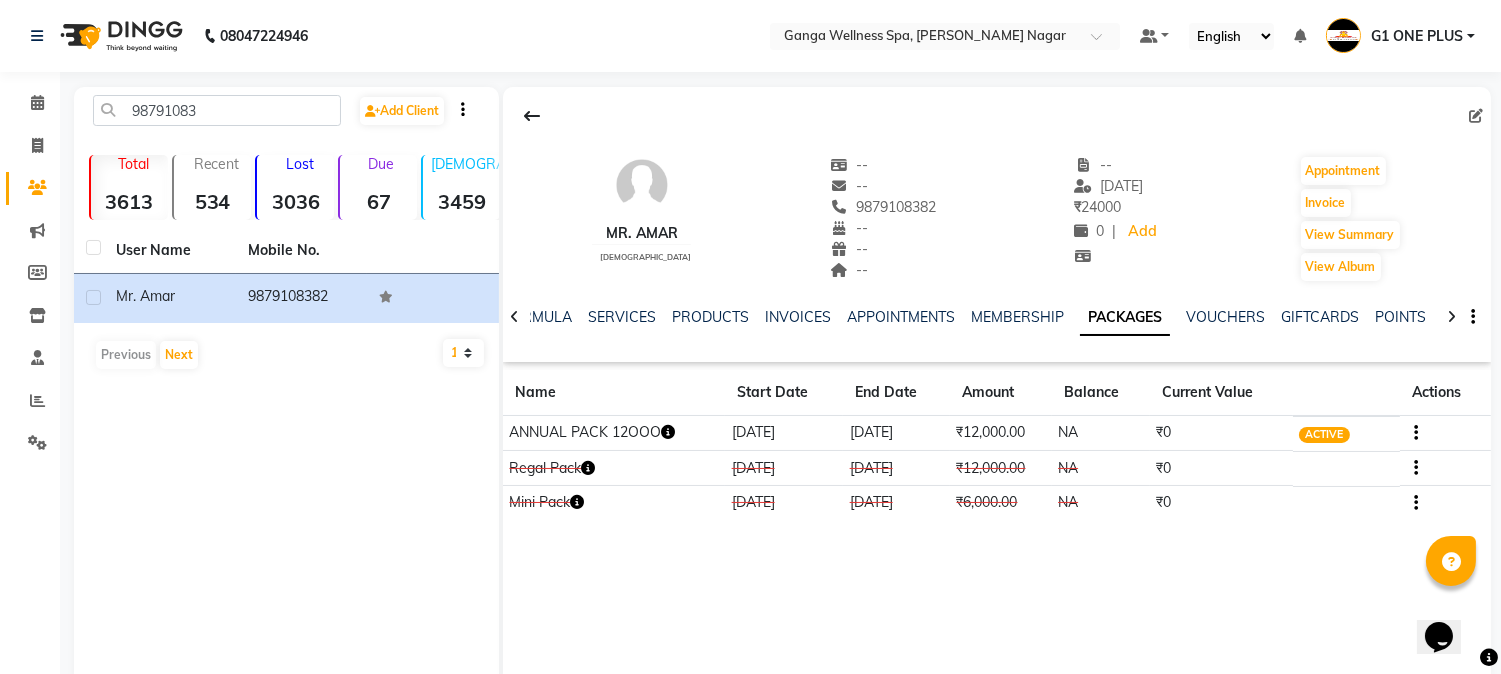 click on "9879108382" 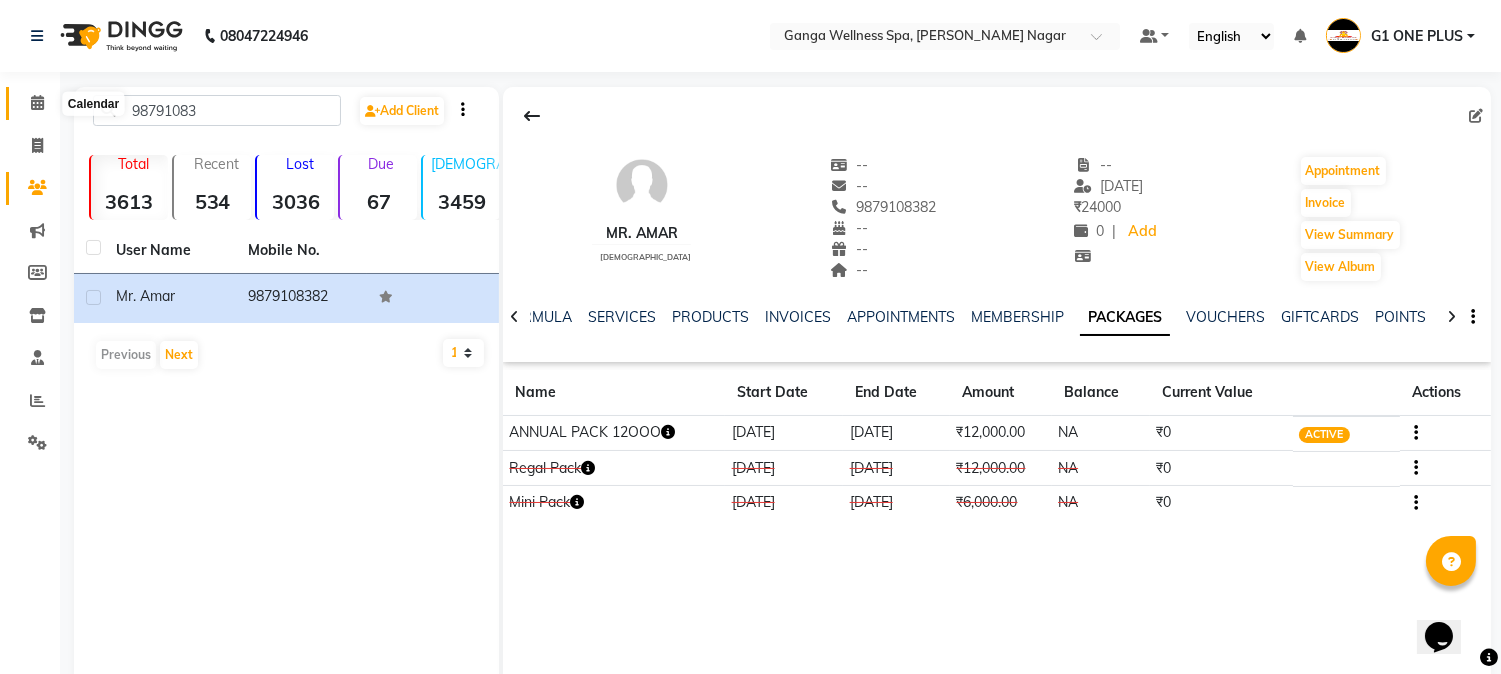click 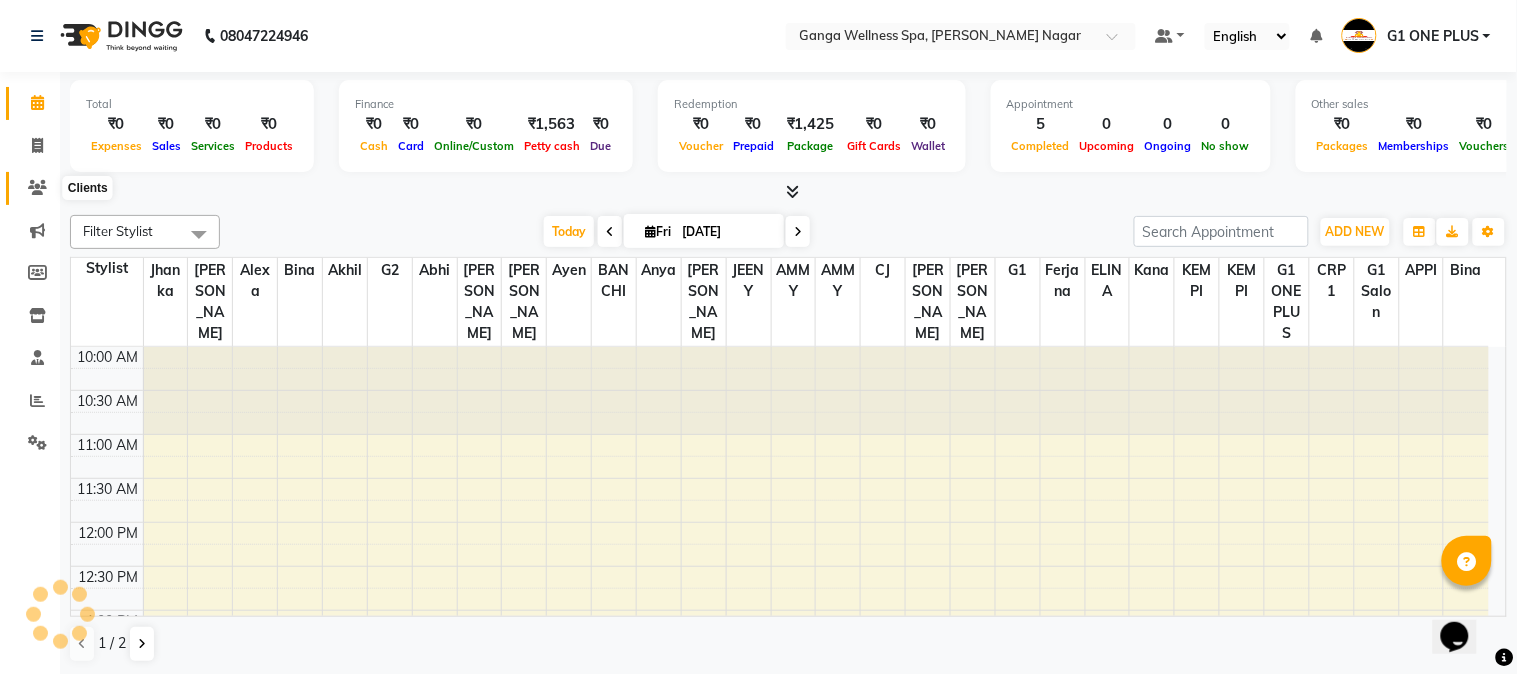 click 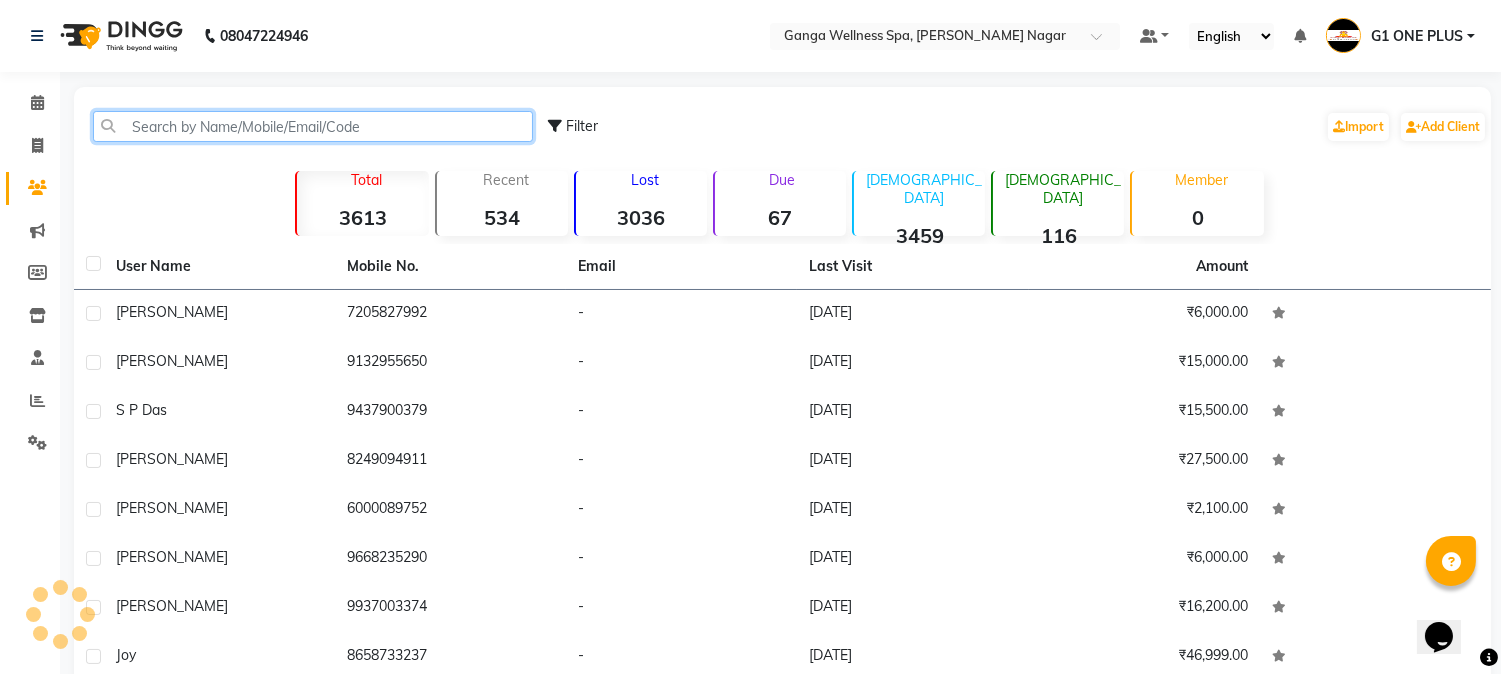 click 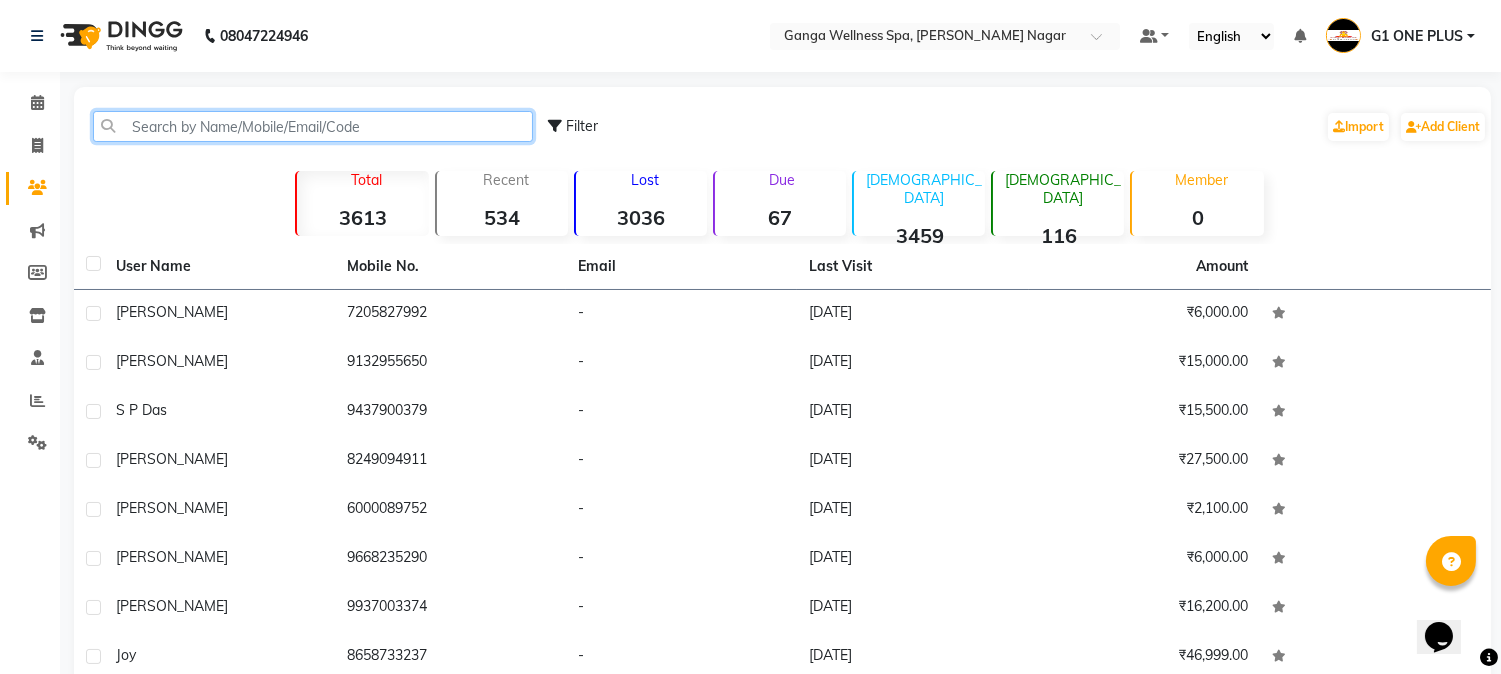 paste on "9879108382" 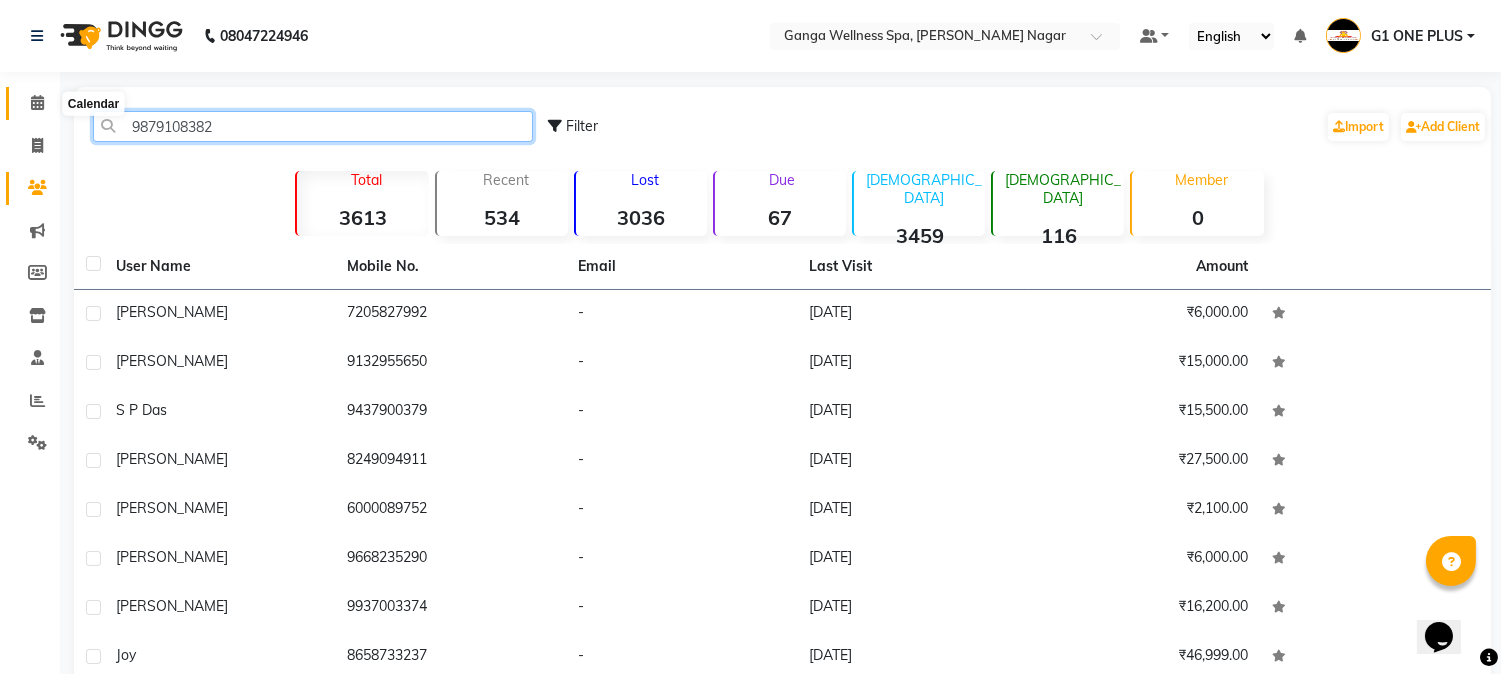 type on "9879108382" 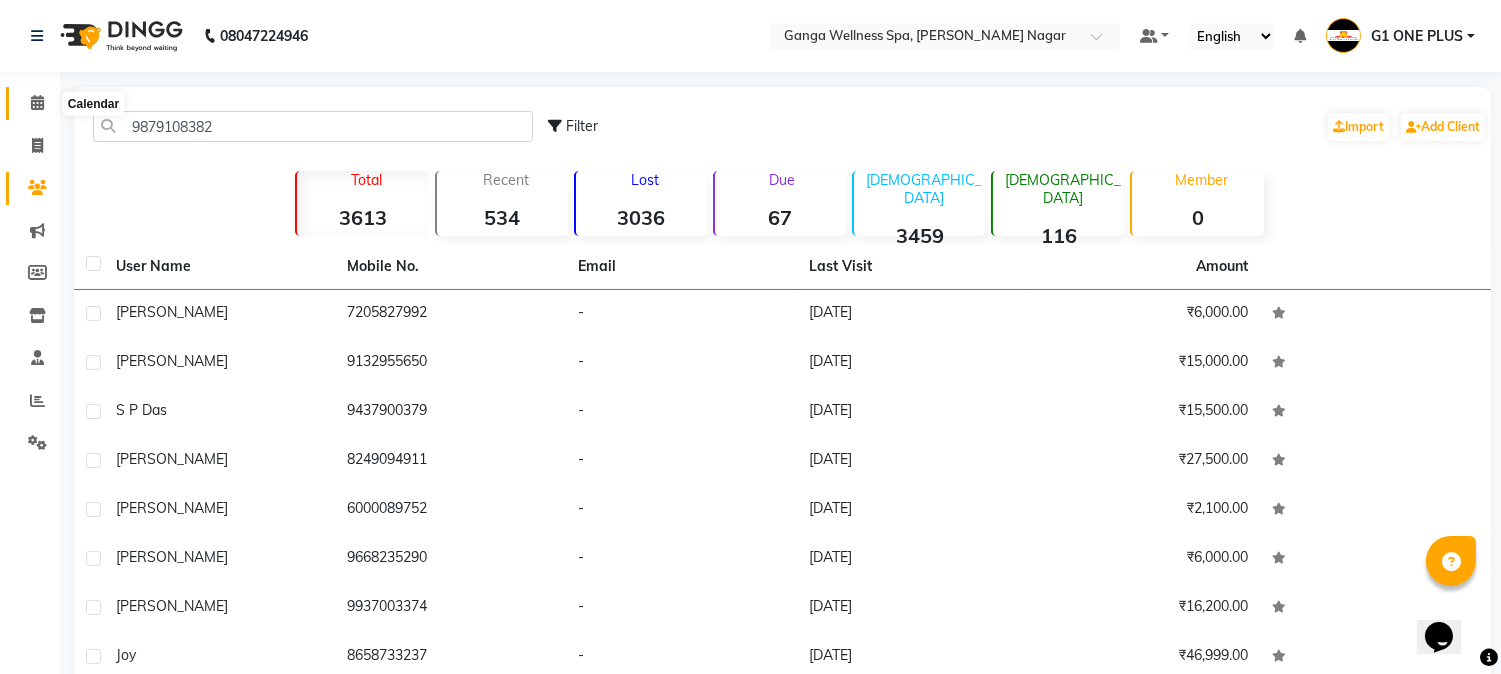click 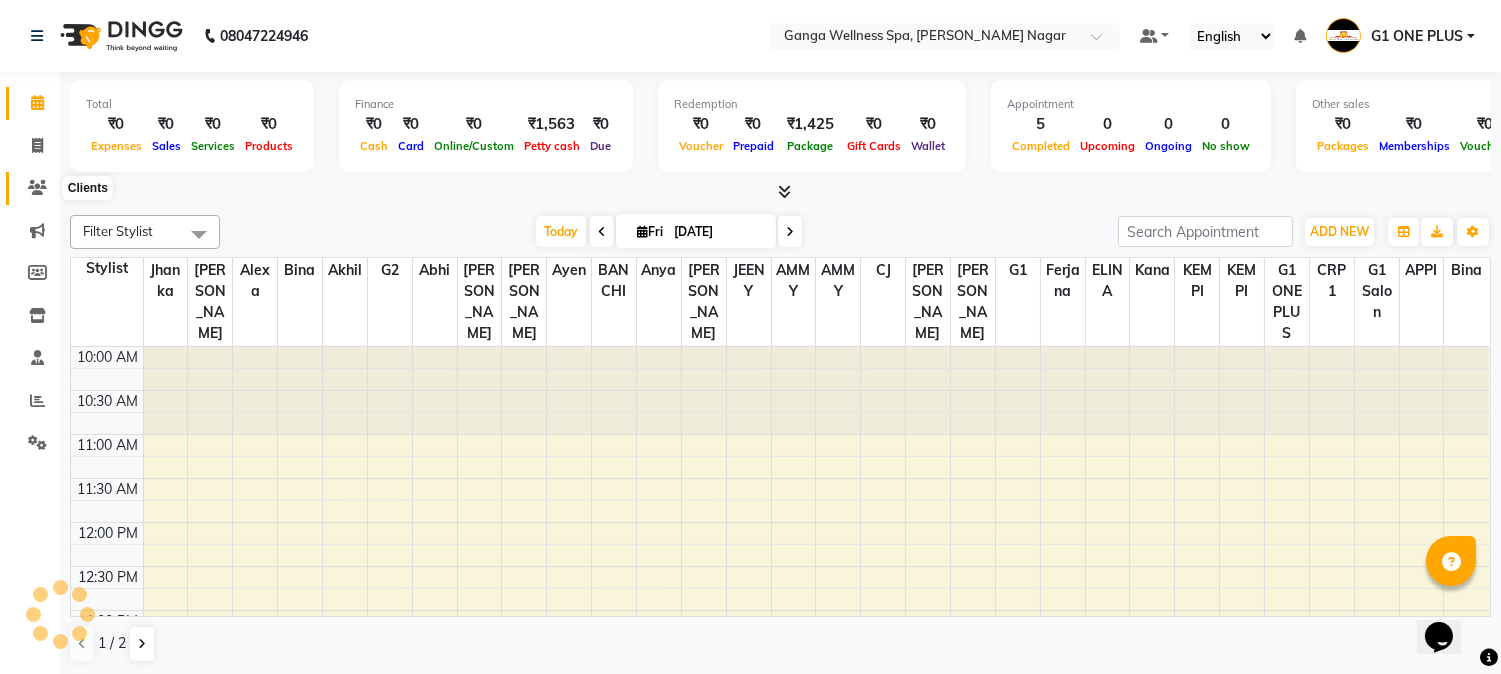 click 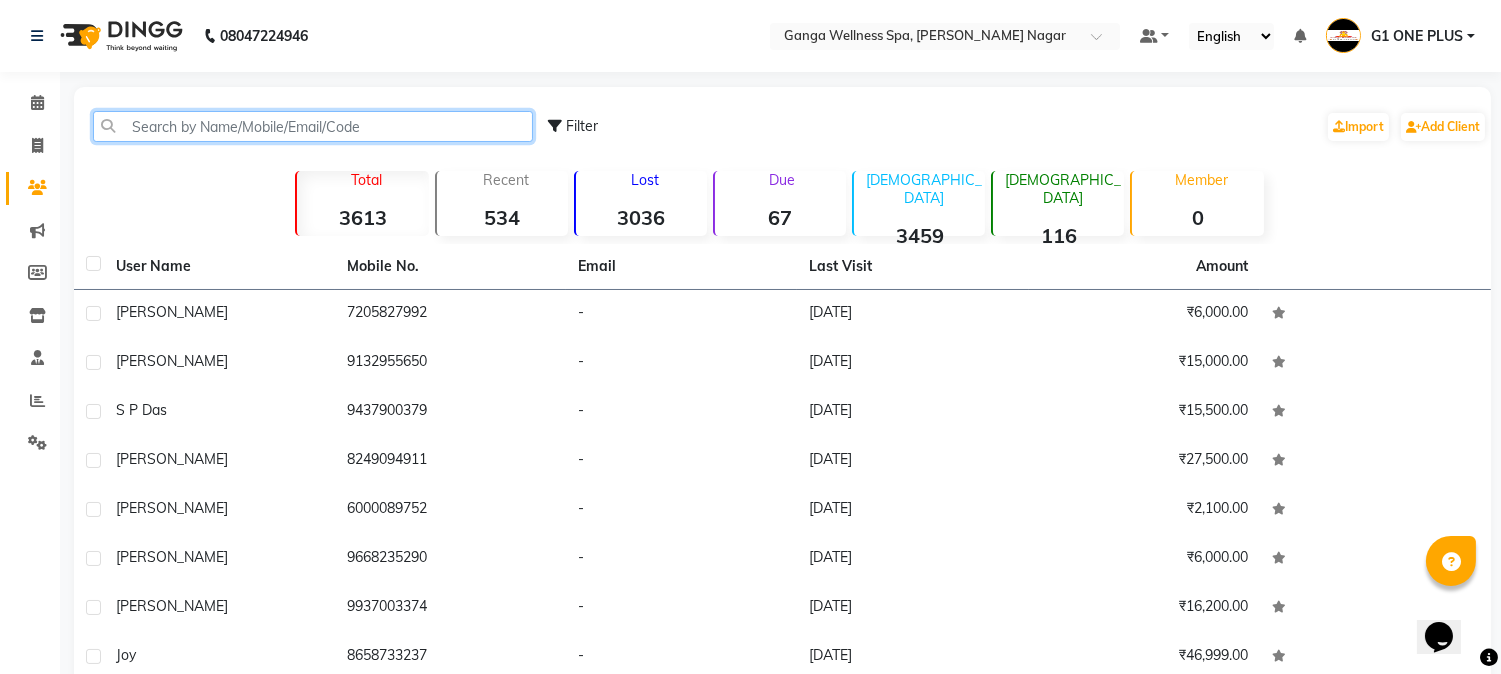 click 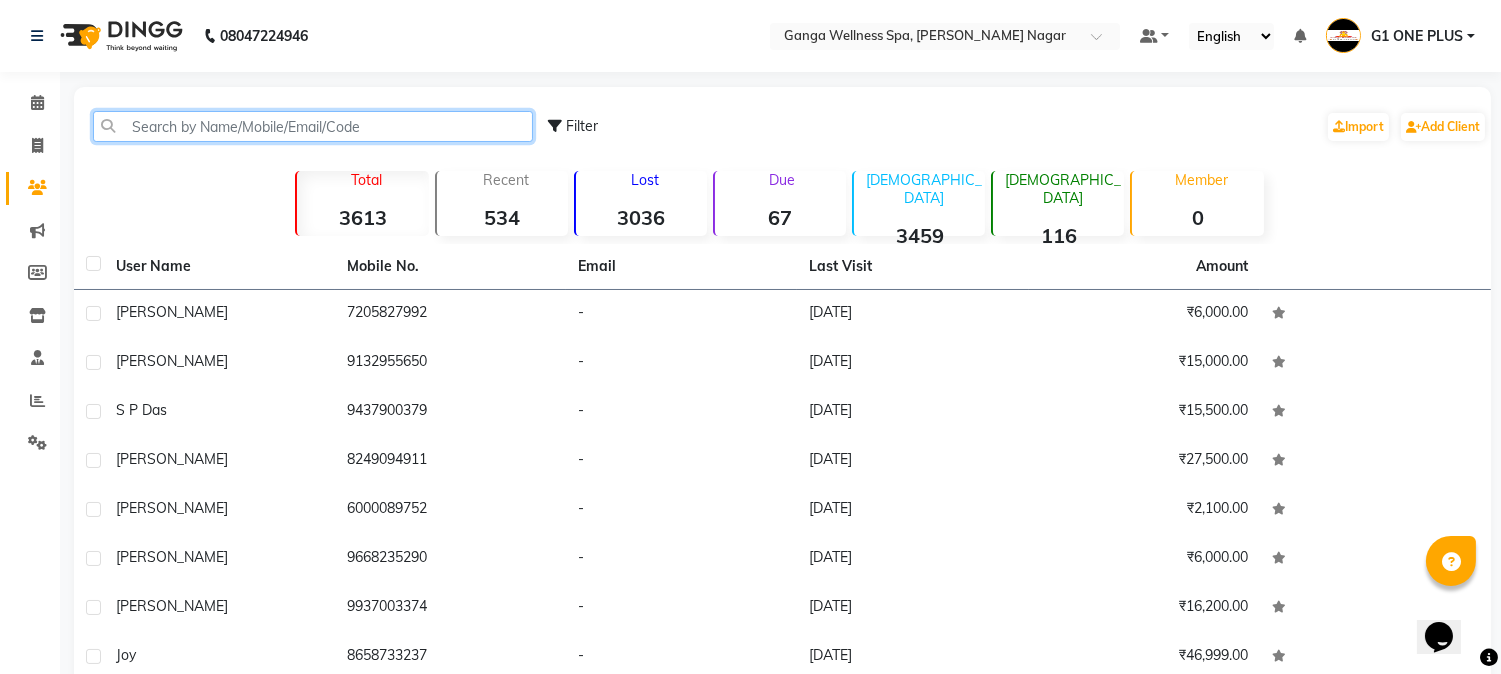 paste on "9879108382" 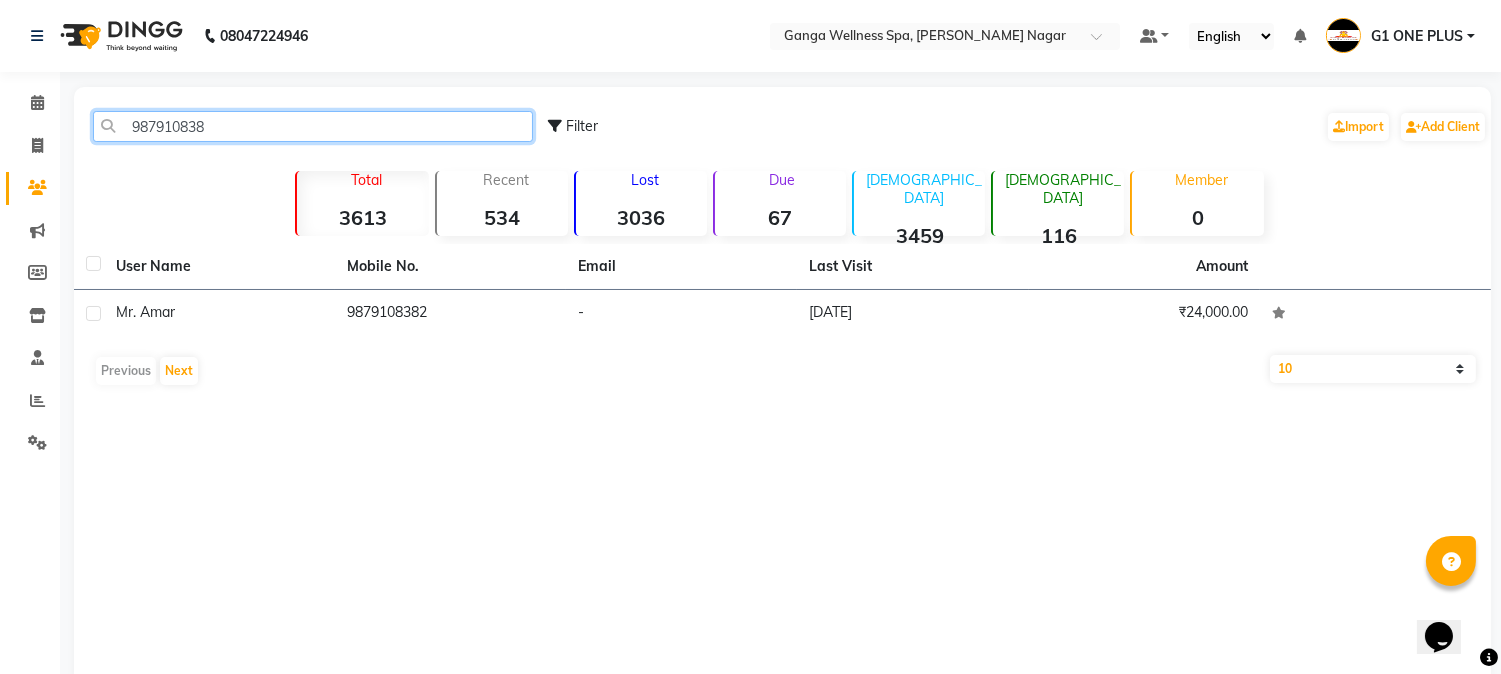 type on "987910838" 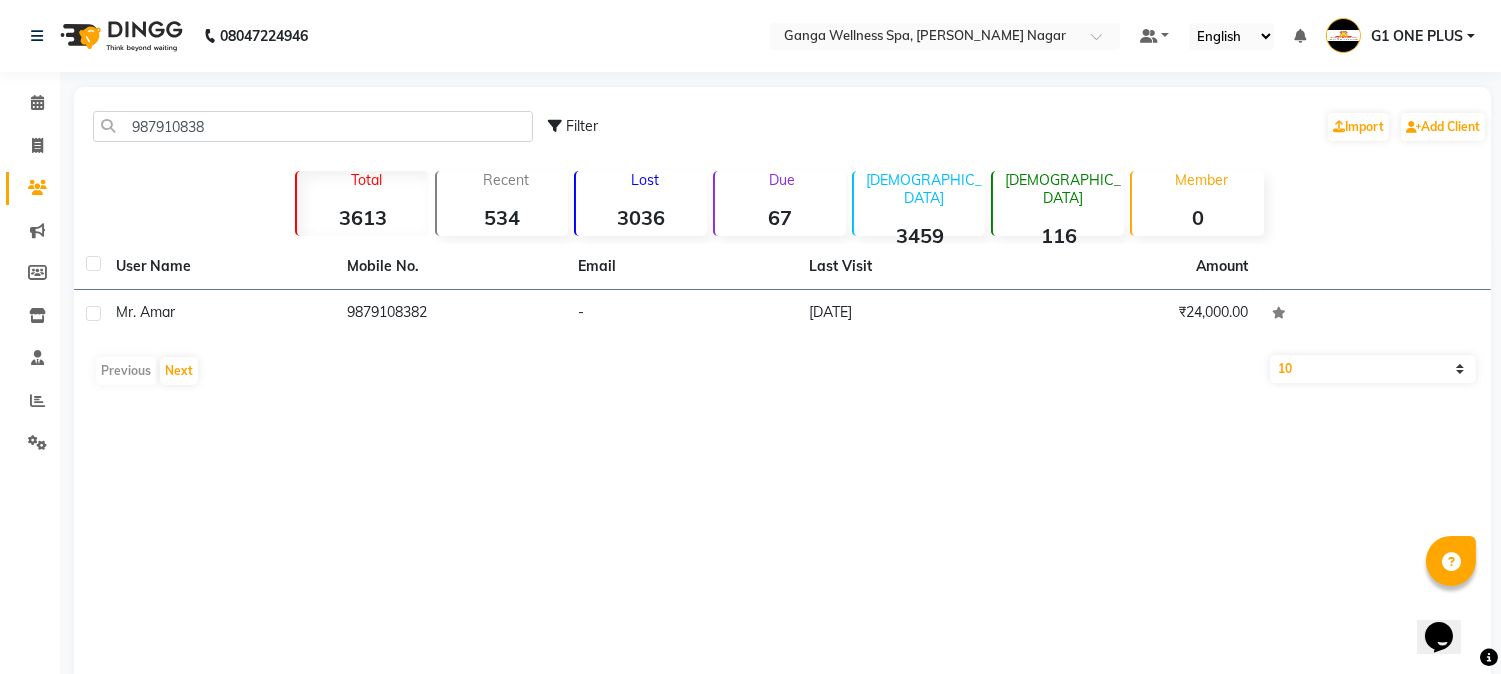 click on "Mobile No." 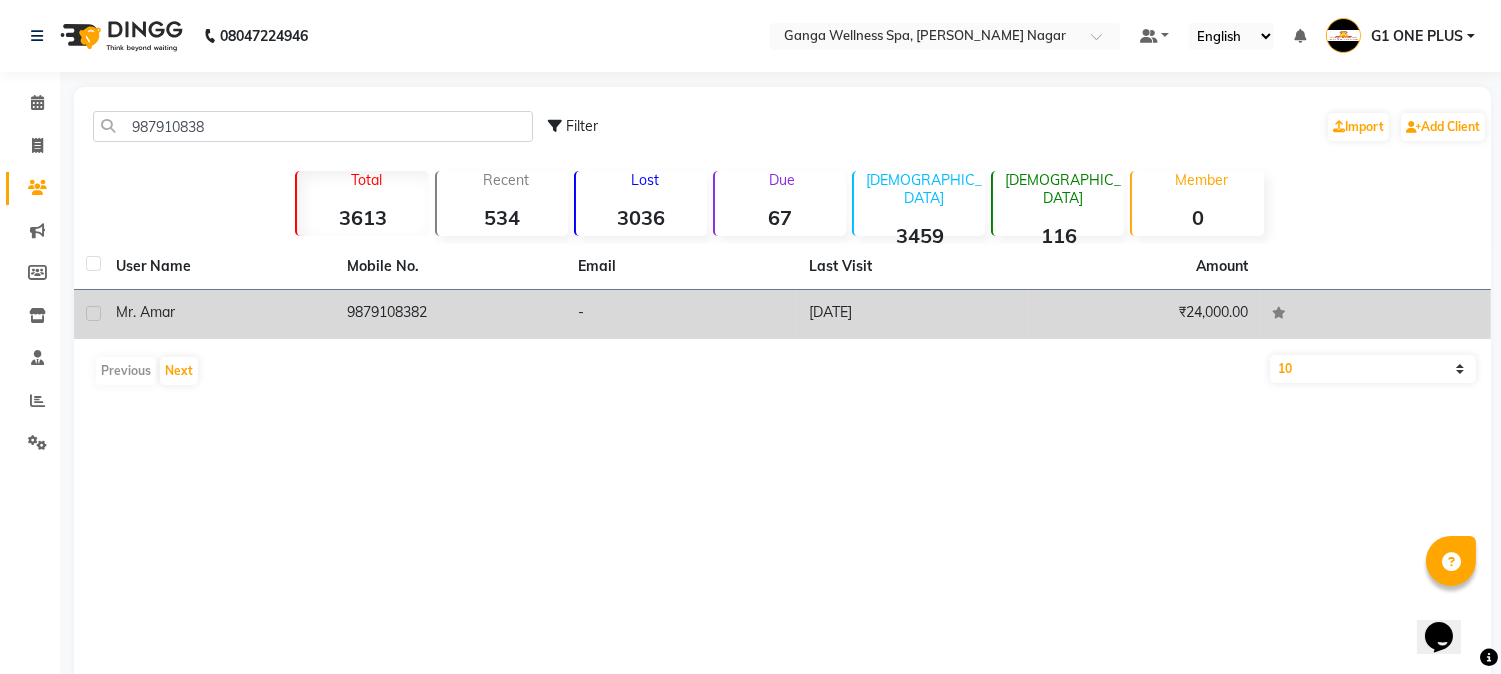 click on "9879108382" 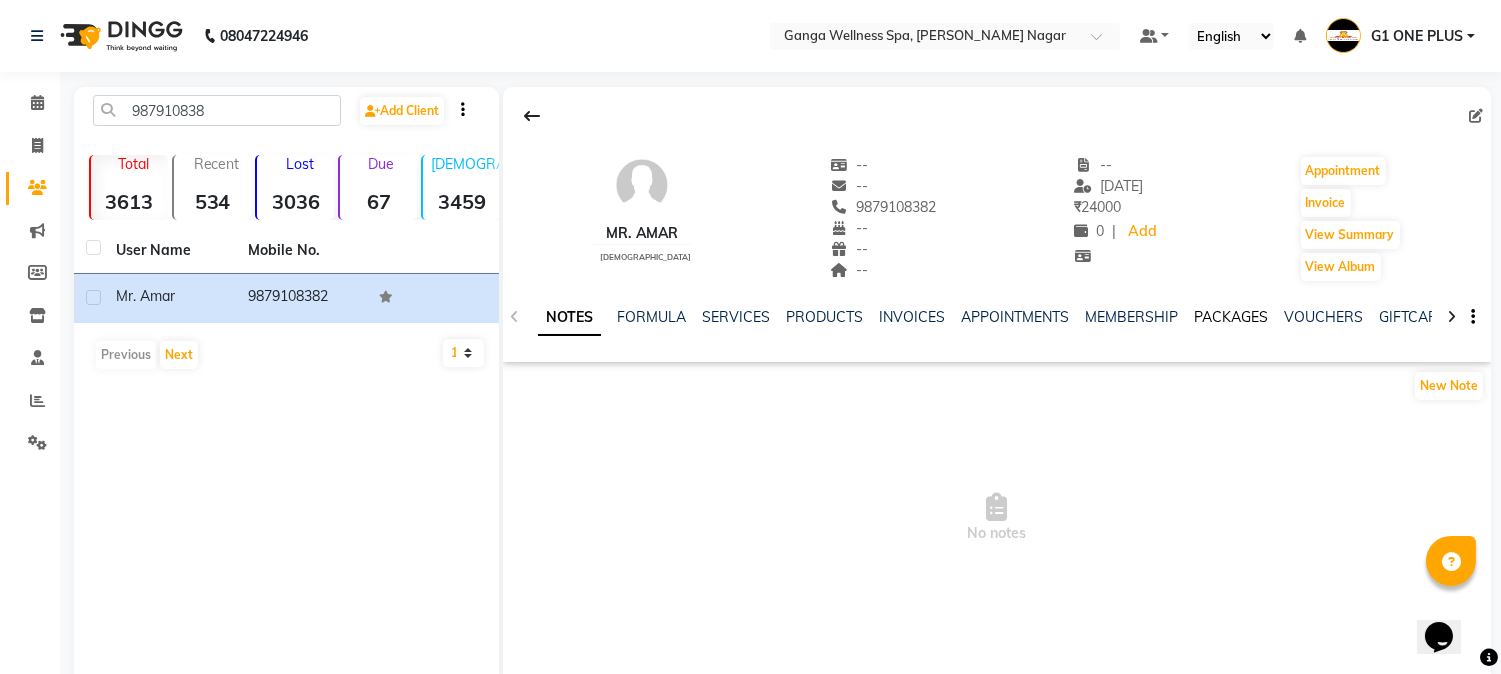 click on "PACKAGES" 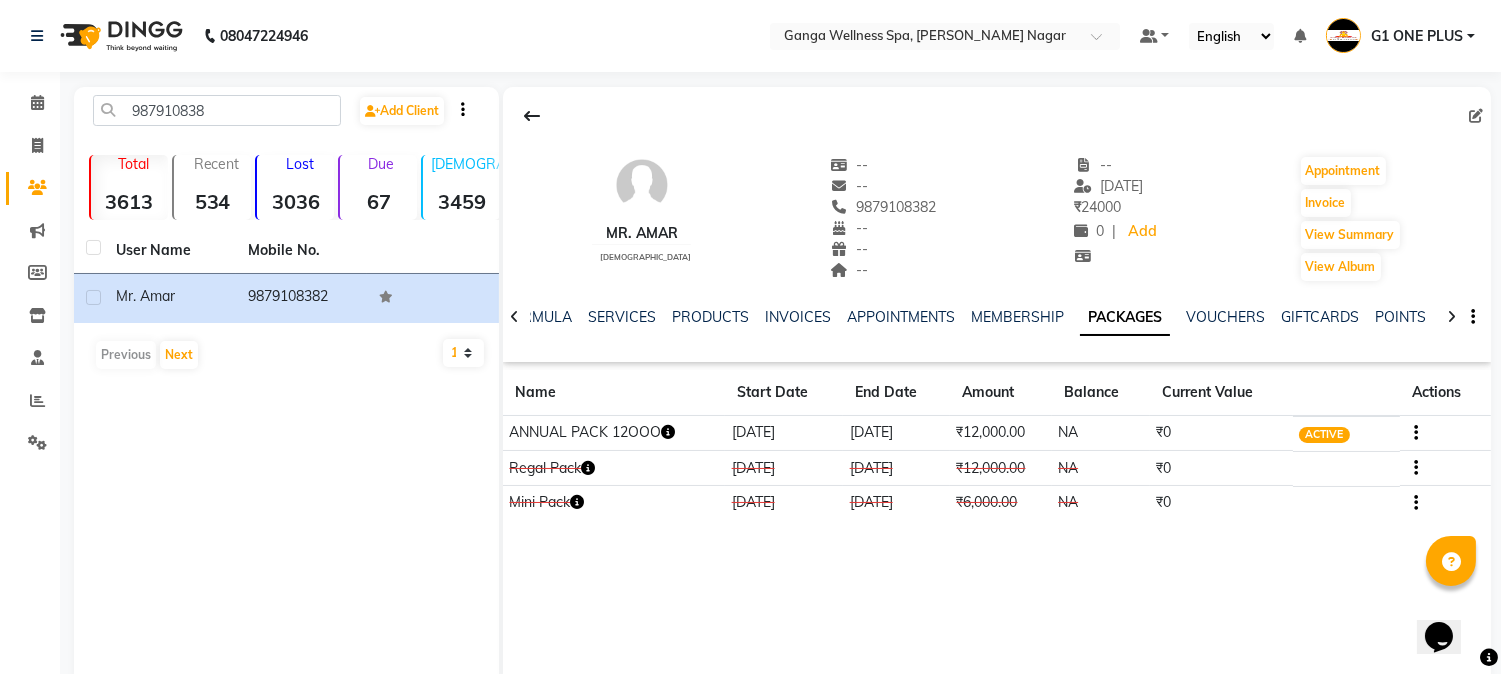 click on "ANNUAL PACK 12OOO" 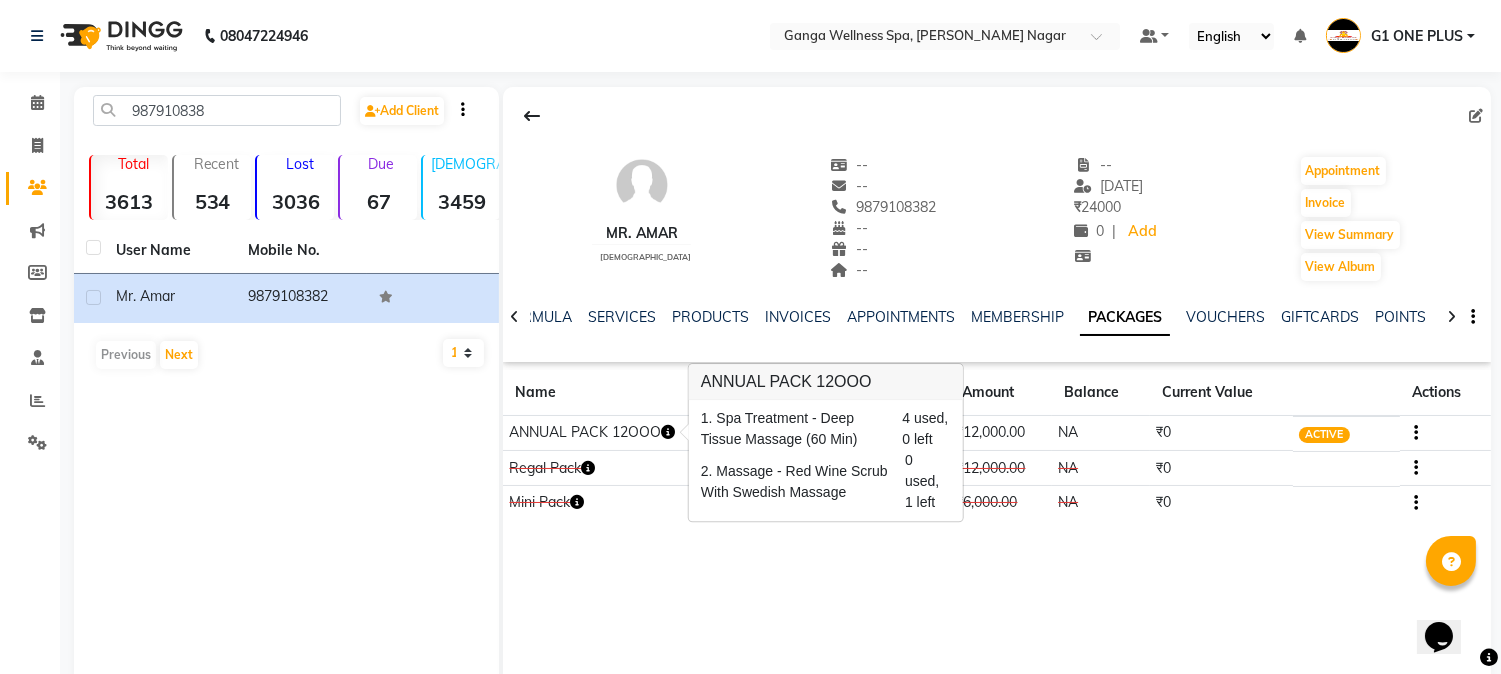 click 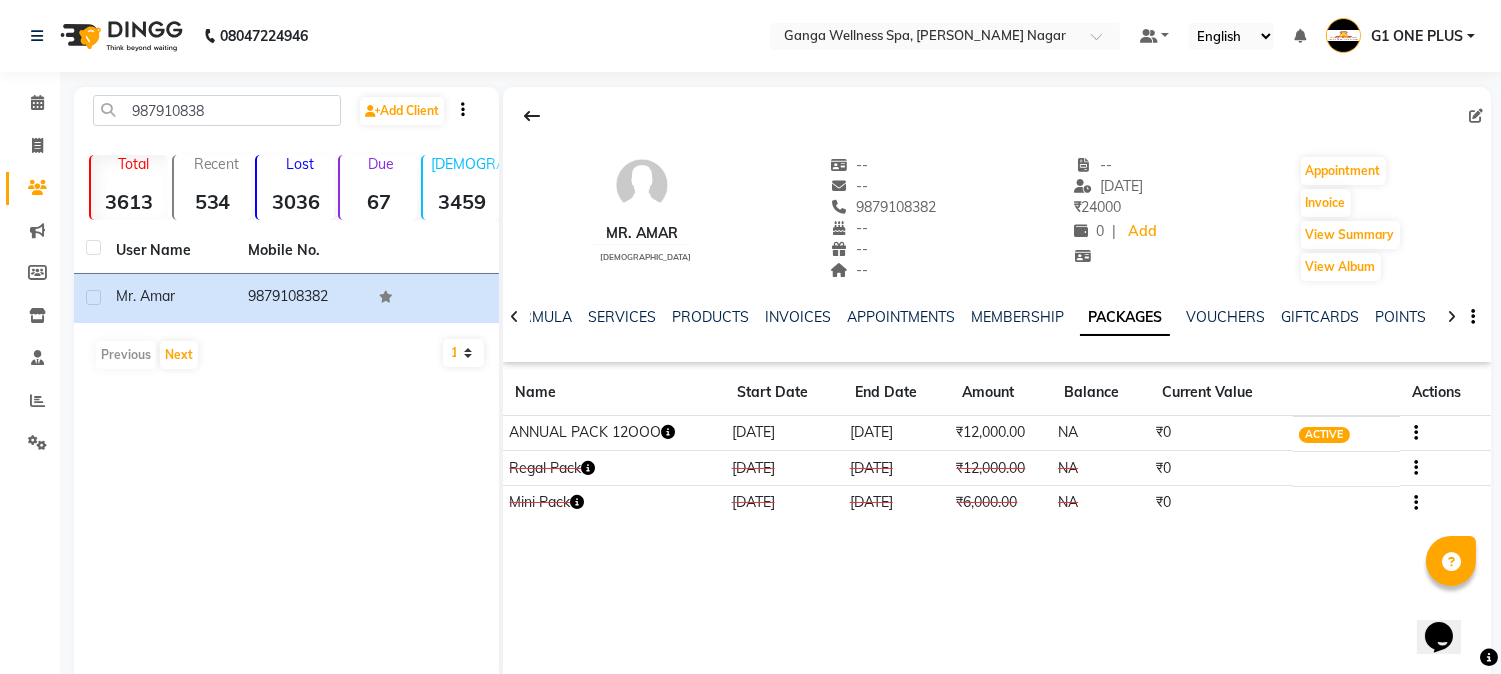 click on "Regal Pack" 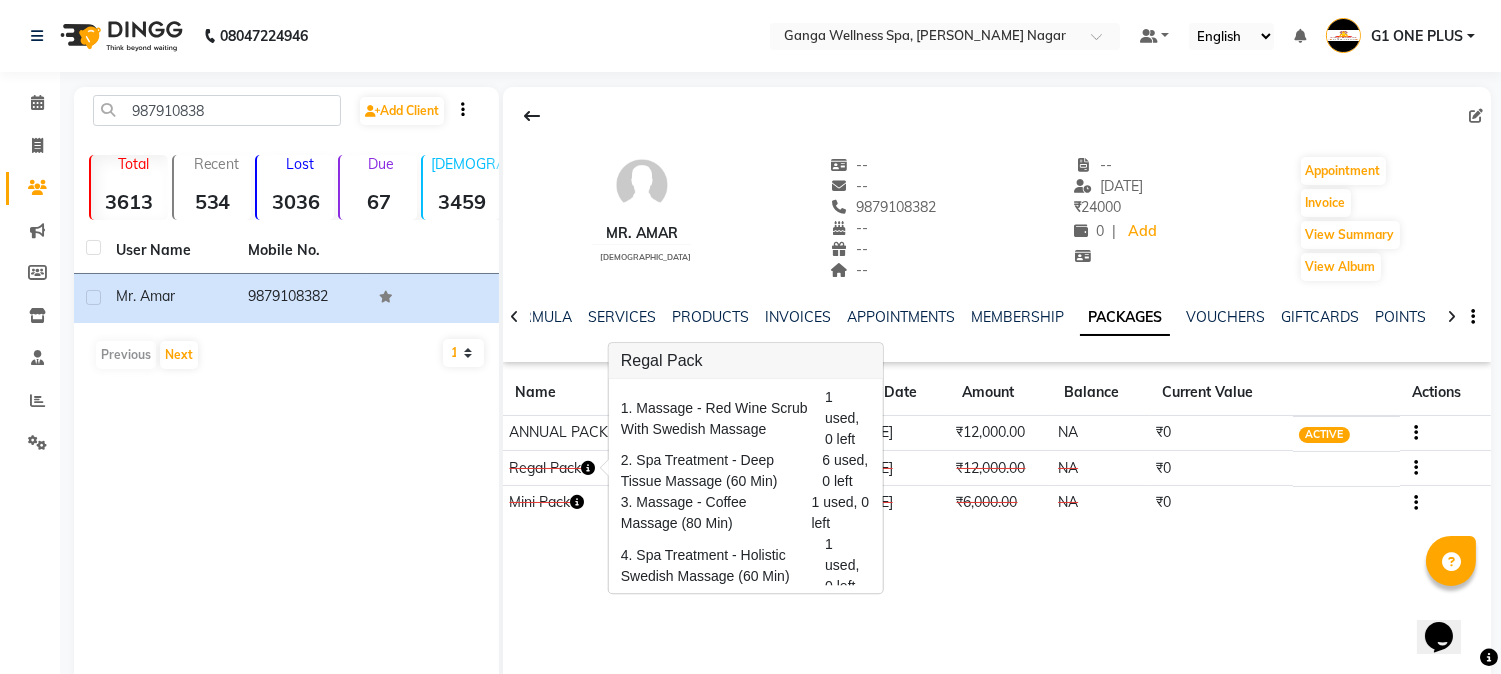 scroll, scrollTop: 54, scrollLeft: 0, axis: vertical 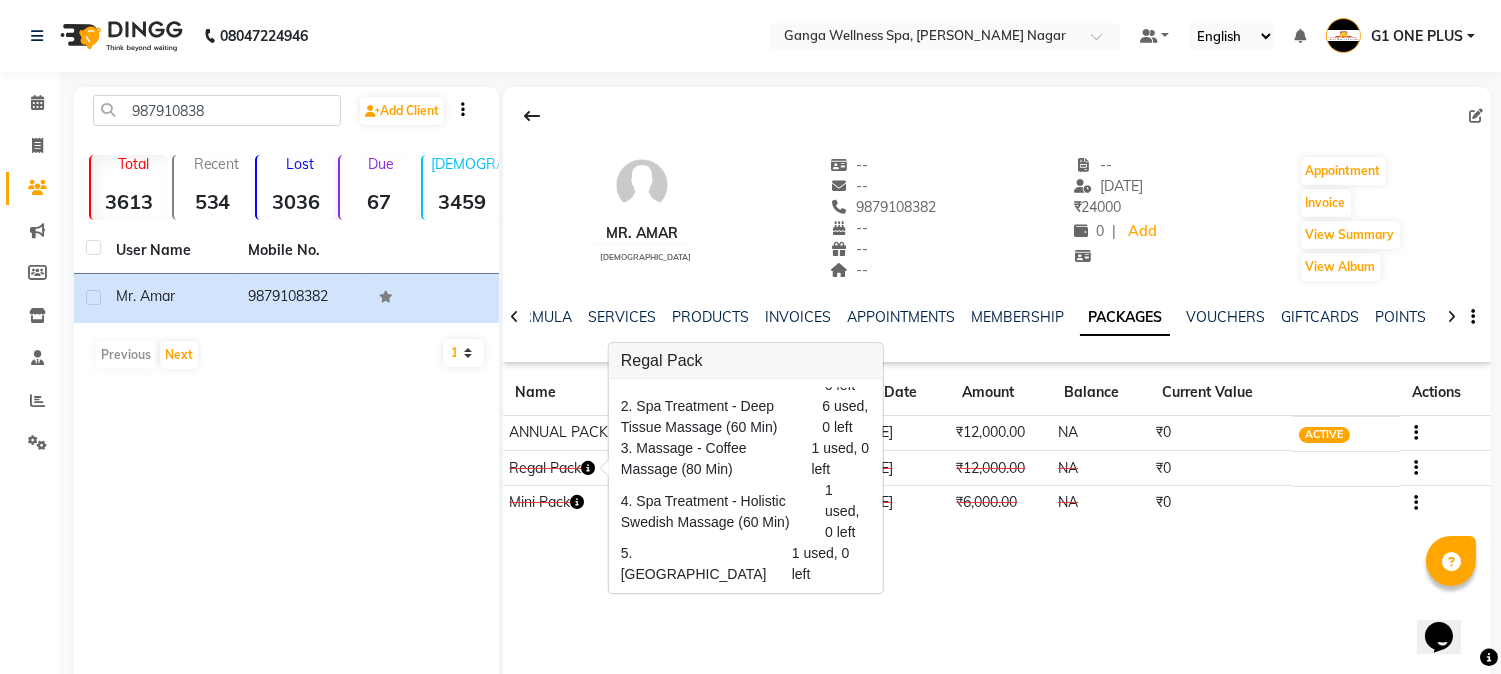 click on "Mr. Amar    [DEMOGRAPHIC_DATA]  --   --   9879108382  --  --  --  -- [DATE] ₹    24000 0 |  Add   Appointment   Invoice  View Summary  View Album  NOTES FORMULA SERVICES PRODUCTS INVOICES APPOINTMENTS MEMBERSHIP PACKAGES VOUCHERS GIFTCARDS POINTS FORMS FAMILY CARDS WALLET Name Start Date End Date Amount Balance Current Value Actions  ANNUAL PACK 12OOO  [DATE] [DATE]  ₹12,000.00   NA  ₹0 ACTIVE  Regal Pack  [DATE] [DATE]  ₹12,000.00   NA  ₹0 CONSUMED  Mini Pack  [DATE] [DATE]  ₹6,000.00   NA  ₹0 CONSUMED" 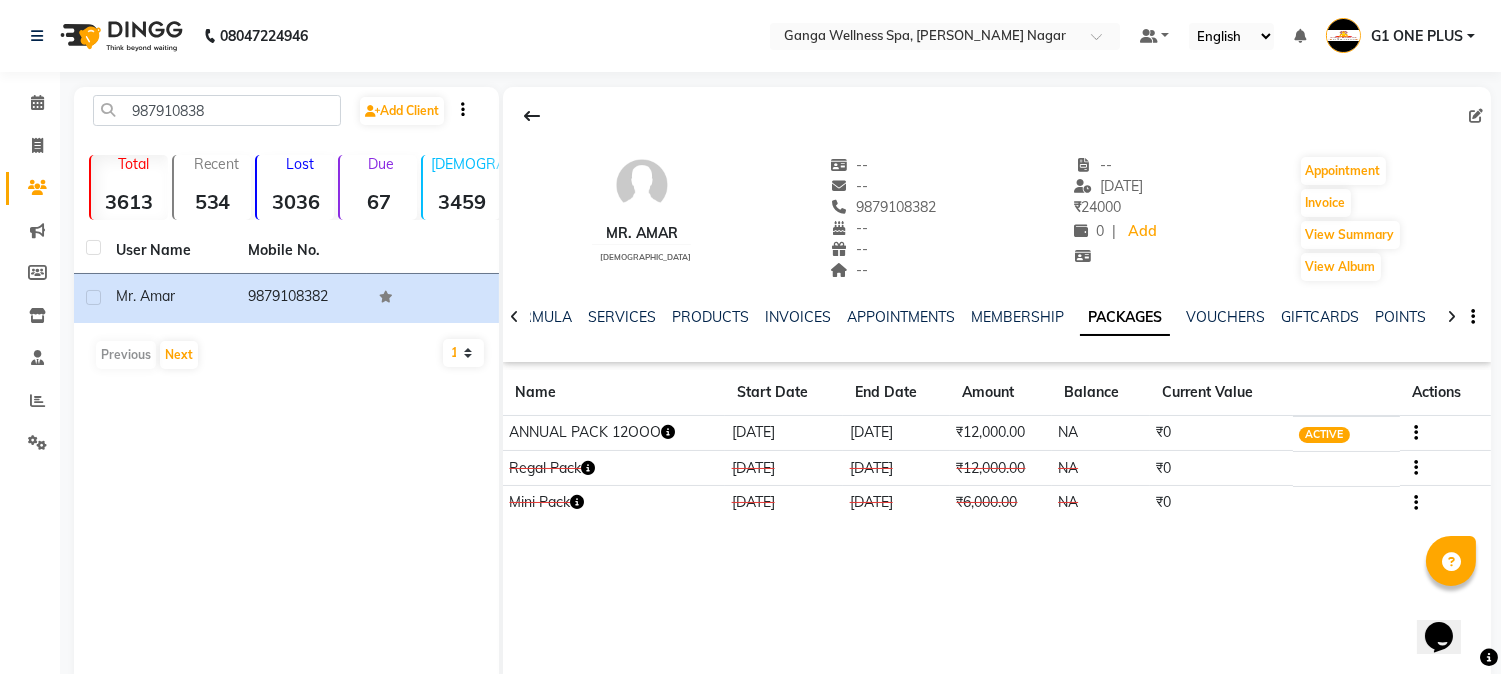 click 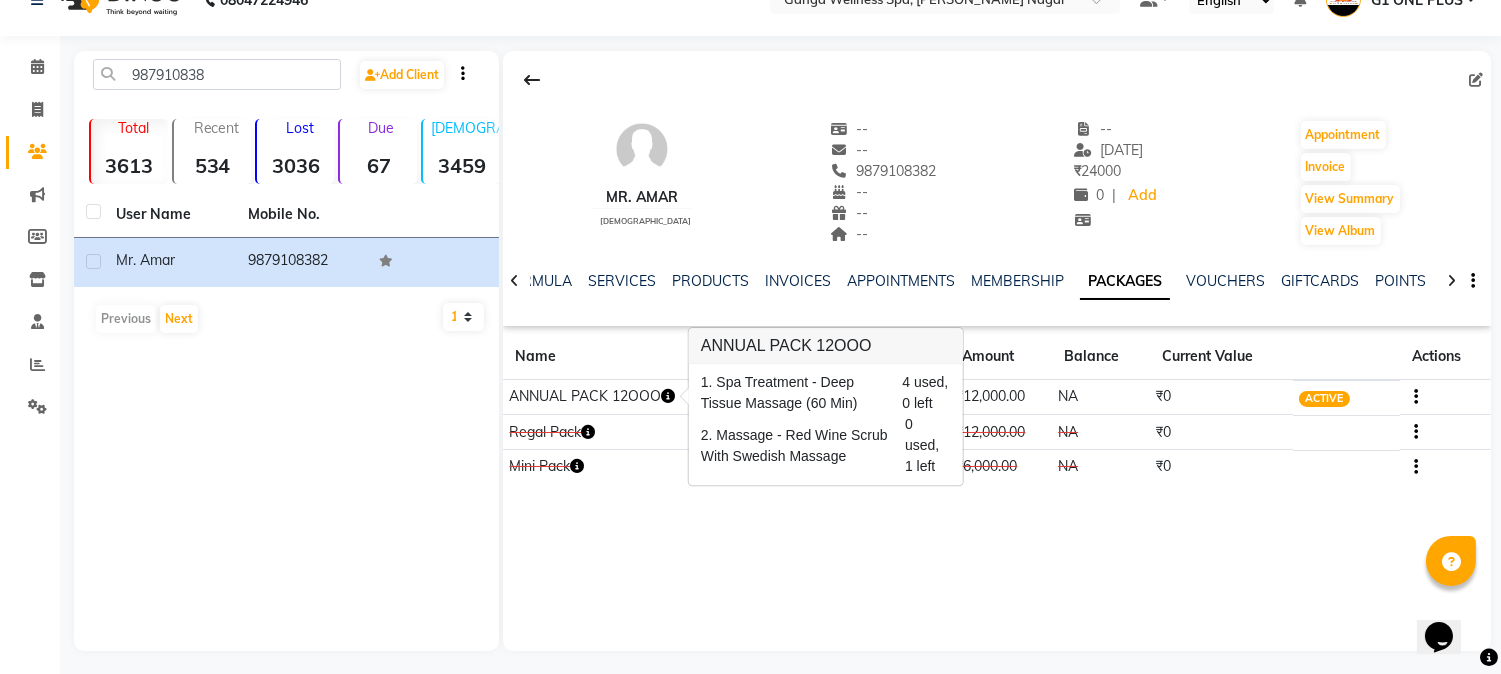 scroll, scrollTop: 42, scrollLeft: 0, axis: vertical 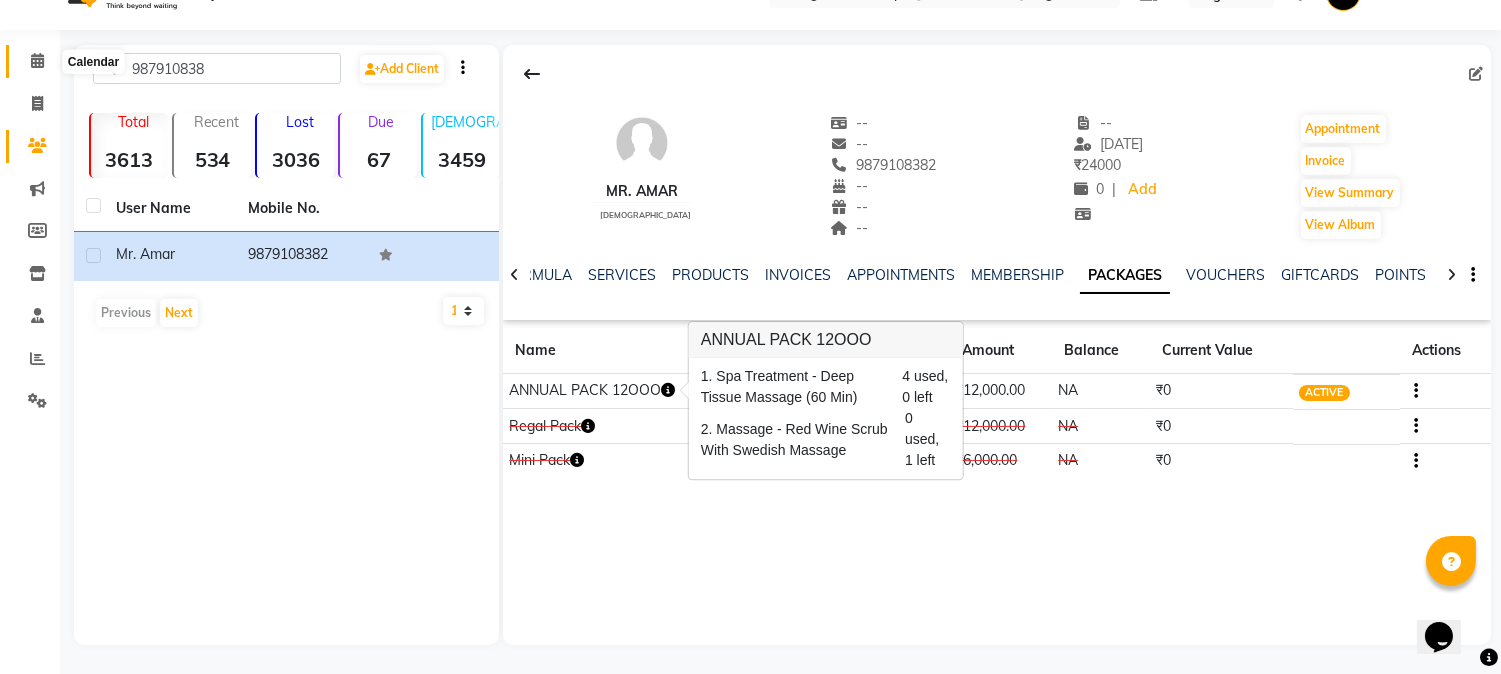 click 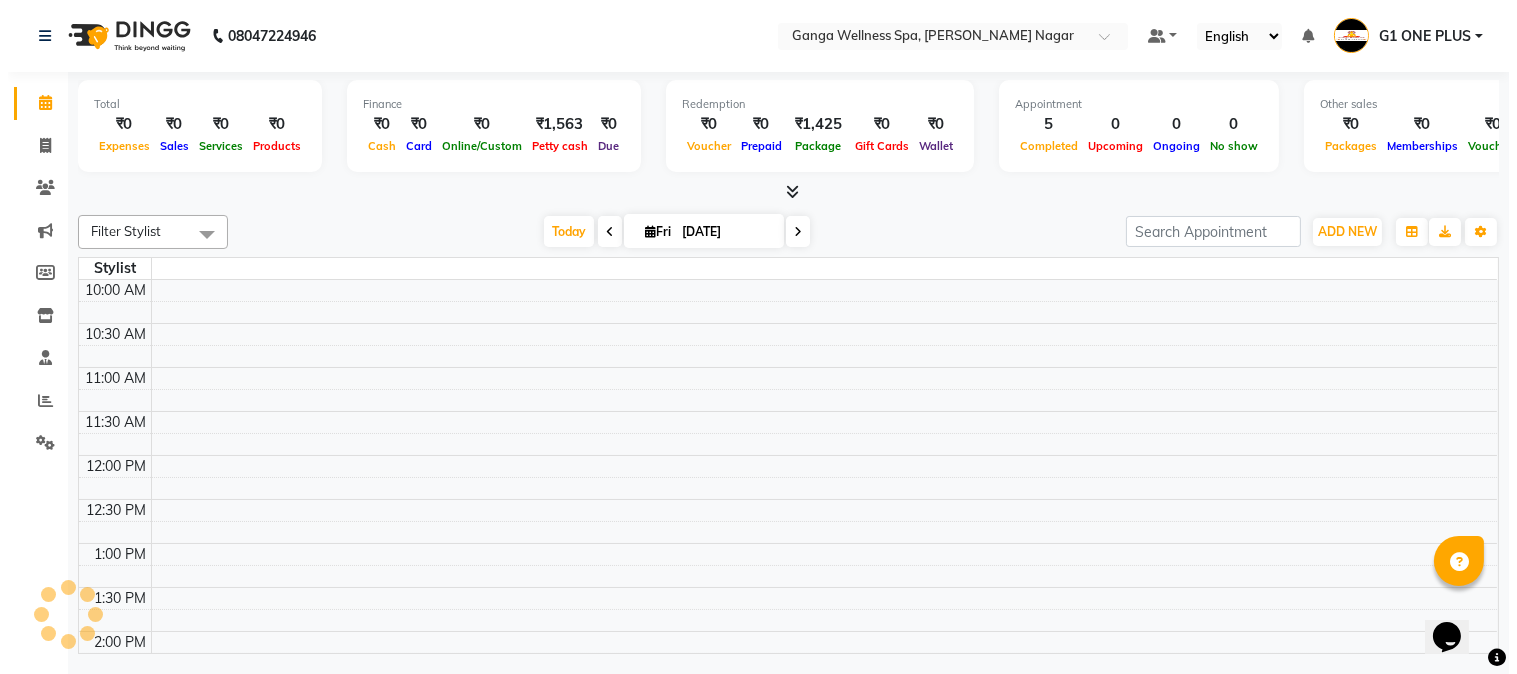 scroll, scrollTop: 0, scrollLeft: 0, axis: both 